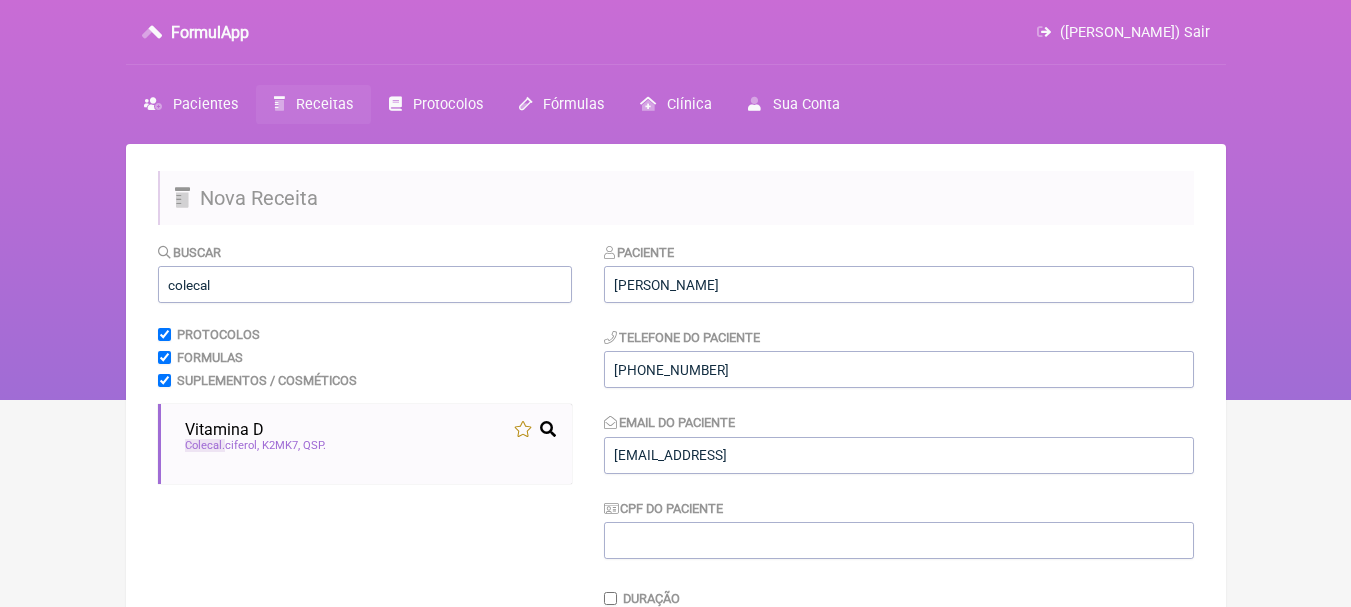 scroll, scrollTop: 156, scrollLeft: 0, axis: vertical 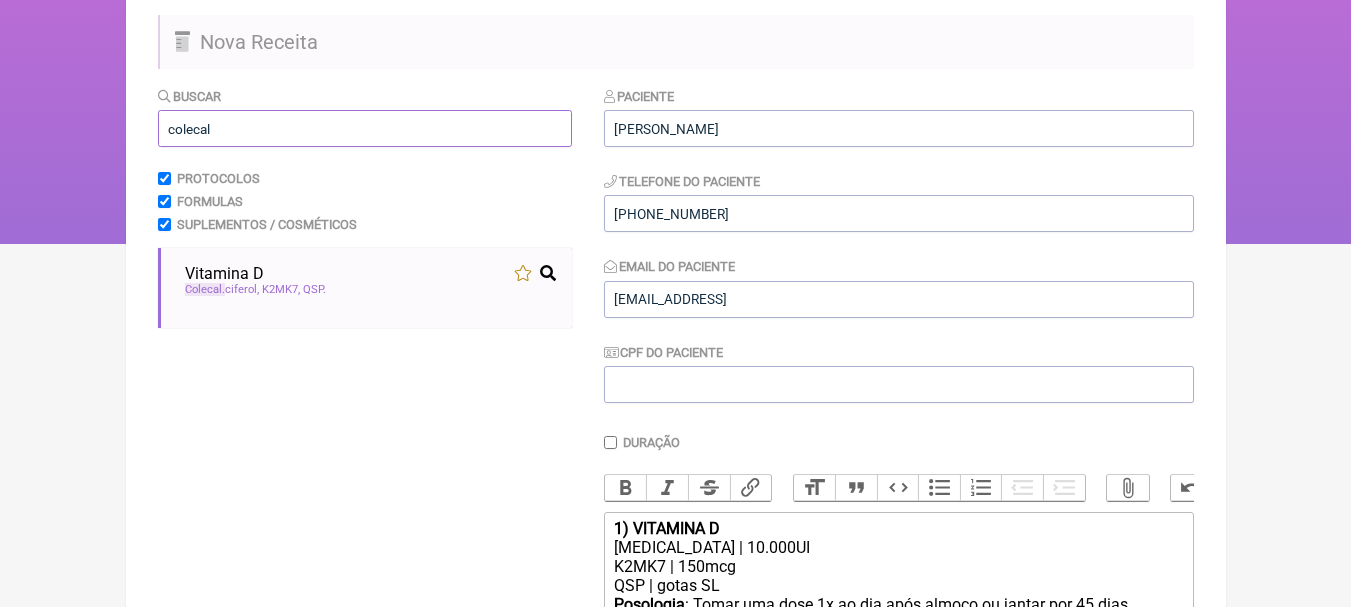 drag, startPoint x: 258, startPoint y: 122, endPoint x: 0, endPoint y: 155, distance: 260.1019 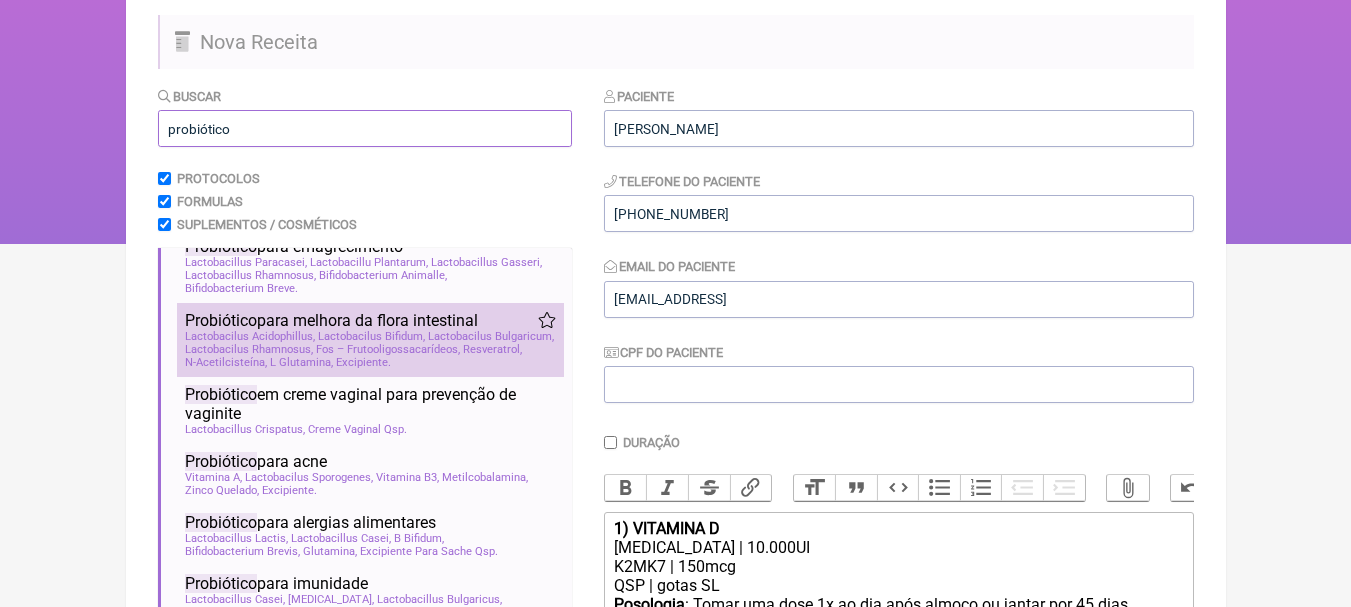 scroll, scrollTop: 1800, scrollLeft: 0, axis: vertical 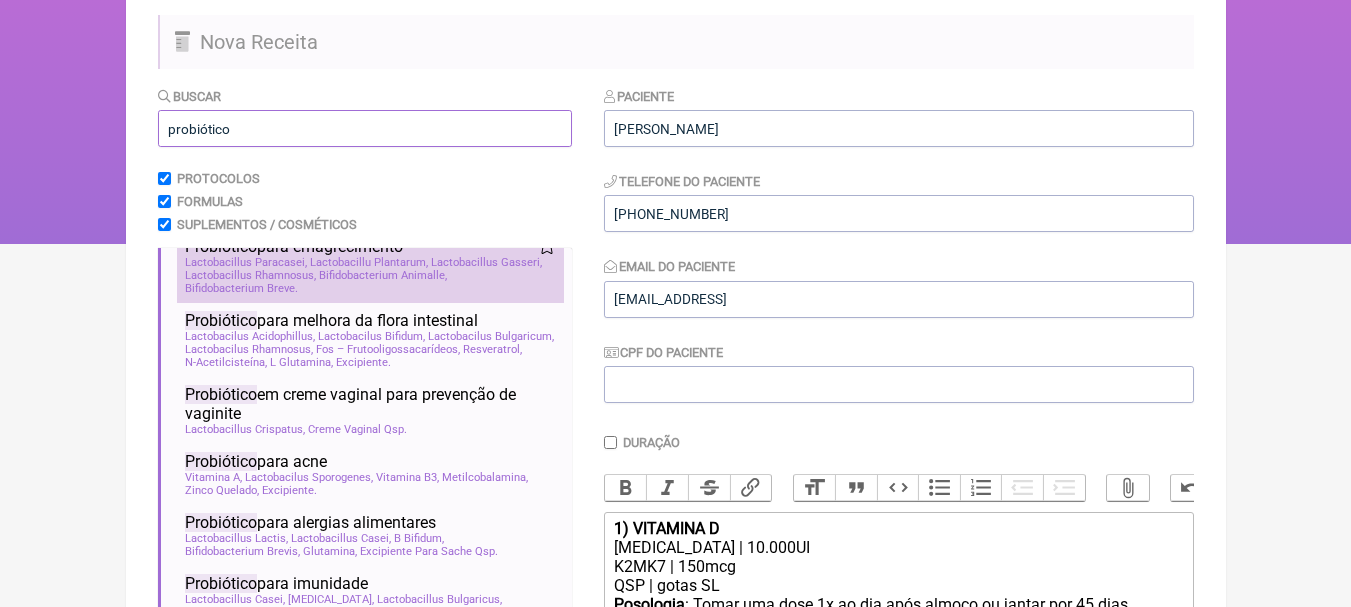 type on "probiótico" 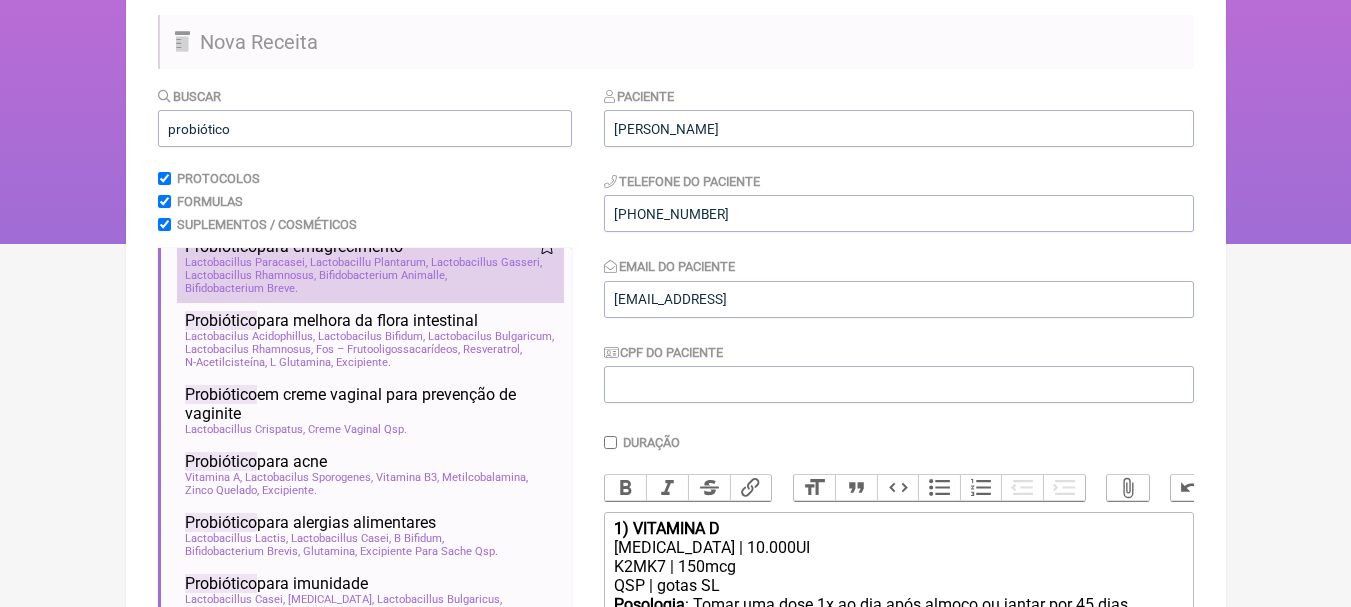 click on "Probiótico  para emagrecimento" at bounding box center (370, 246) 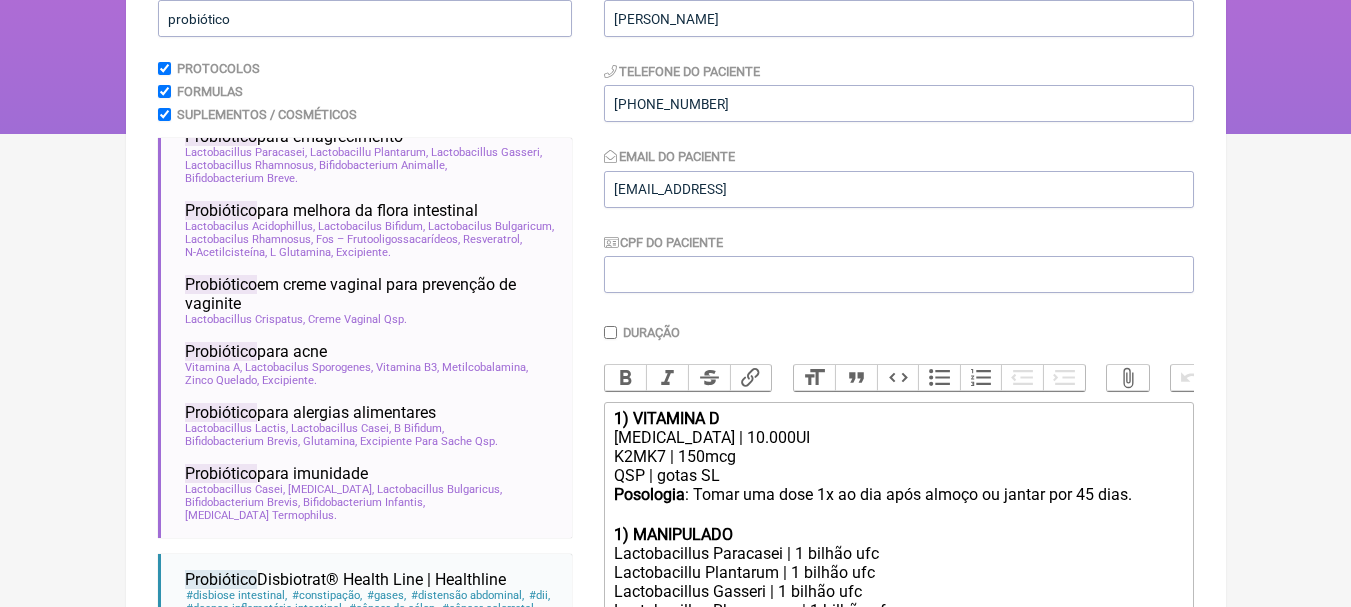scroll, scrollTop: 356, scrollLeft: 0, axis: vertical 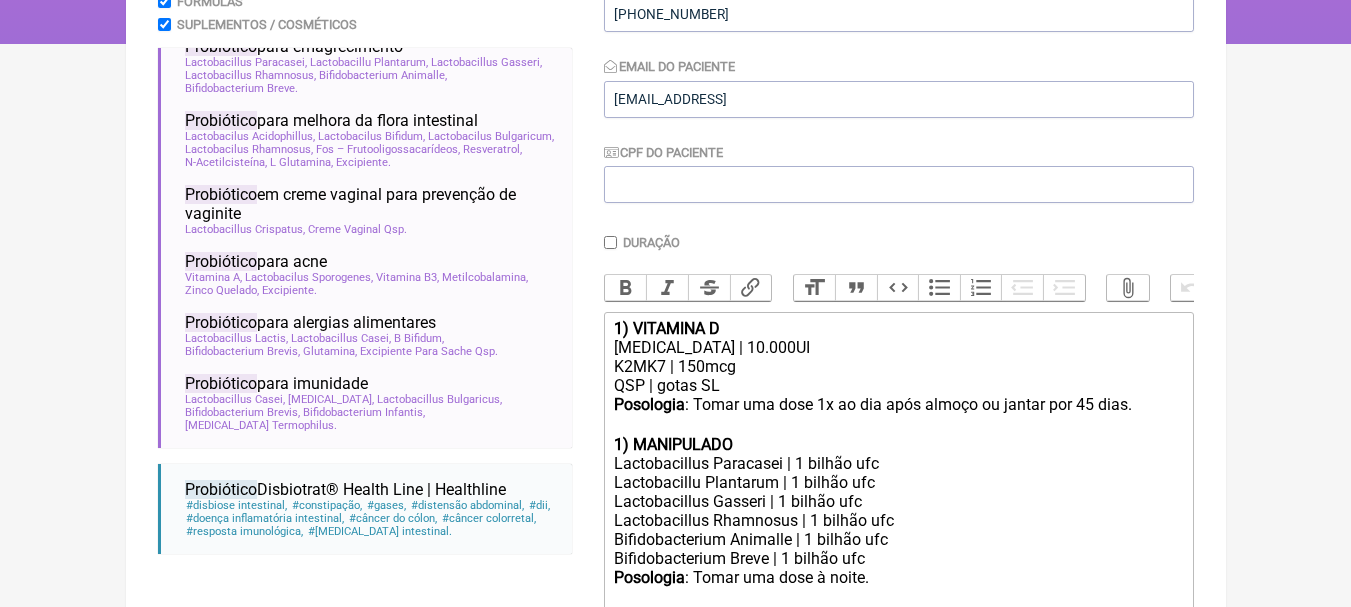 click on "1) MANIPULADO" 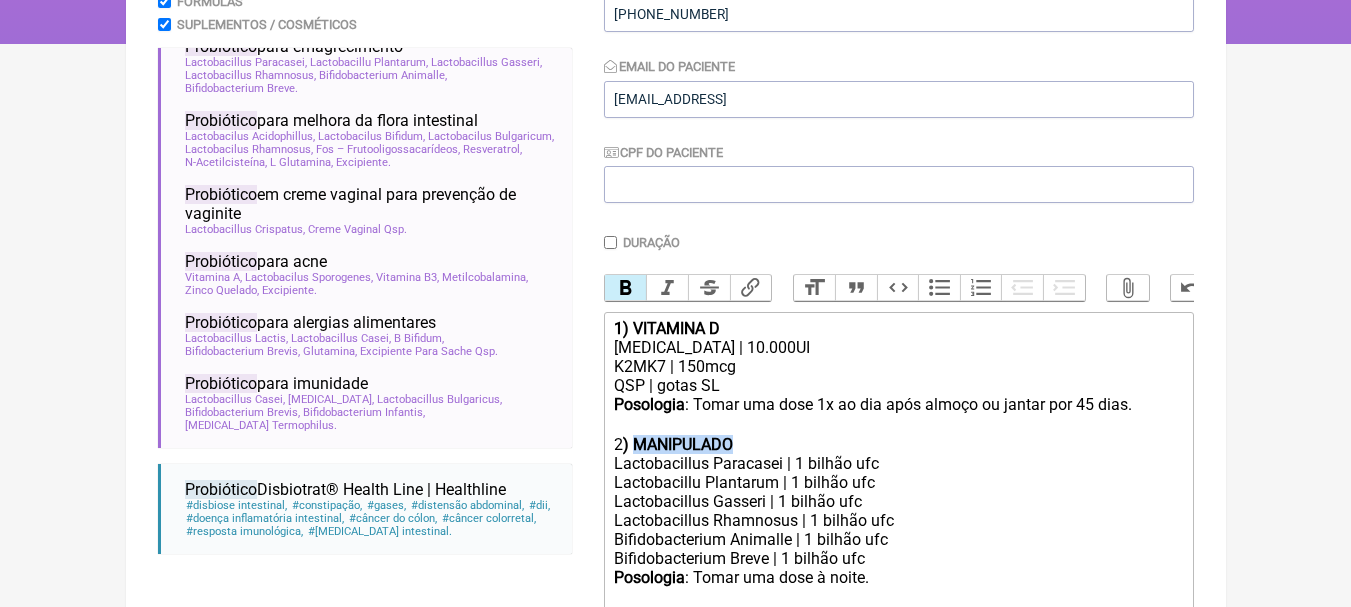 drag, startPoint x: 761, startPoint y: 461, endPoint x: 635, endPoint y: 461, distance: 126 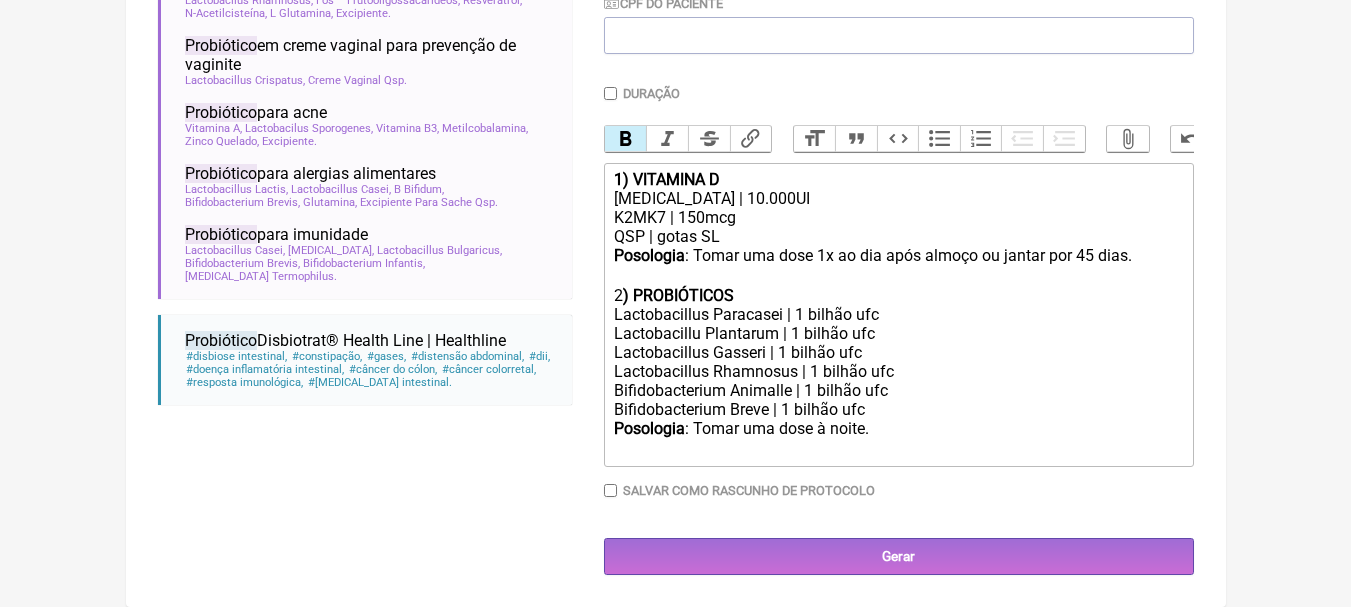 scroll, scrollTop: 520, scrollLeft: 0, axis: vertical 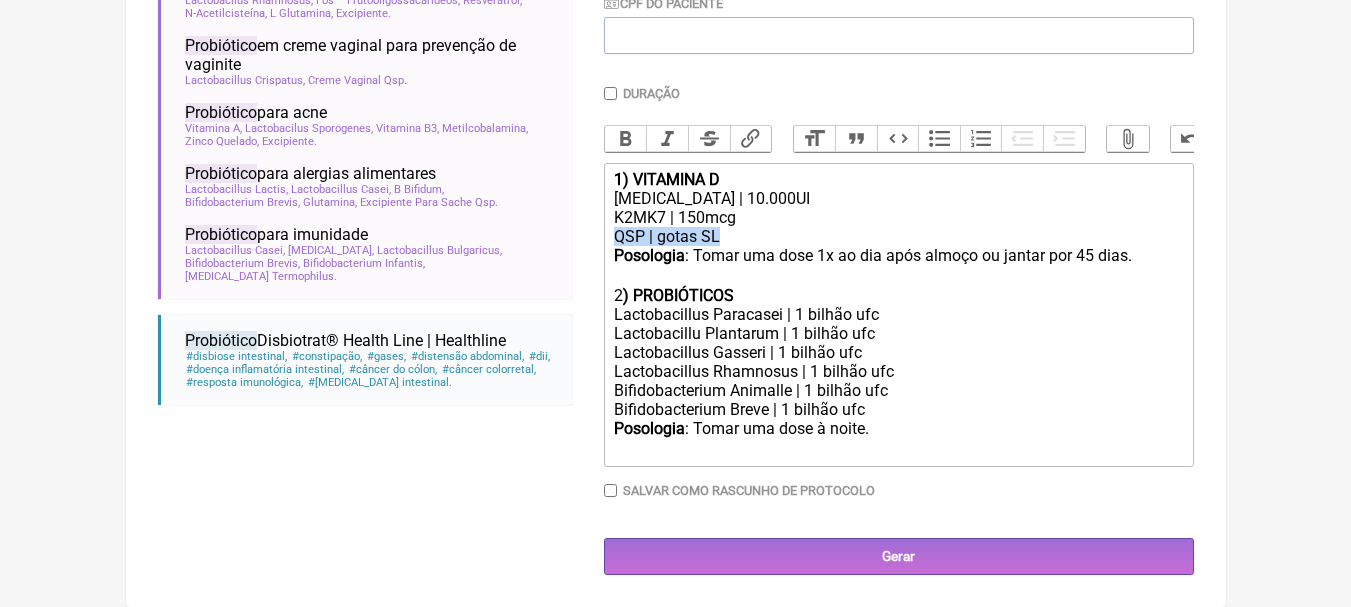 drag, startPoint x: 739, startPoint y: 236, endPoint x: 612, endPoint y: 245, distance: 127.3185 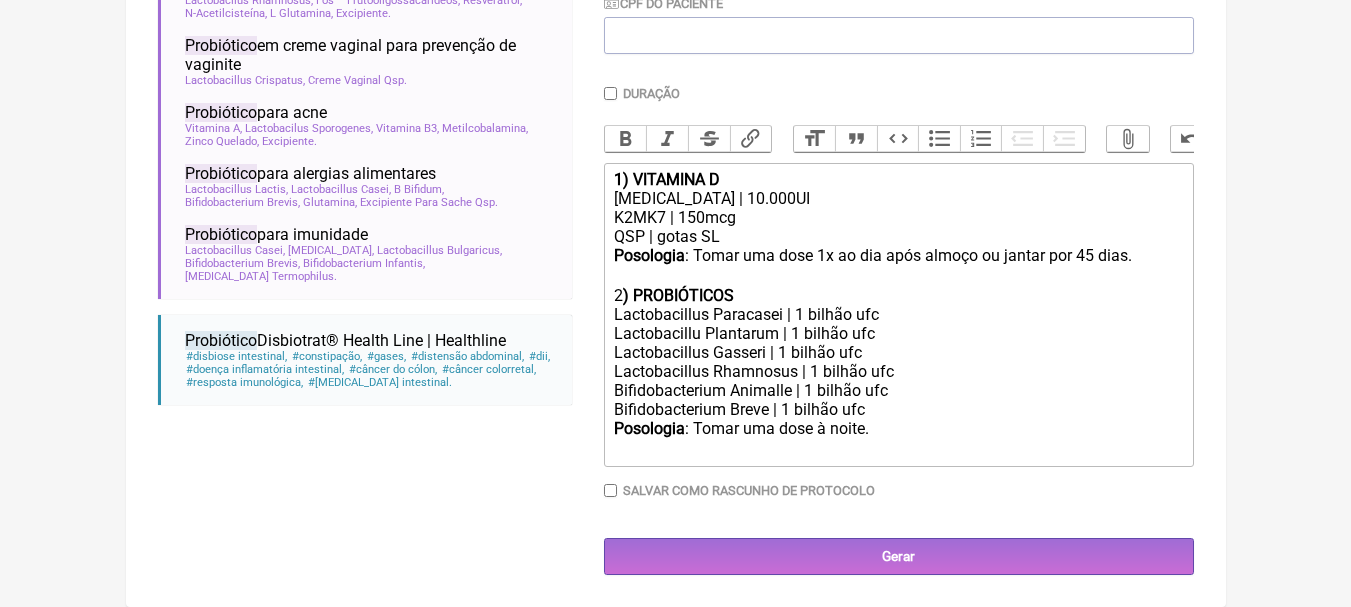 click on "Bifidobacterium Breve | 1 bilhão ufc" 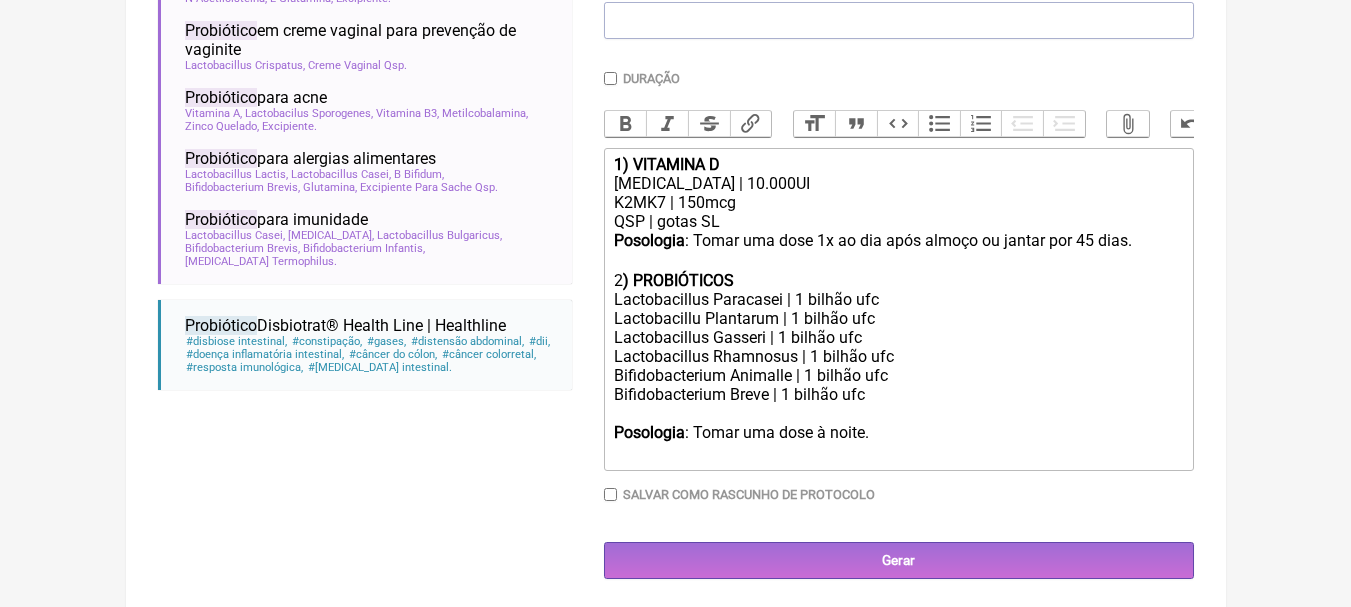 paste on "QSP | gotas SL" 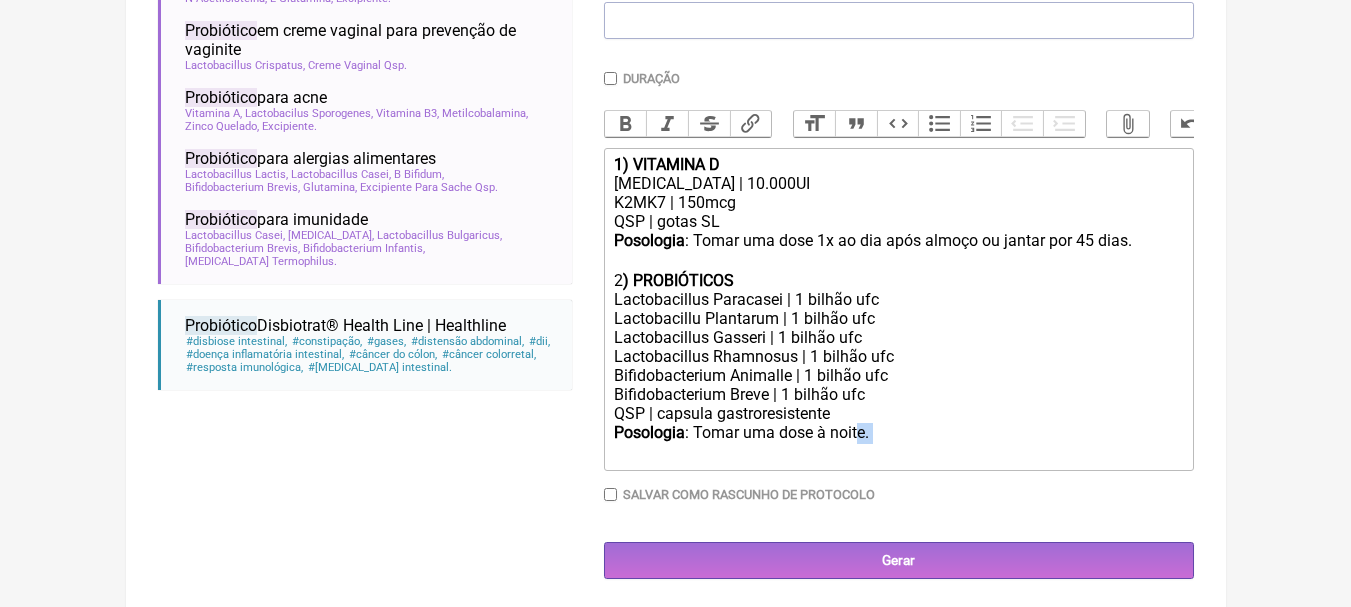 drag, startPoint x: 879, startPoint y: 449, endPoint x: 859, endPoint y: 450, distance: 20.024984 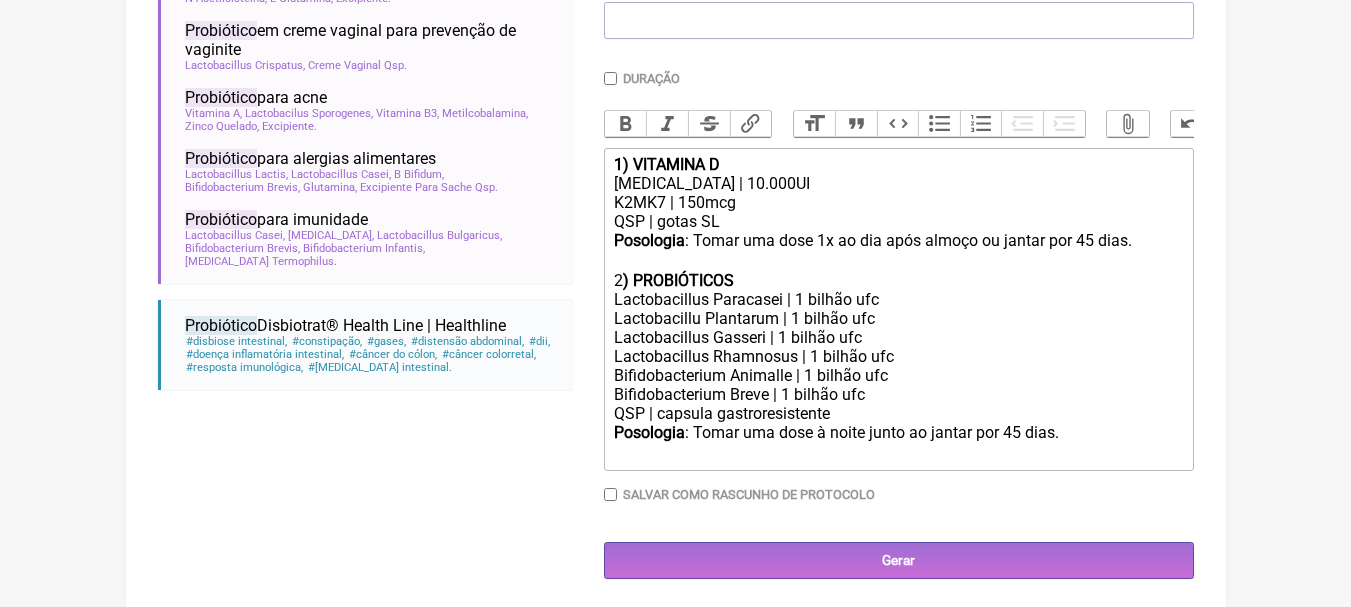 click on "Lactobacillus Paracasei | 1 bilhão ufc" 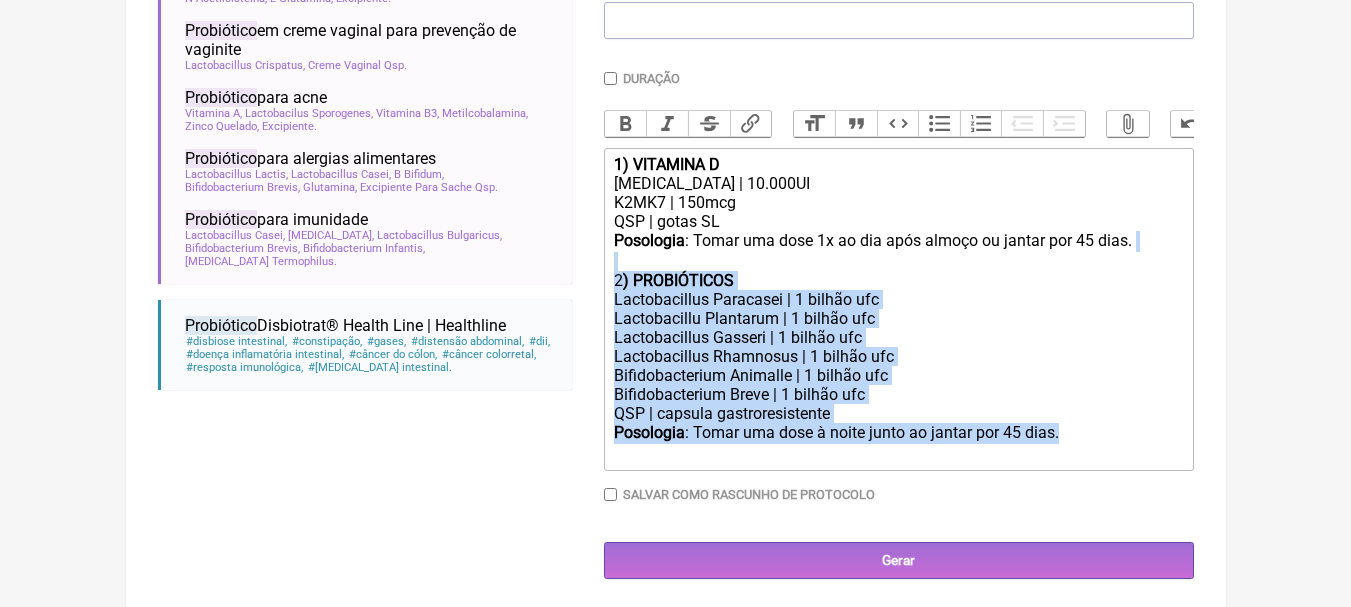 drag, startPoint x: 1104, startPoint y: 447, endPoint x: 581, endPoint y: 284, distance: 547.812 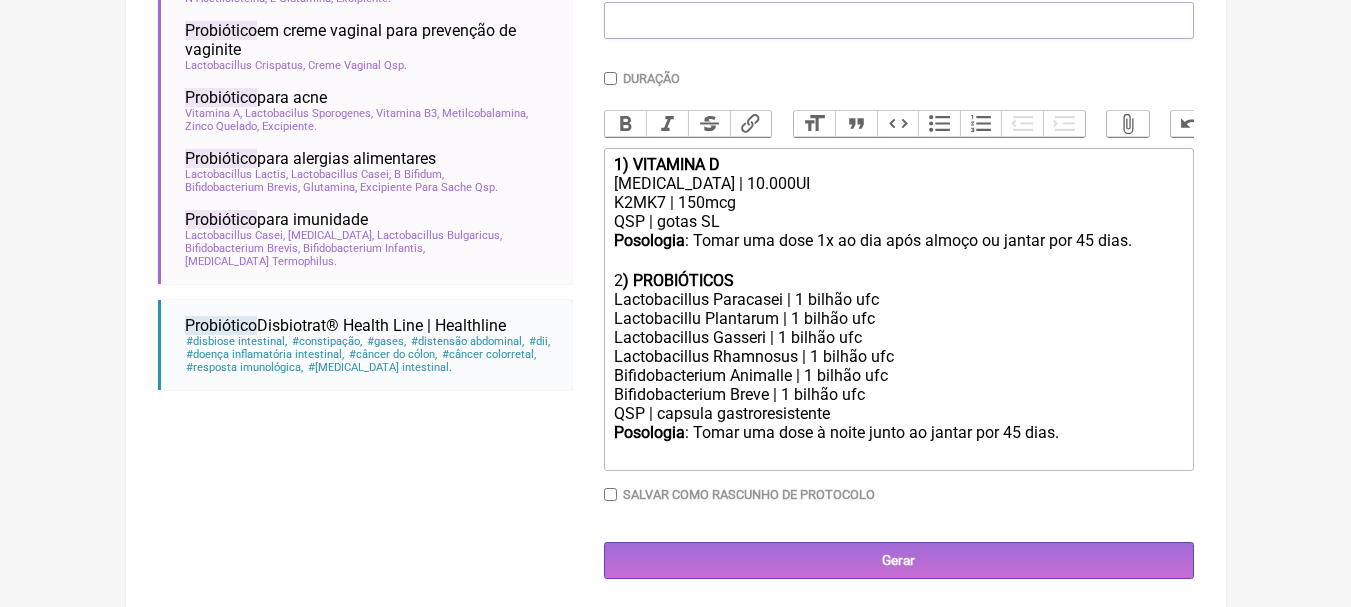 type on "<div><strong>1) VITAMINA D</strong></div><div>Colecalciferol | 10.000UI</div><div>K2MK7 | 150mcg</div><div>QSP | gotas SL</div><div><strong>Posologia</strong>: Tomar uma dose 1x ao dia após almoço ou jantar por 45 dias. ㅤ<br><br><br></div>" 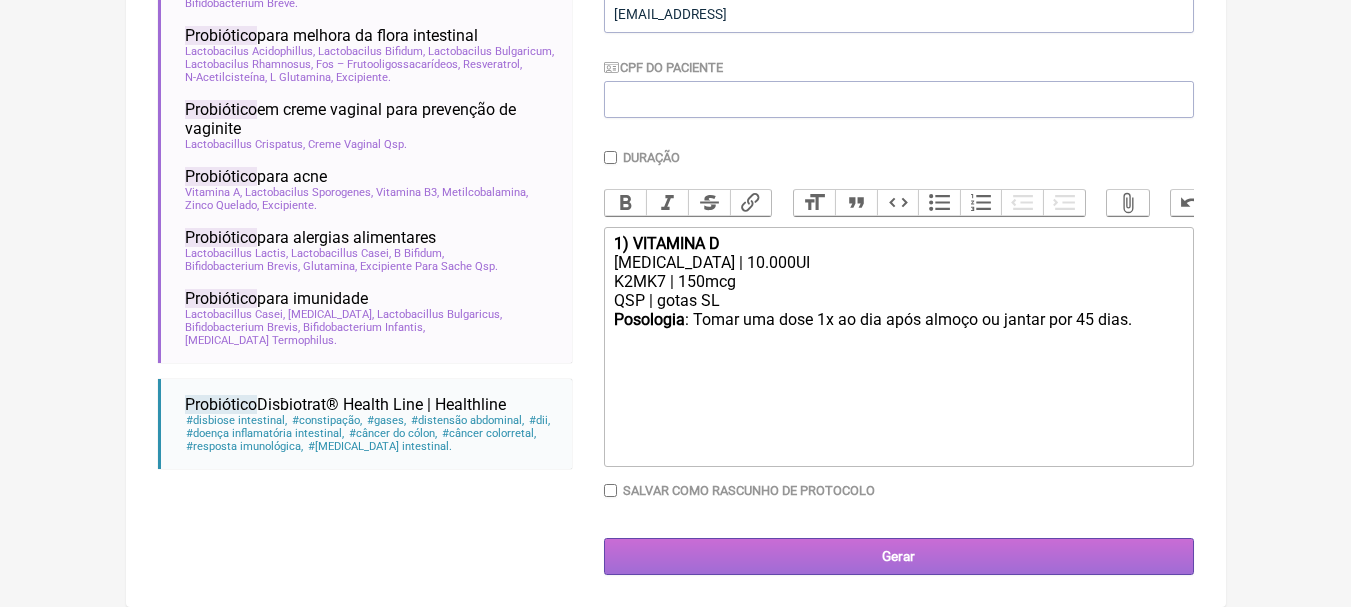 click on "Gerar" at bounding box center [899, 556] 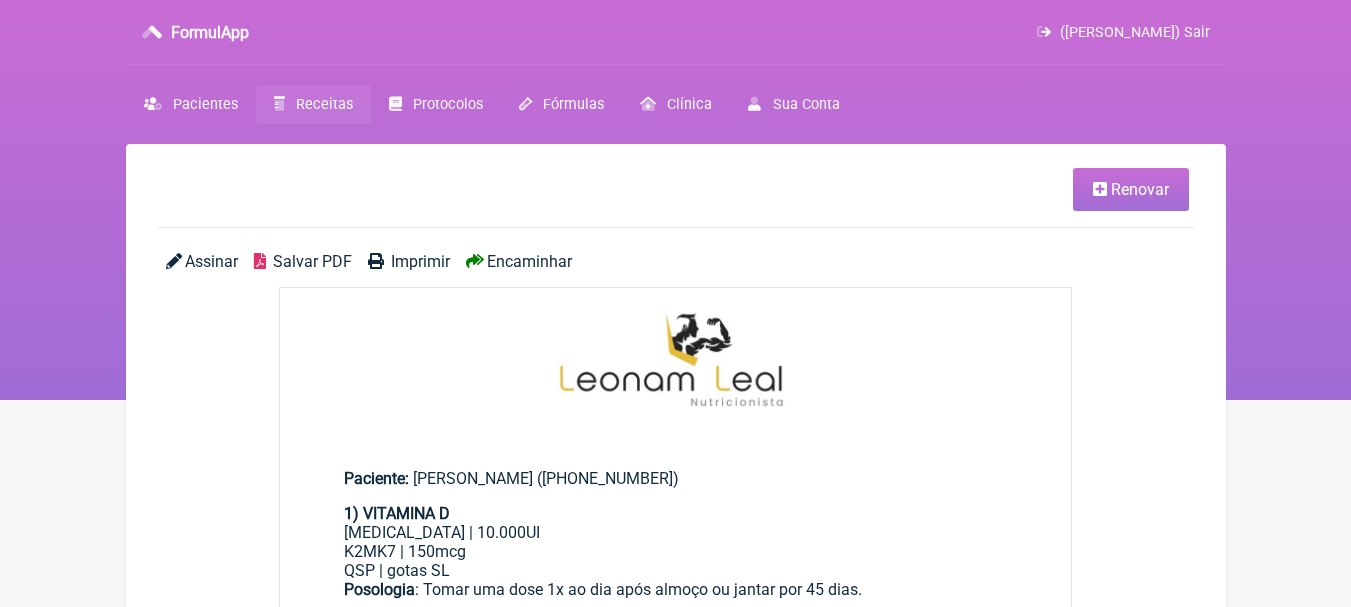 scroll, scrollTop: 0, scrollLeft: 0, axis: both 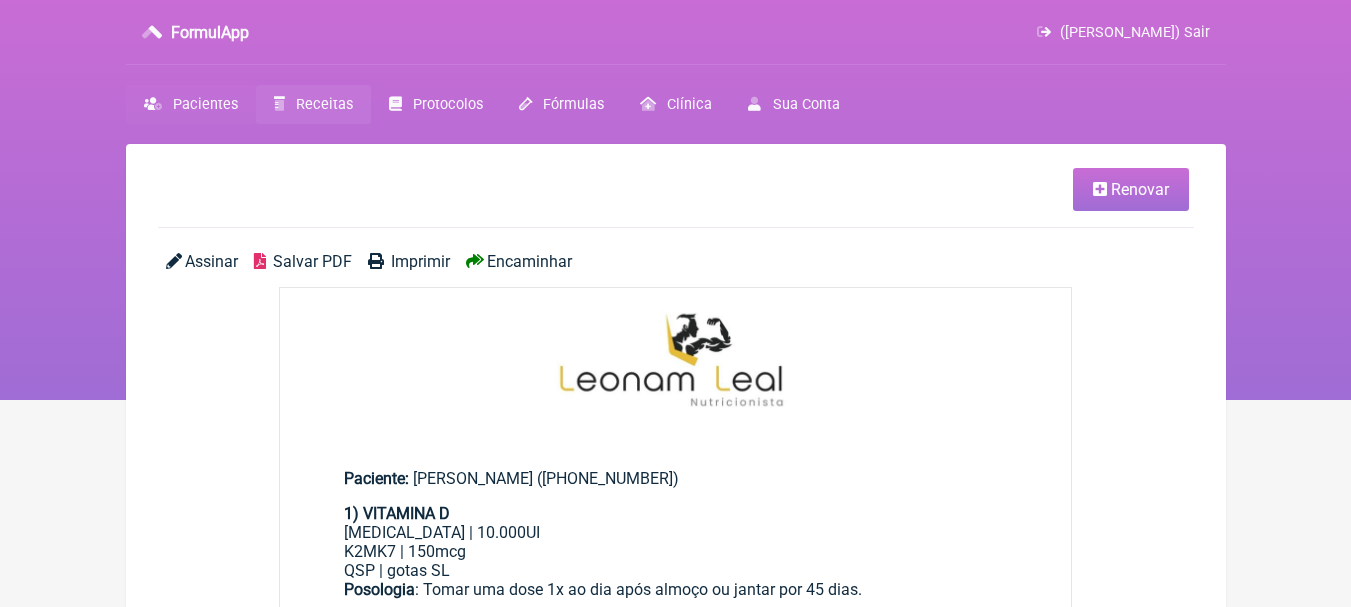 click on "Pacientes" at bounding box center (205, 104) 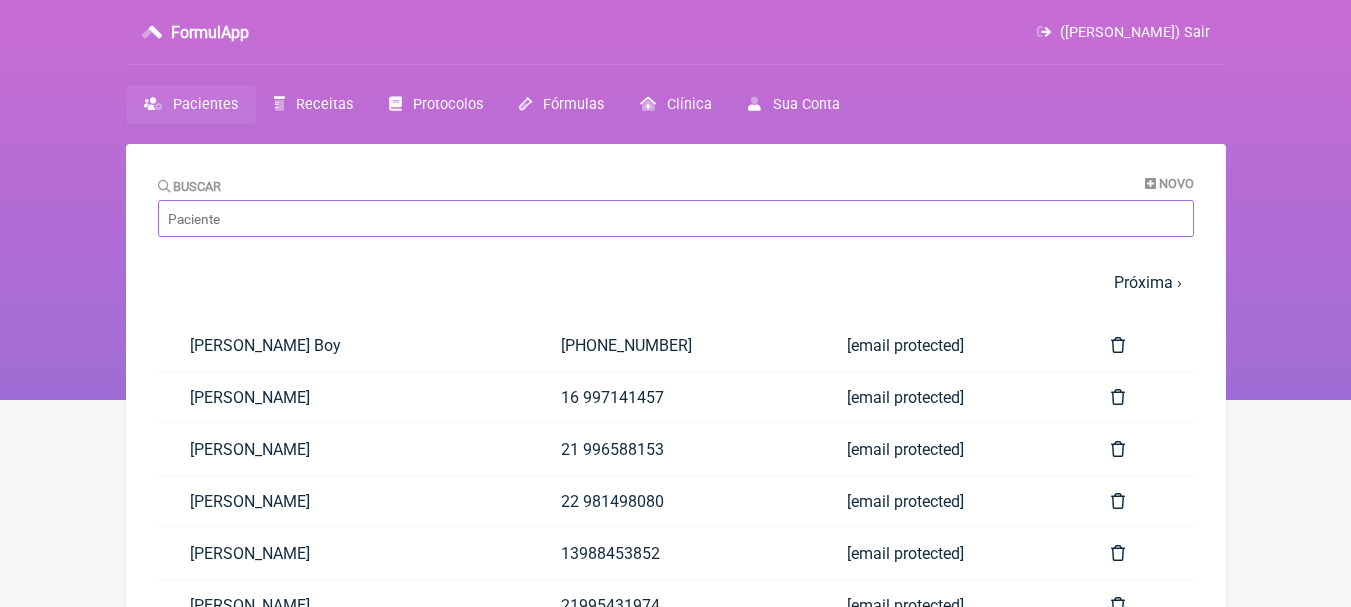 click on "Buscar" at bounding box center [676, 218] 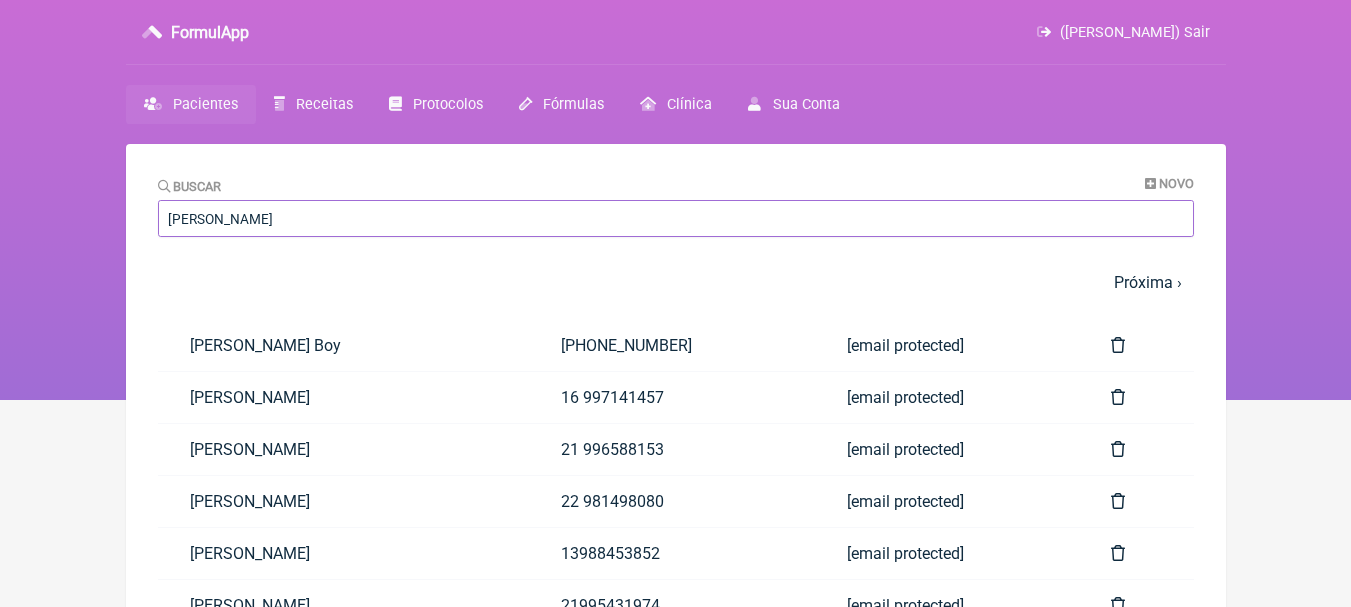 type on "jorge lucas" 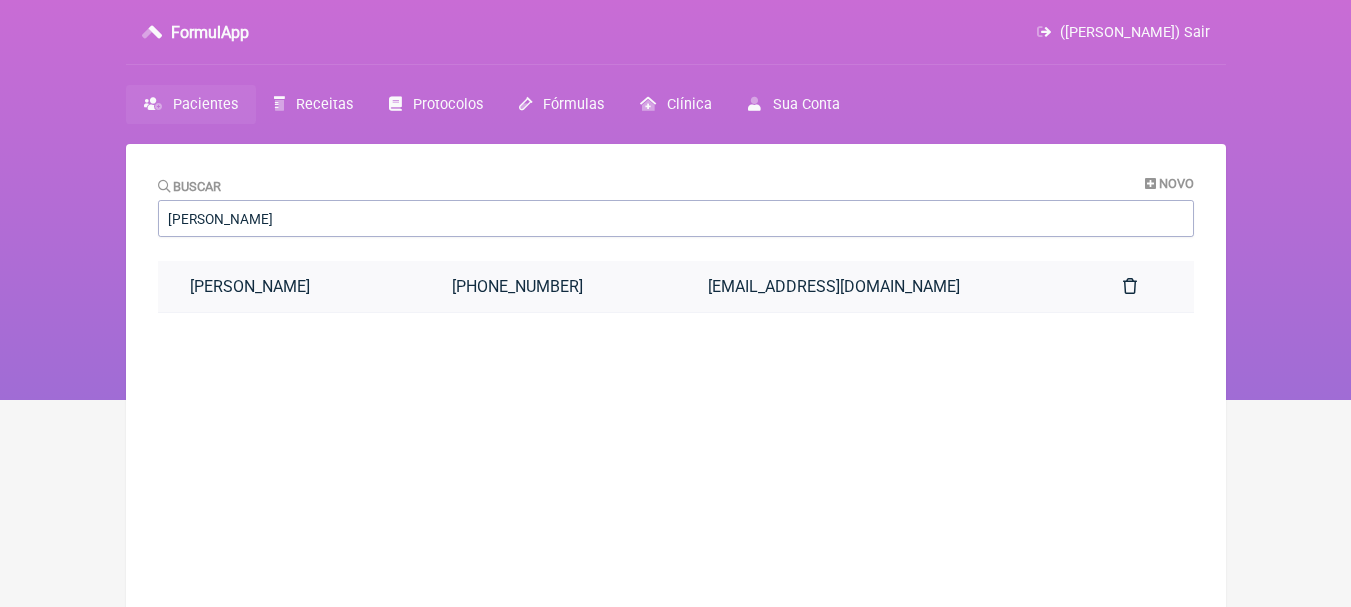 scroll, scrollTop: 0, scrollLeft: 0, axis: both 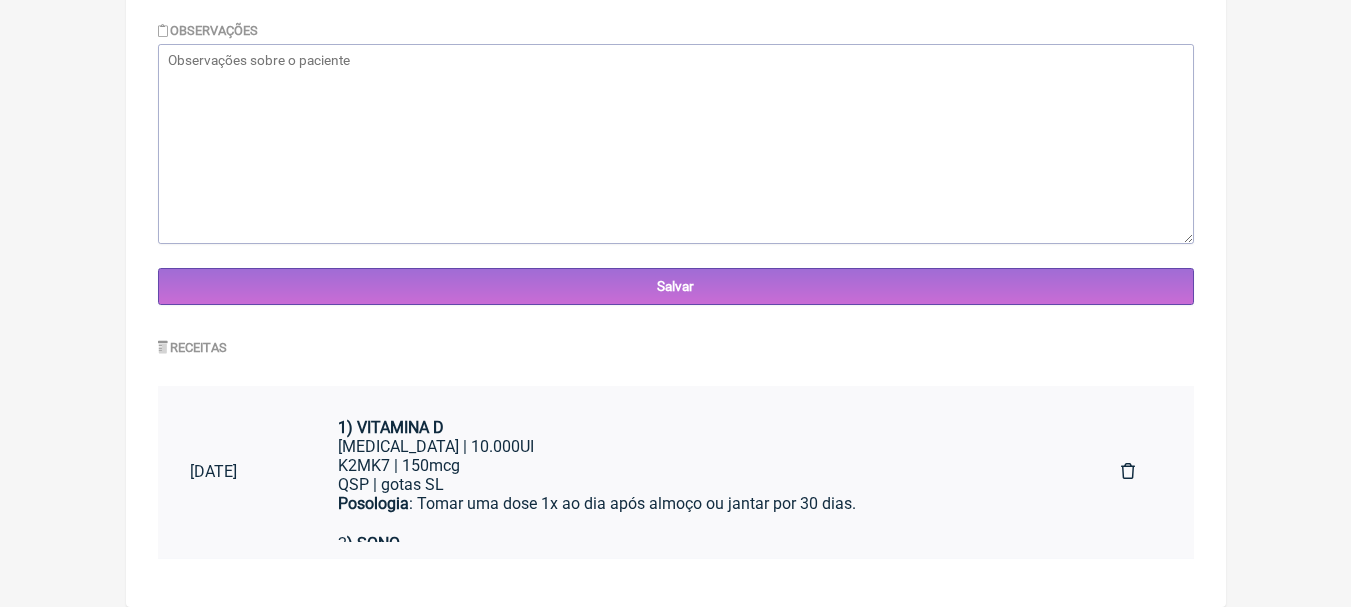 click on "K2MK7 | 150mcg" at bounding box center (697, 465) 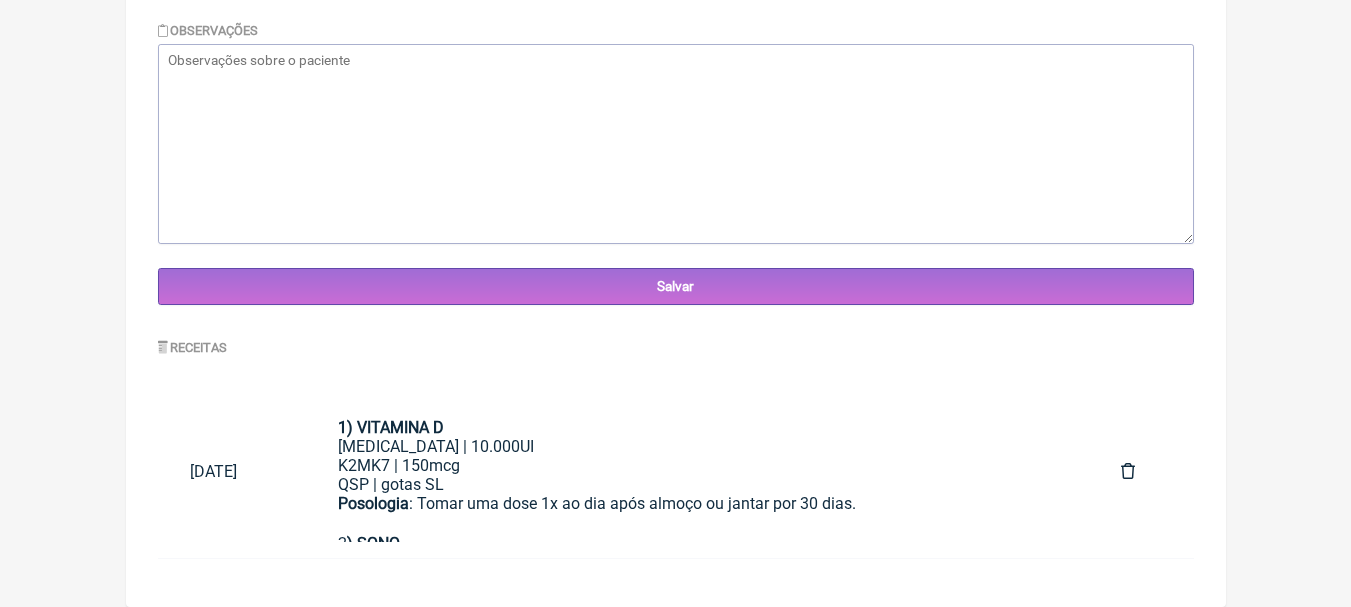 click on "FormulApp
(Leonam Leal) Sair
Pacientes
Receitas
Protocolos
Fórmulas
Clínica
Sua Conta
Nome
Jorge Lucas Duarte Baccaro Neves
Telefone
(22) 97403-9433
Email
gisellejdbneves@gmail.com
CPF do Paciente
Logradouro
Cidade
UF" at bounding box center [675, -485] 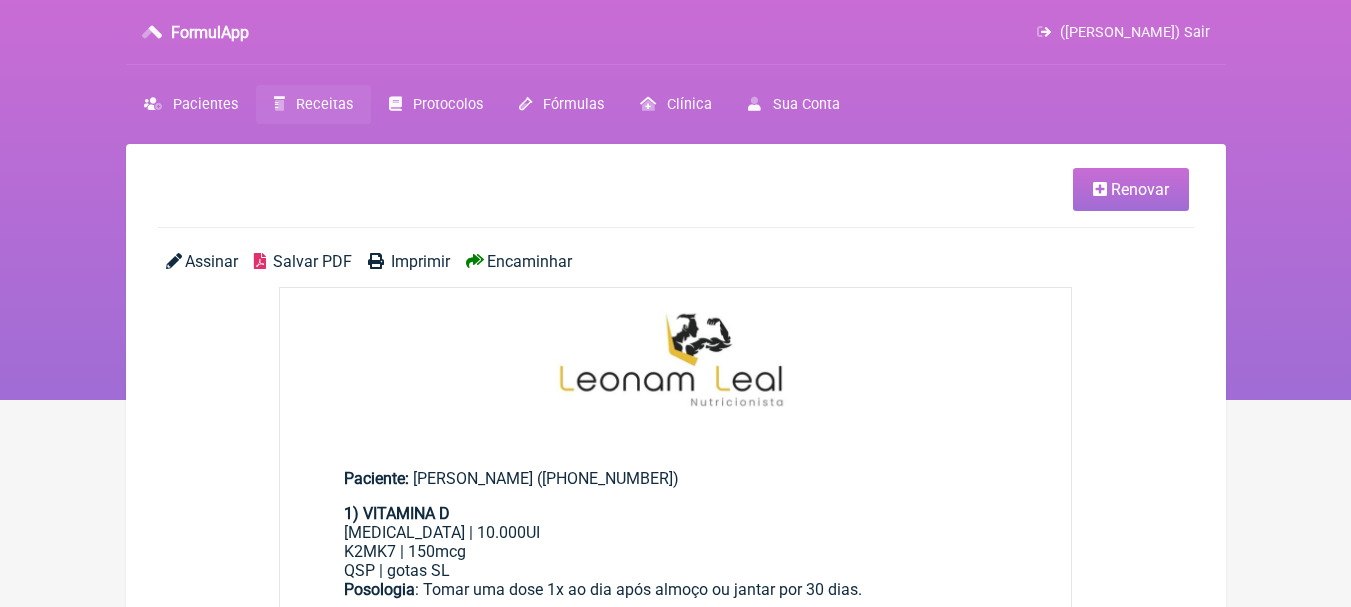 scroll, scrollTop: 0, scrollLeft: 0, axis: both 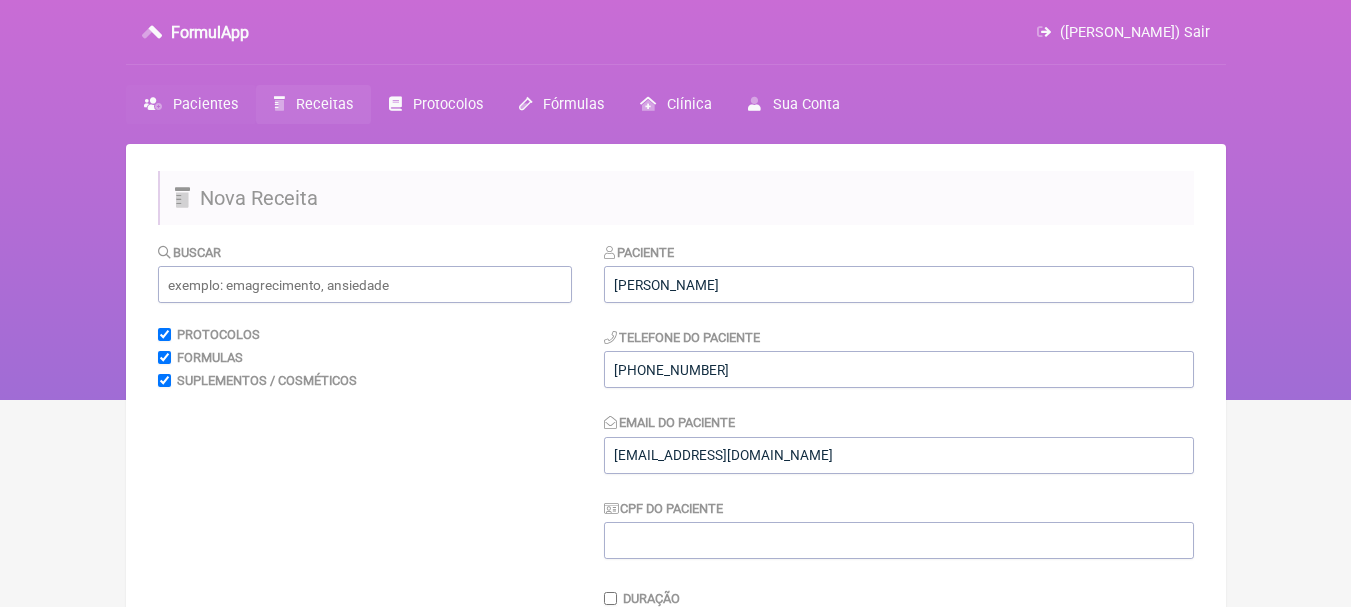 click on "Pacientes" at bounding box center [205, 104] 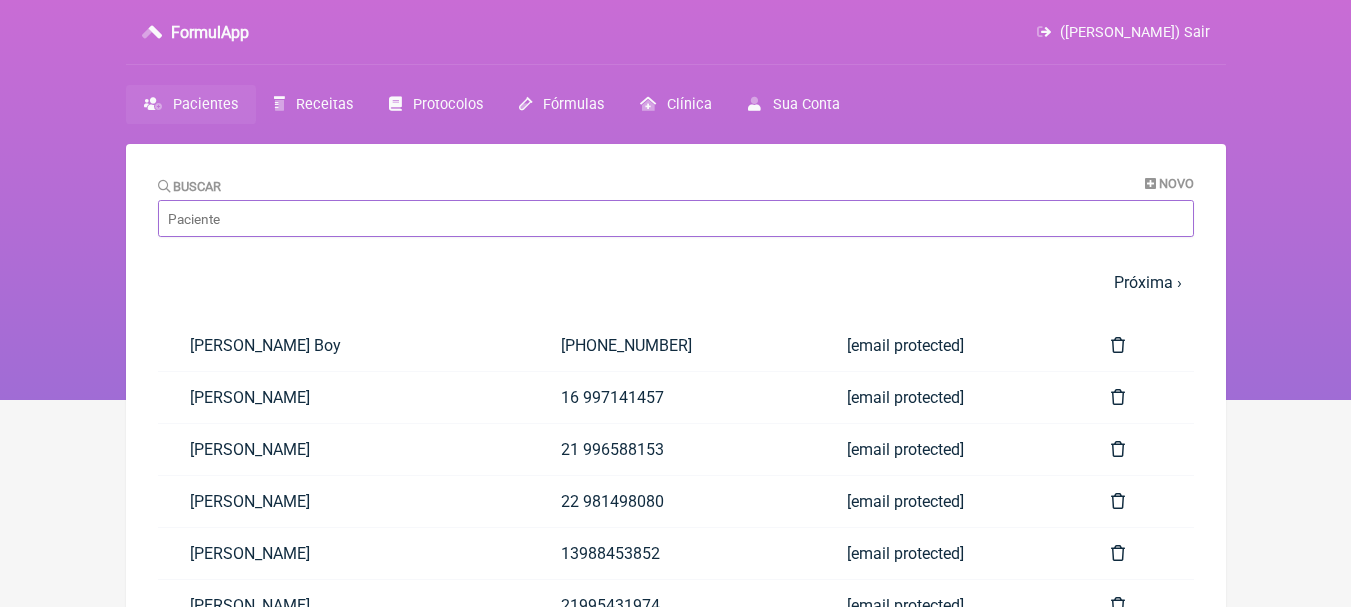 click on "Buscar" at bounding box center (676, 218) 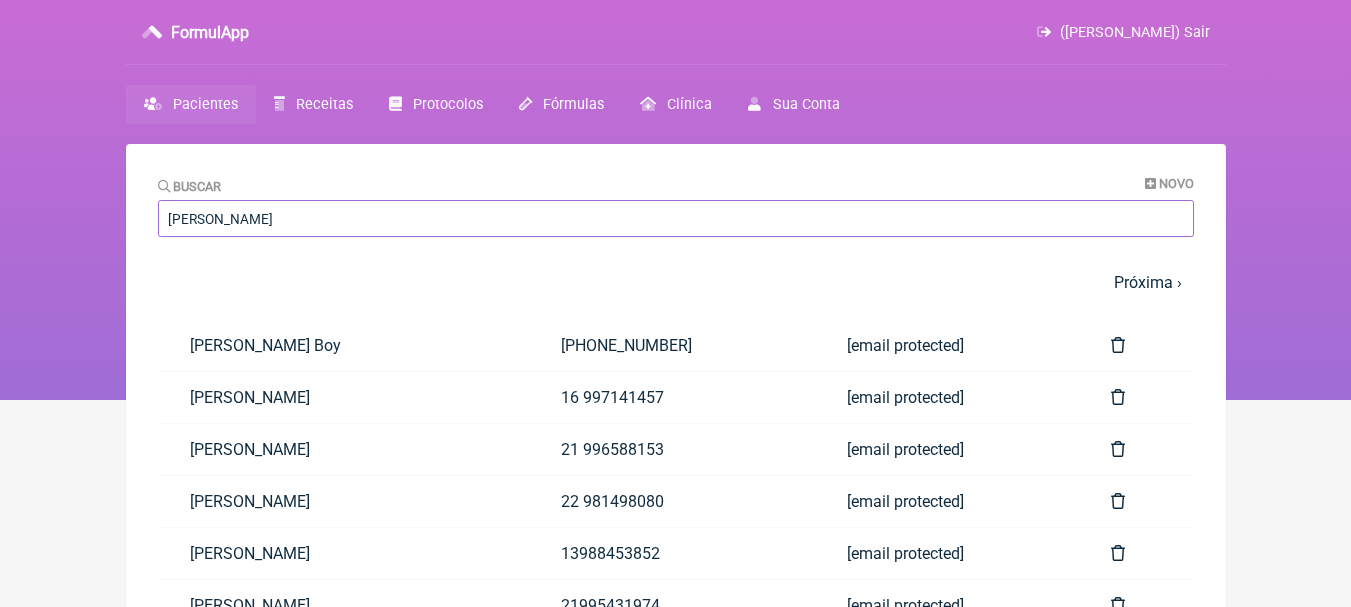 type on "jorge enzo" 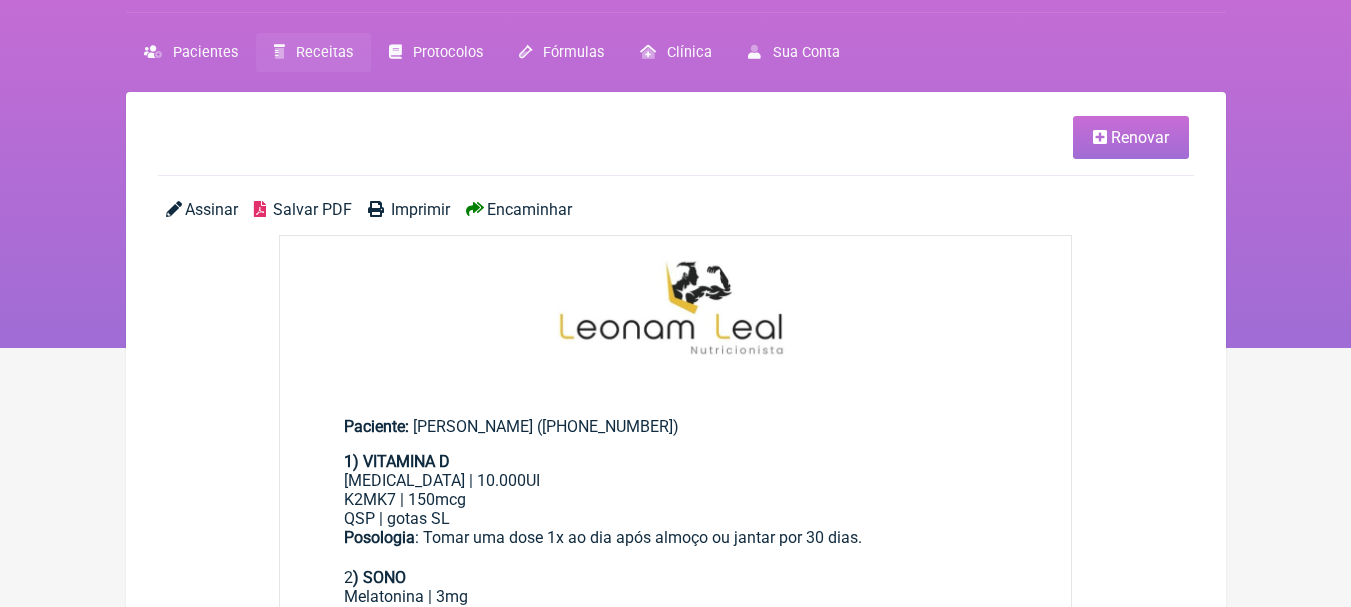 scroll, scrollTop: 100, scrollLeft: 0, axis: vertical 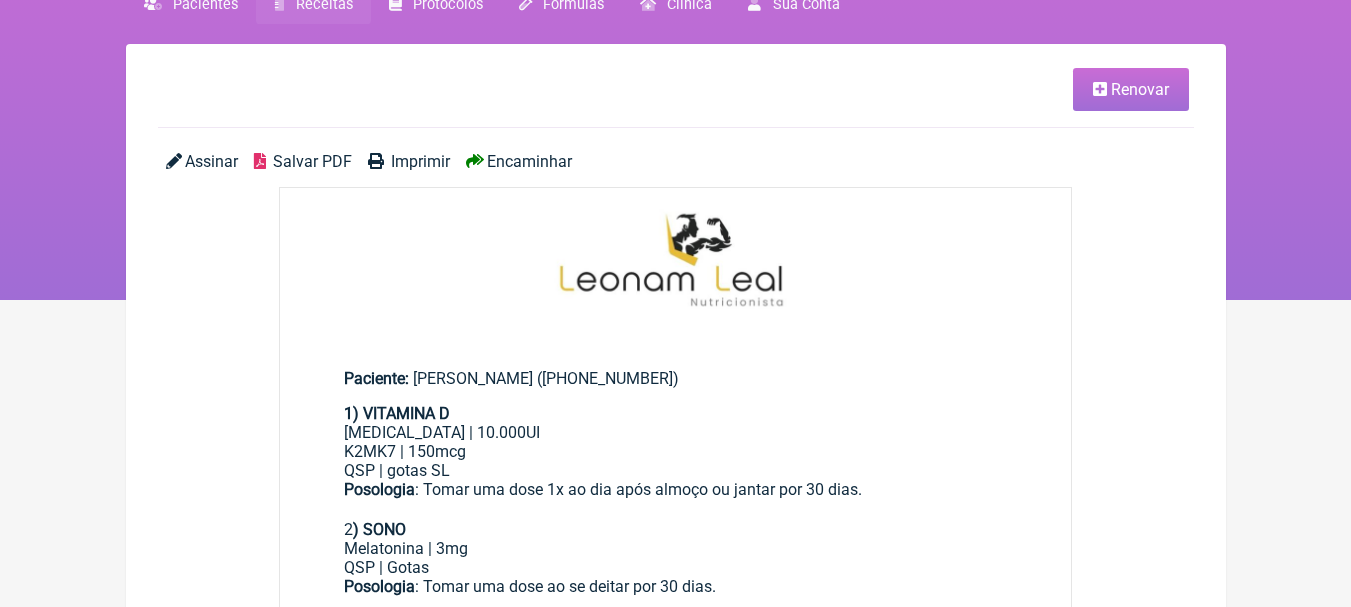 click on "Renovar" at bounding box center (1131, 89) 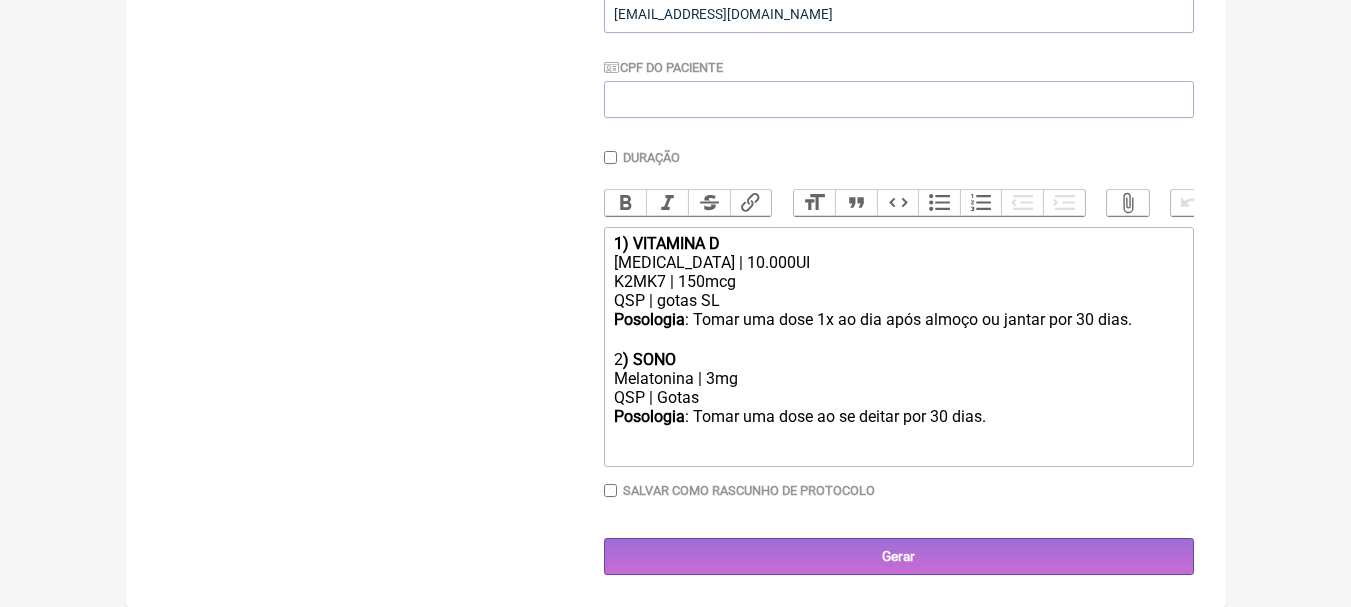 scroll, scrollTop: 456, scrollLeft: 0, axis: vertical 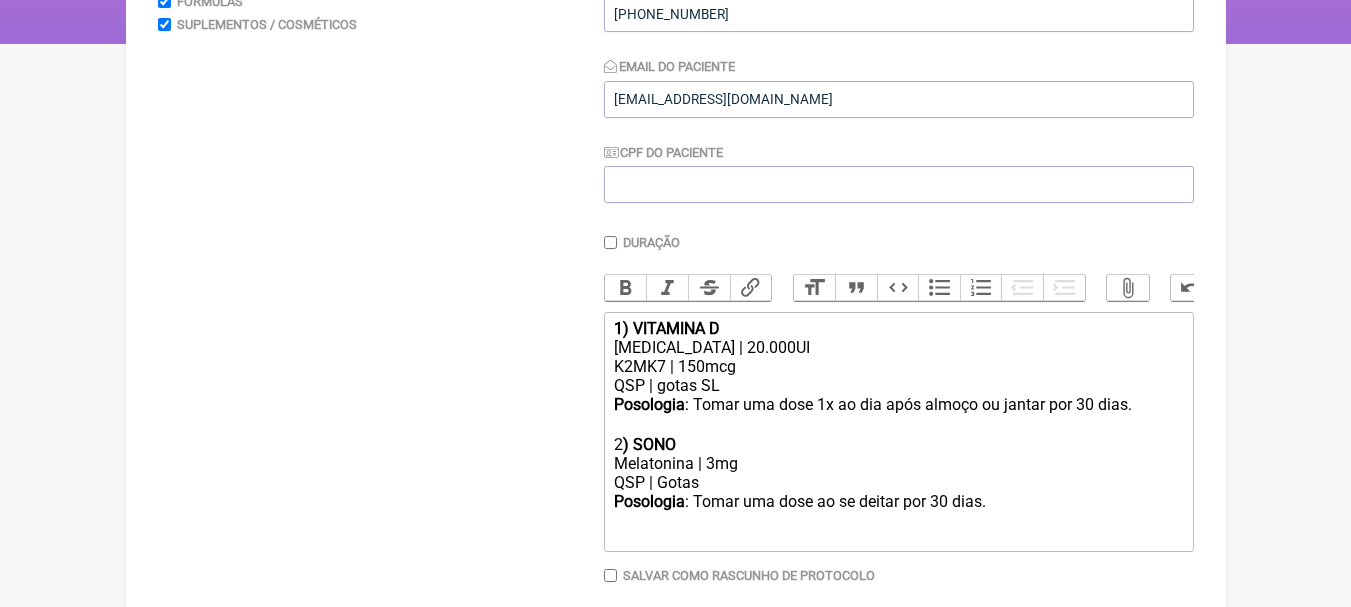 click on "[MEDICAL_DATA] | 20.000UI" 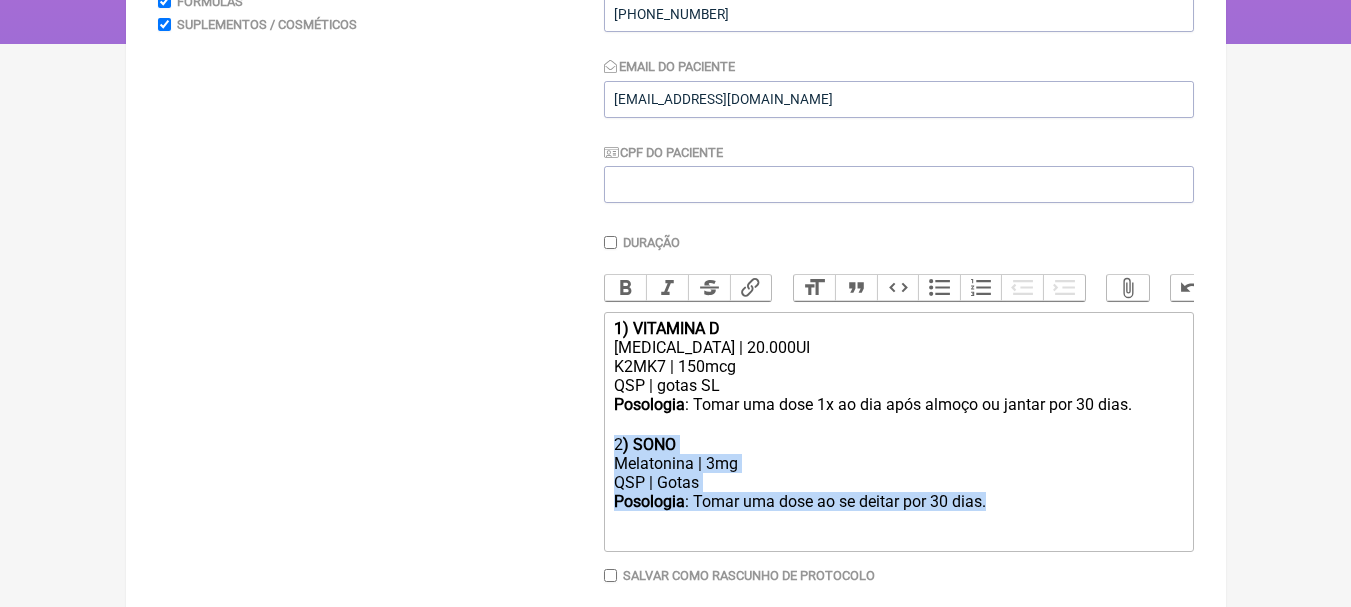 drag, startPoint x: 1024, startPoint y: 516, endPoint x: 611, endPoint y: 456, distance: 417.3356 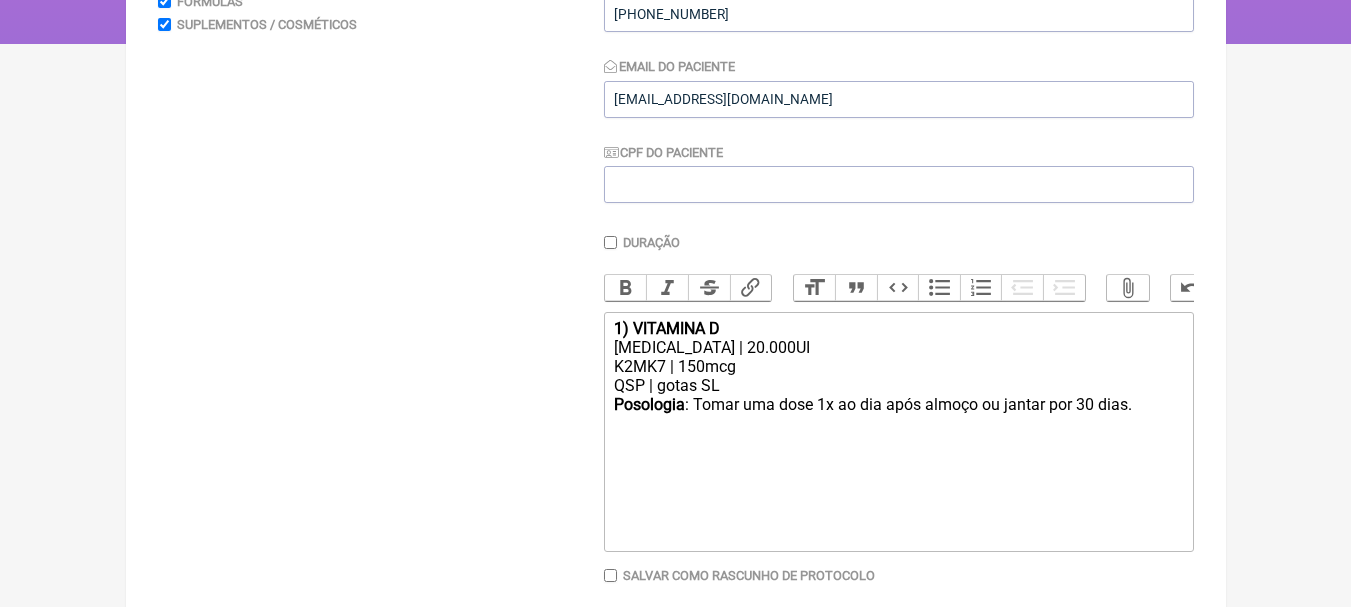 type on "<div><strong>1) VITAMINA D</strong></div><div>[MEDICAL_DATA] | 20.000UI</div><div>K2MK7 | 150mcg</div><div>QSP | gotas SL</div><div><strong>Posologia</strong>: Tomar uma dose 1x ao dia após almoço ou jantar por 30 dias. ㅤ<br><br></div><div><br><br></div>" 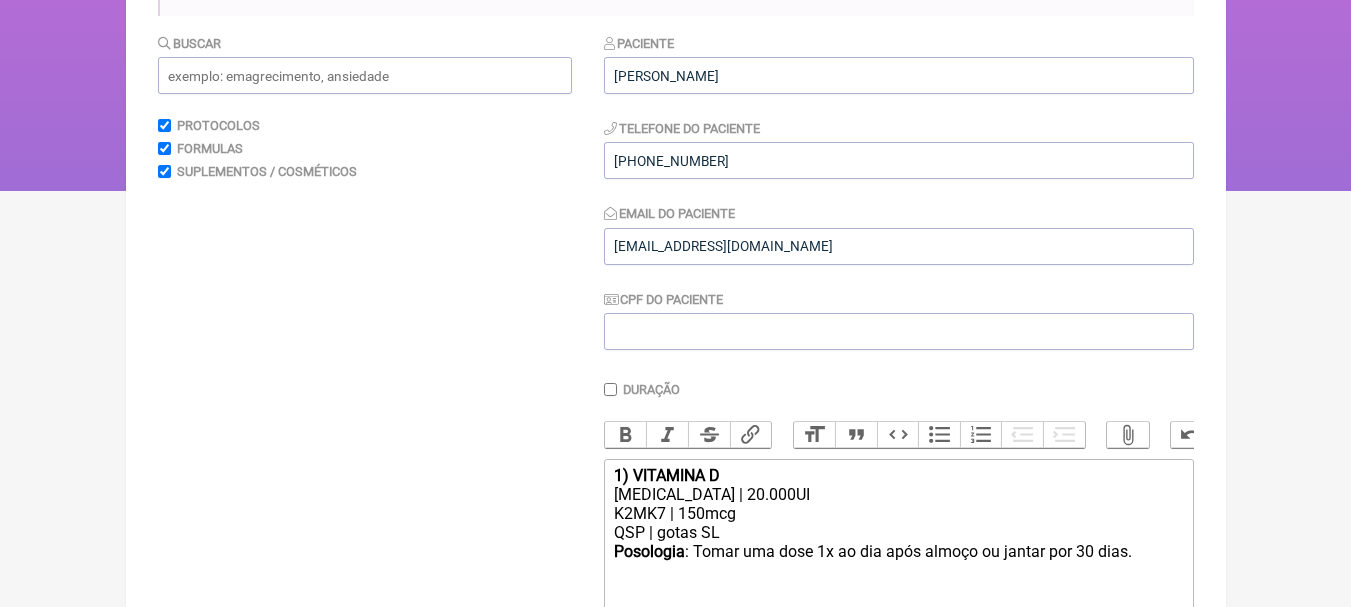scroll, scrollTop: 56, scrollLeft: 0, axis: vertical 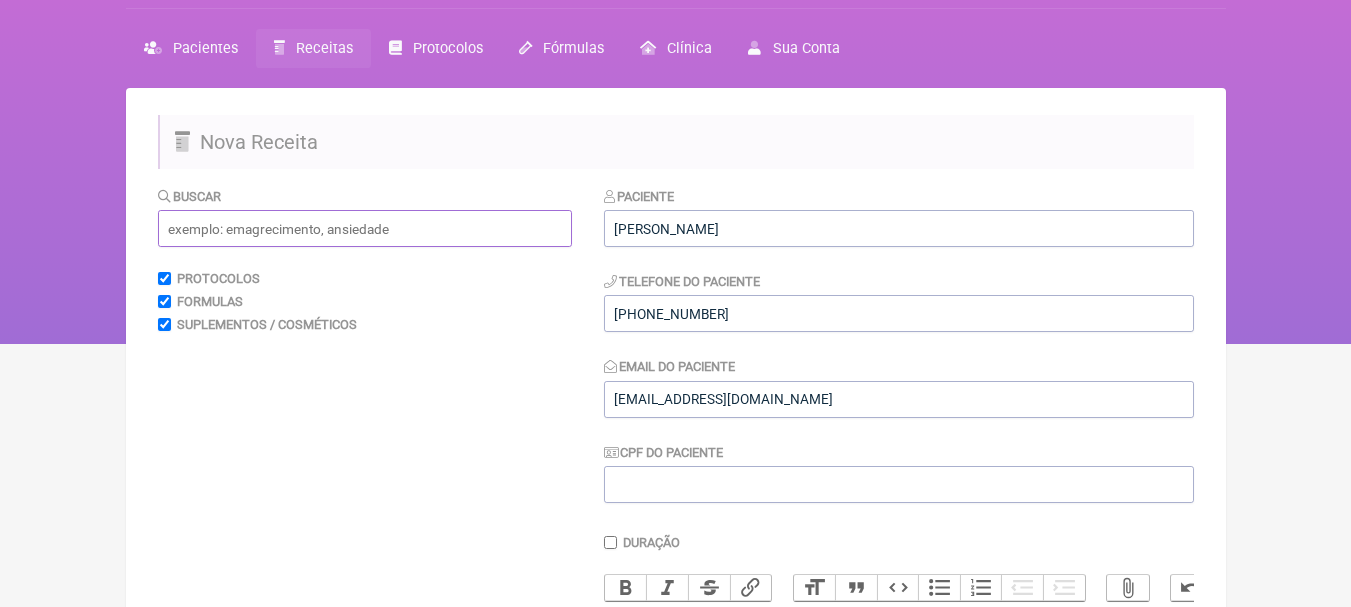 click at bounding box center (365, 228) 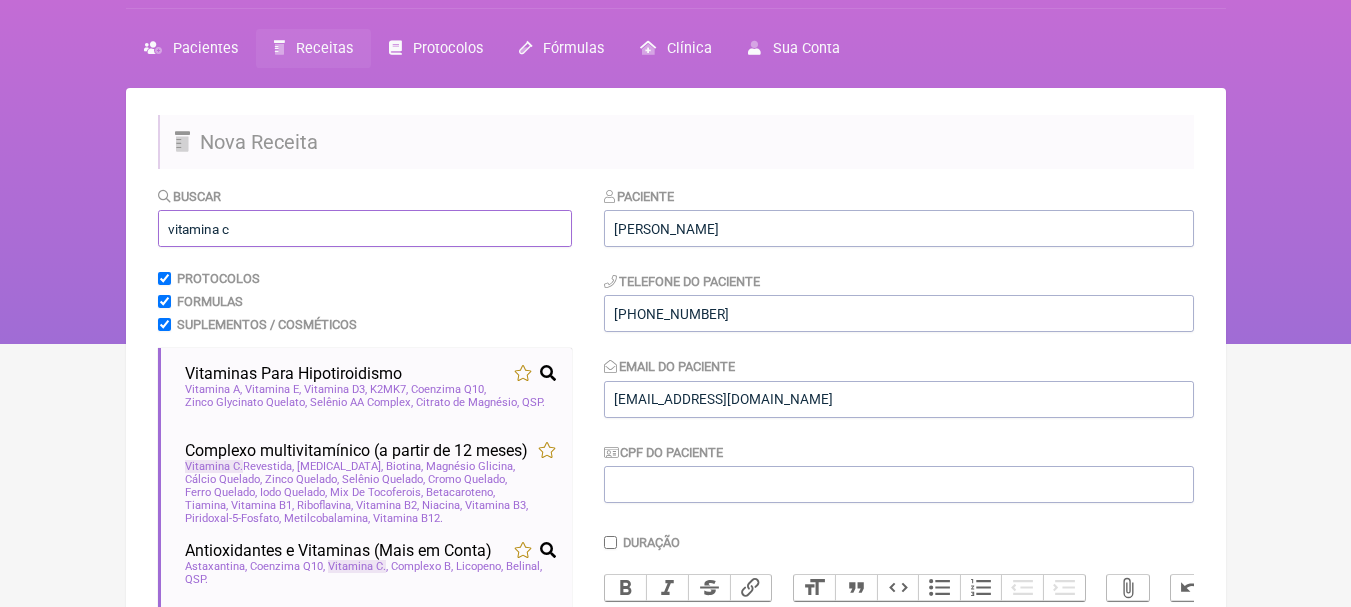 scroll, scrollTop: 256, scrollLeft: 0, axis: vertical 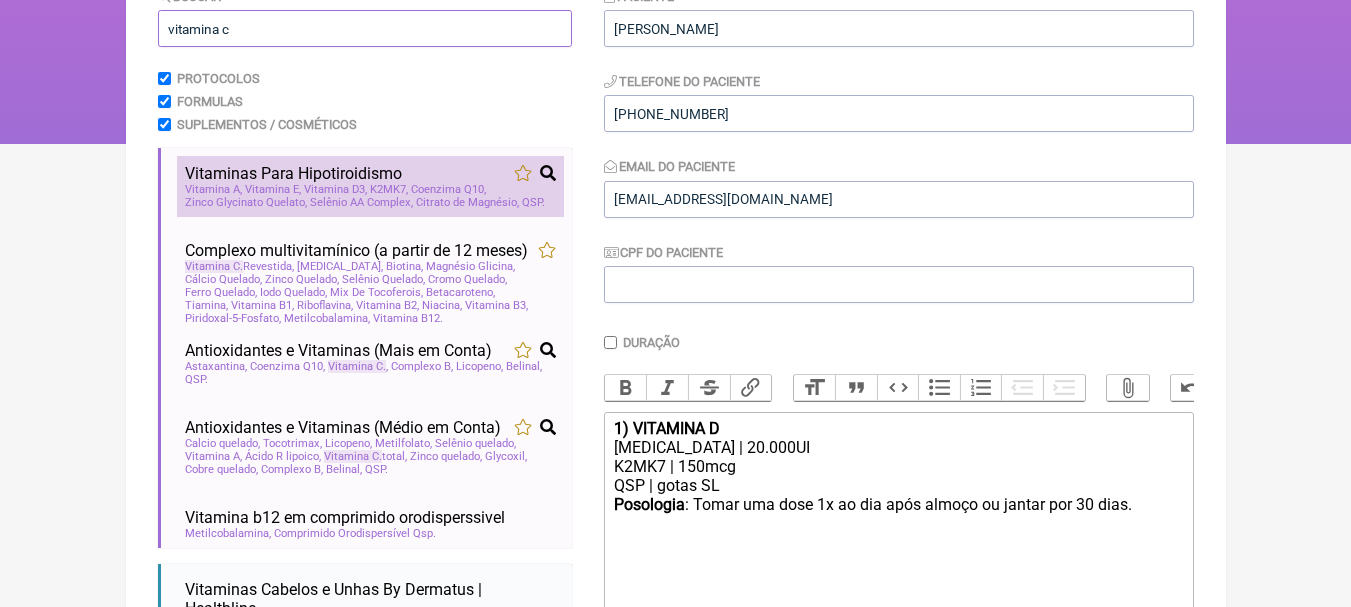 type on "vitamina c" 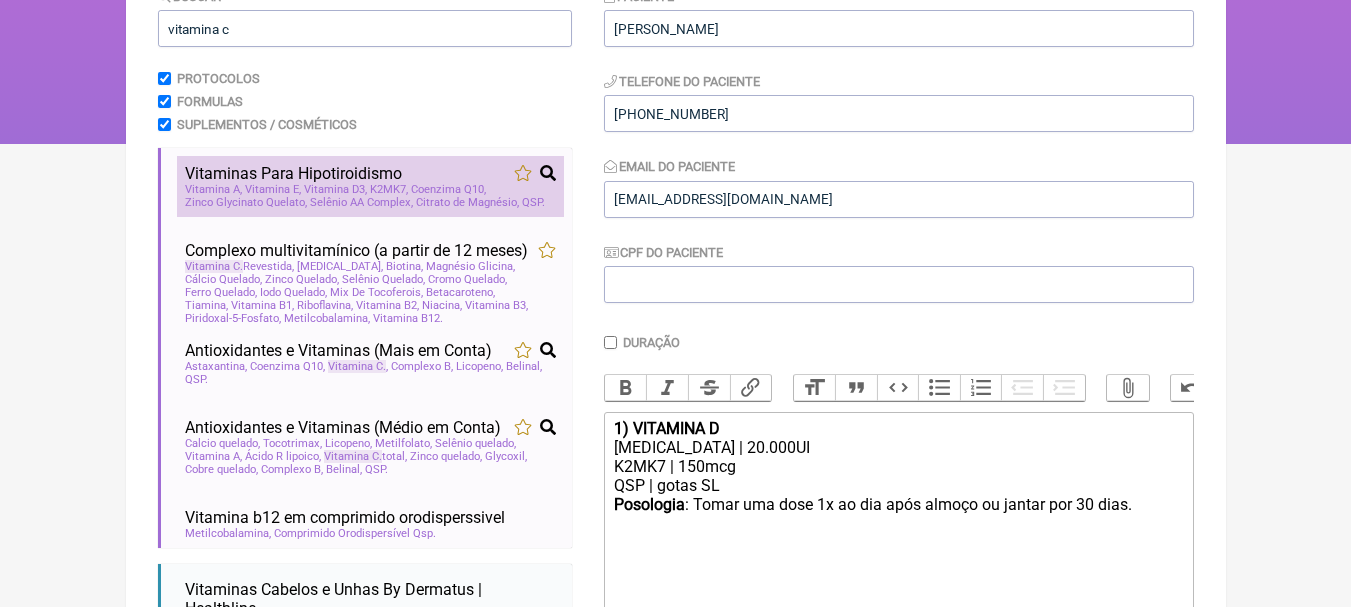 click on "Vitaminas Para Hipotiroidismo" at bounding box center (370, 173) 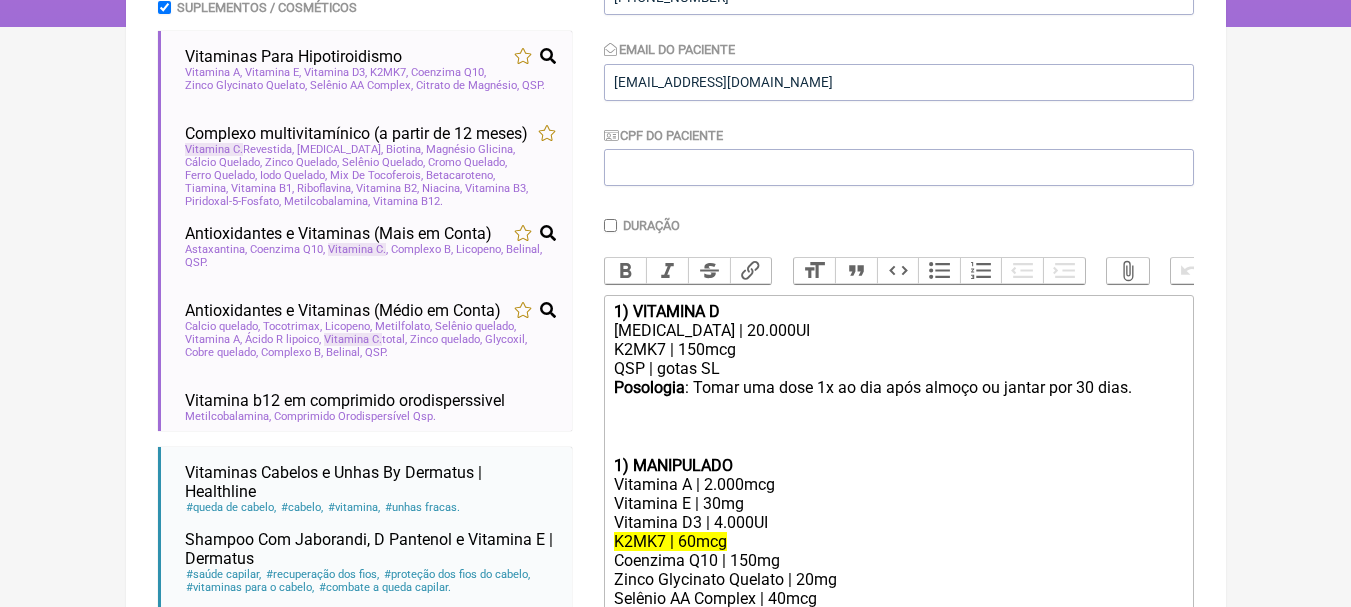 scroll, scrollTop: 556, scrollLeft: 0, axis: vertical 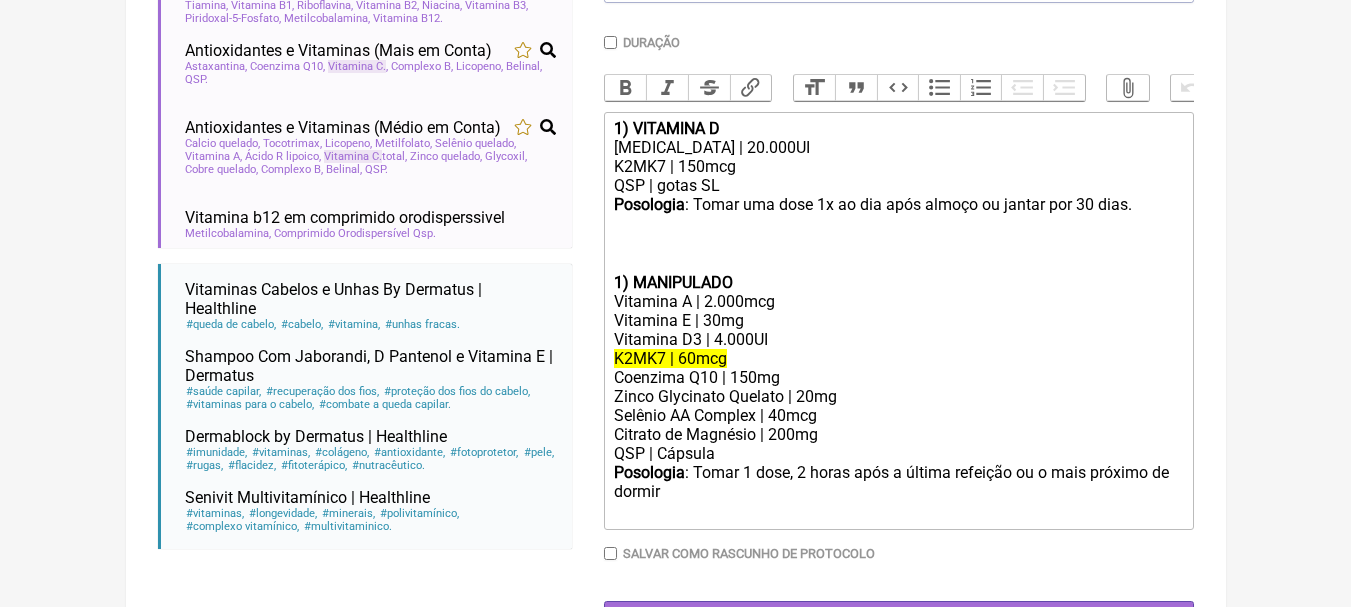 click 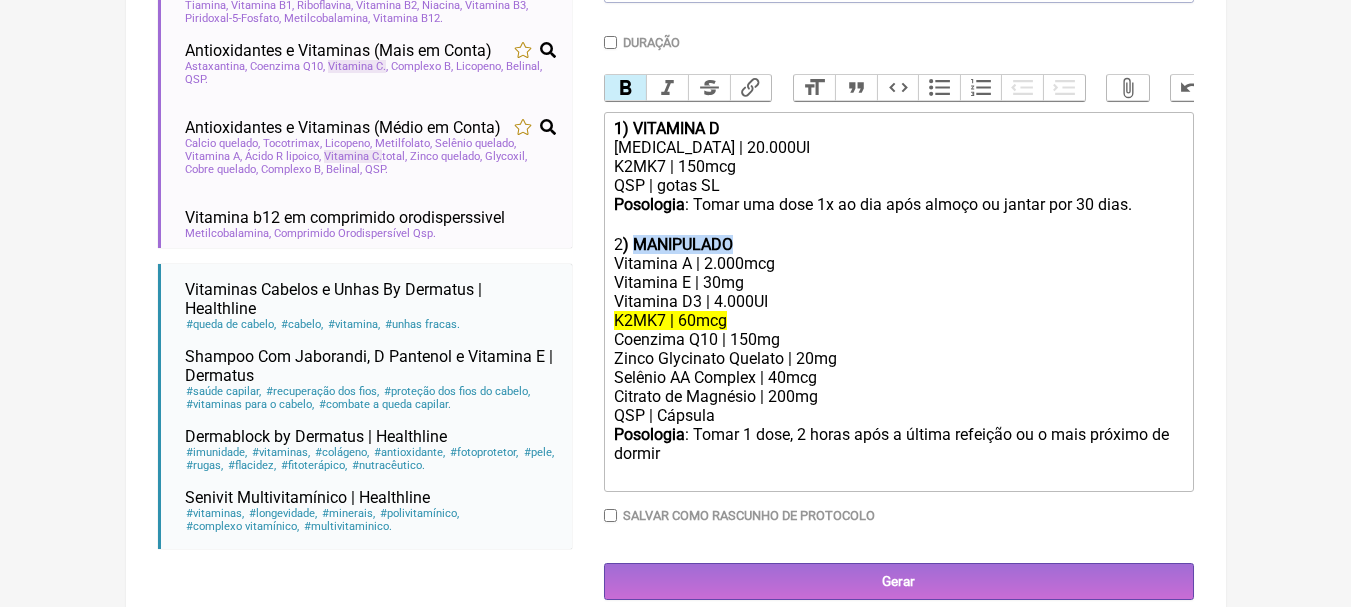 drag, startPoint x: 751, startPoint y: 255, endPoint x: 636, endPoint y: 257, distance: 115.01739 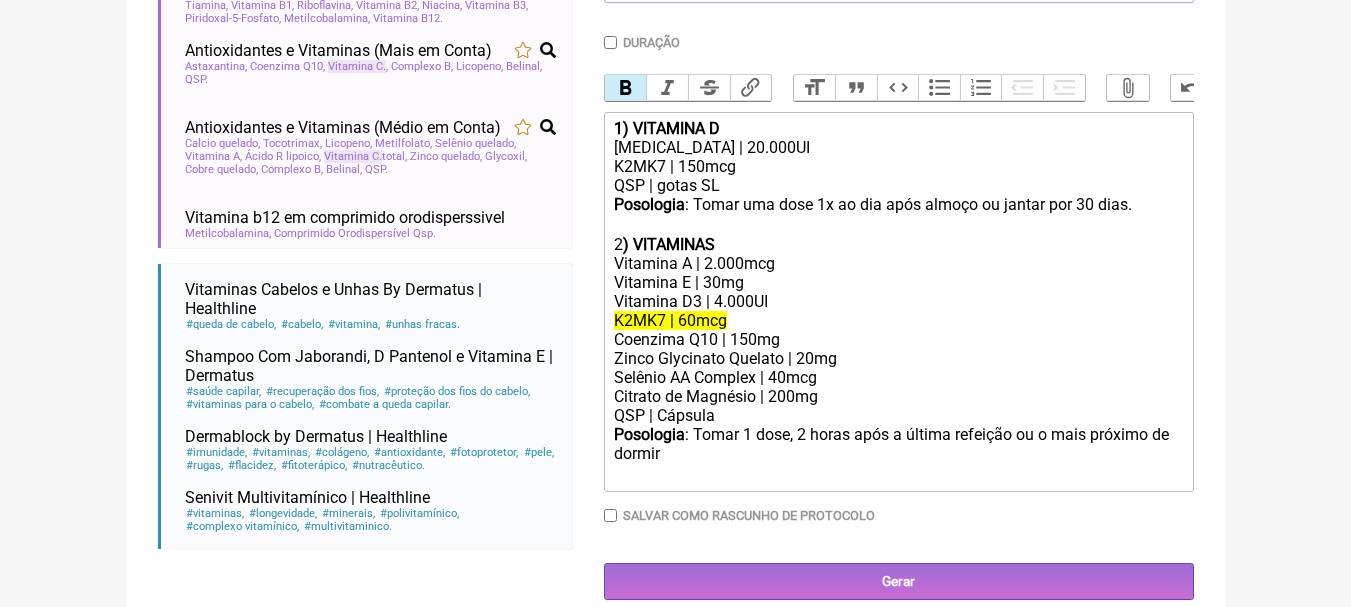 click on "Vitamina E | 30mg" 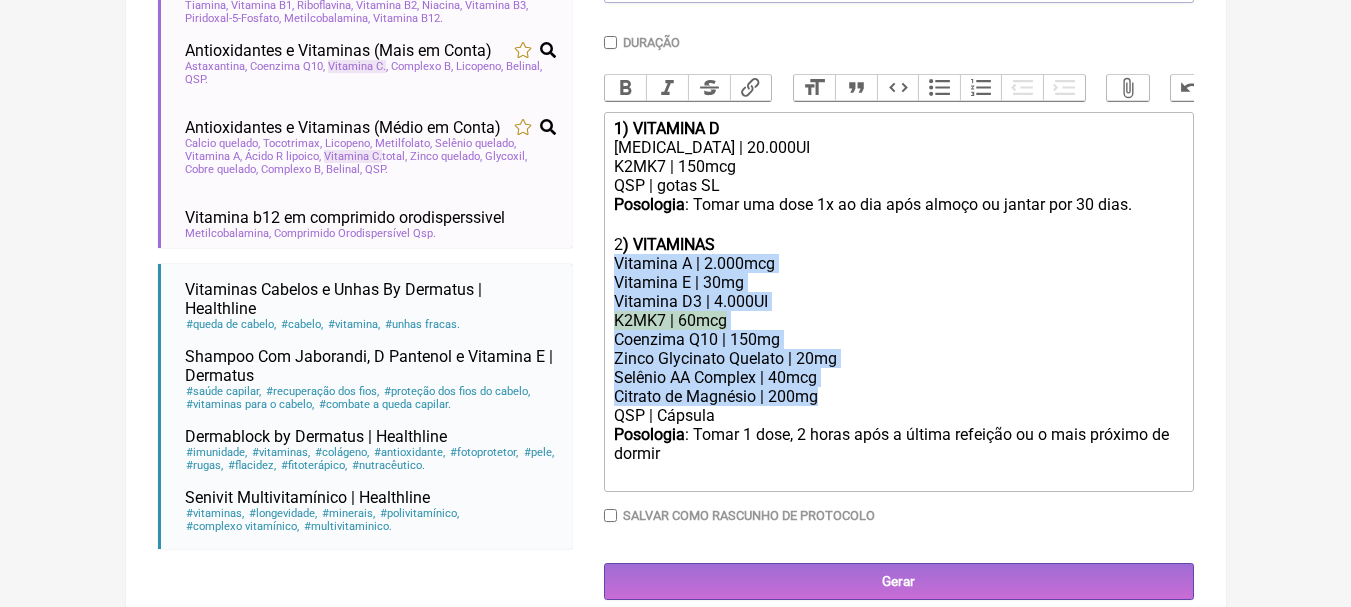 drag, startPoint x: 837, startPoint y: 410, endPoint x: 616, endPoint y: 275, distance: 258.97104 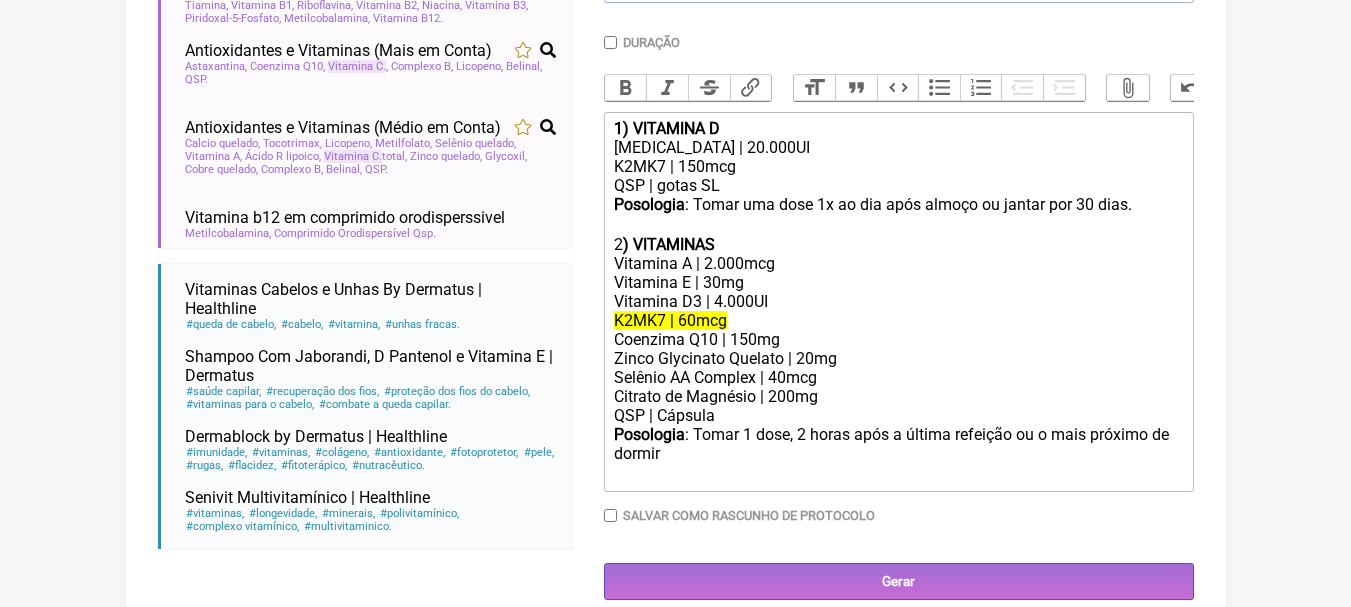 scroll, scrollTop: 553, scrollLeft: 0, axis: vertical 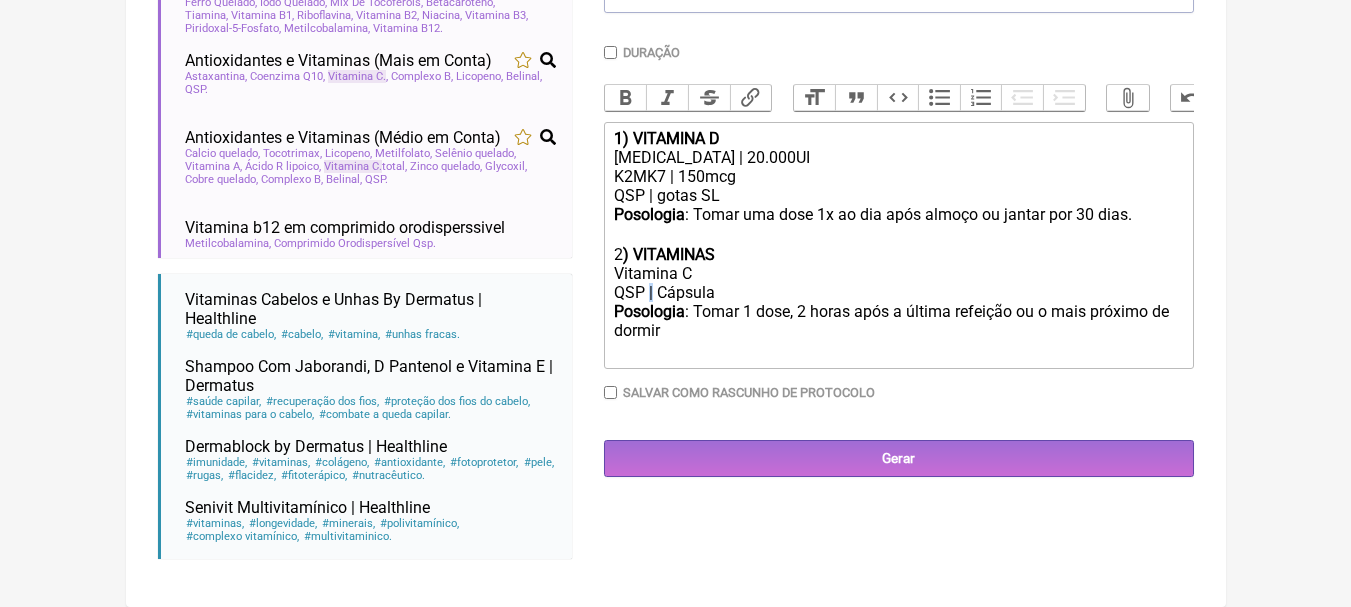 copy on "|" 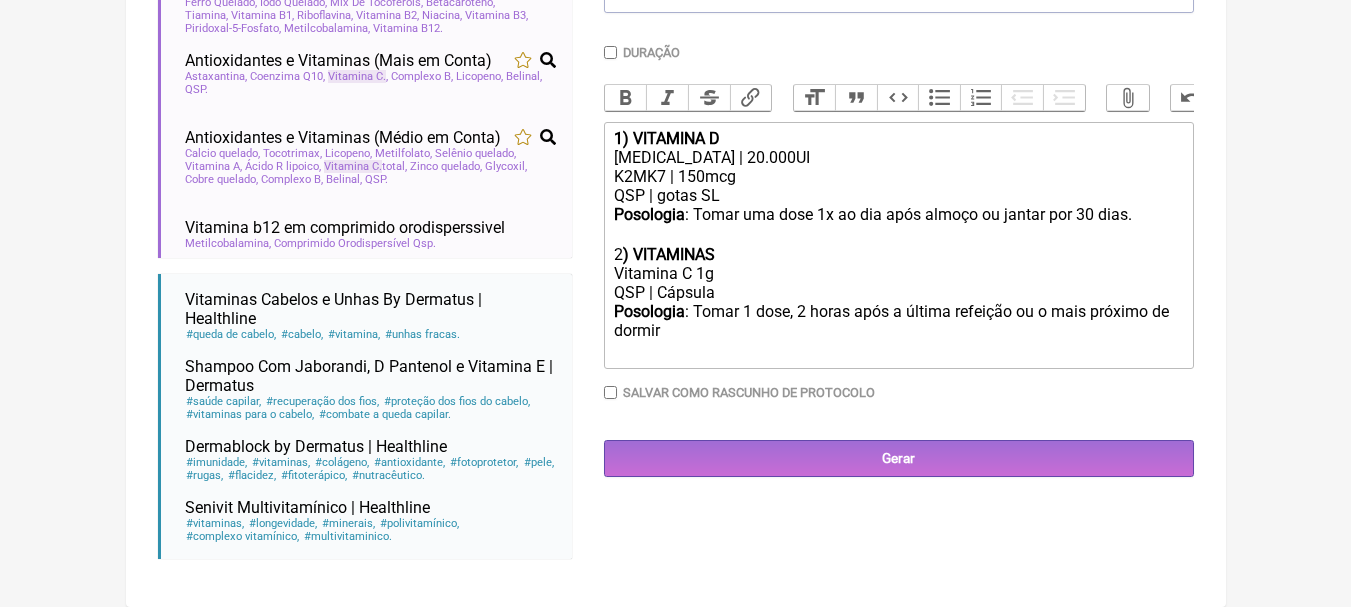 click on "Posologia : Tomar 1 dose, 2 horas após a última refeição ou o mais próximo de dormir ㅤ" 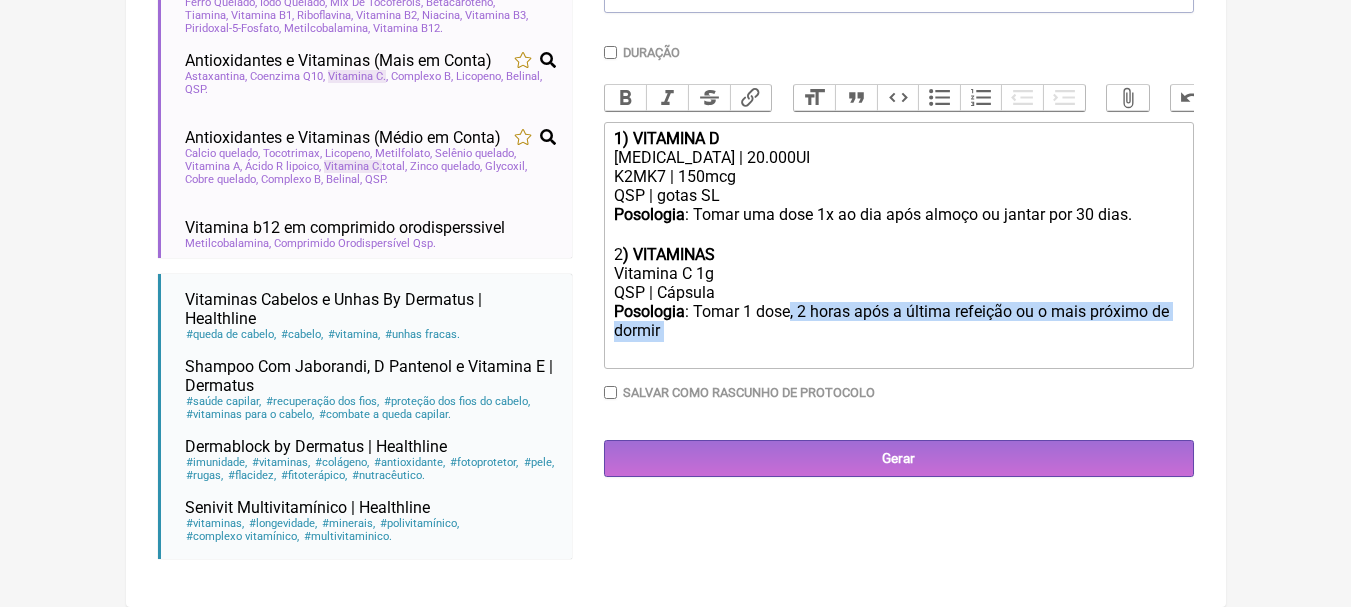 drag, startPoint x: 789, startPoint y: 317, endPoint x: 816, endPoint y: 338, distance: 34.20526 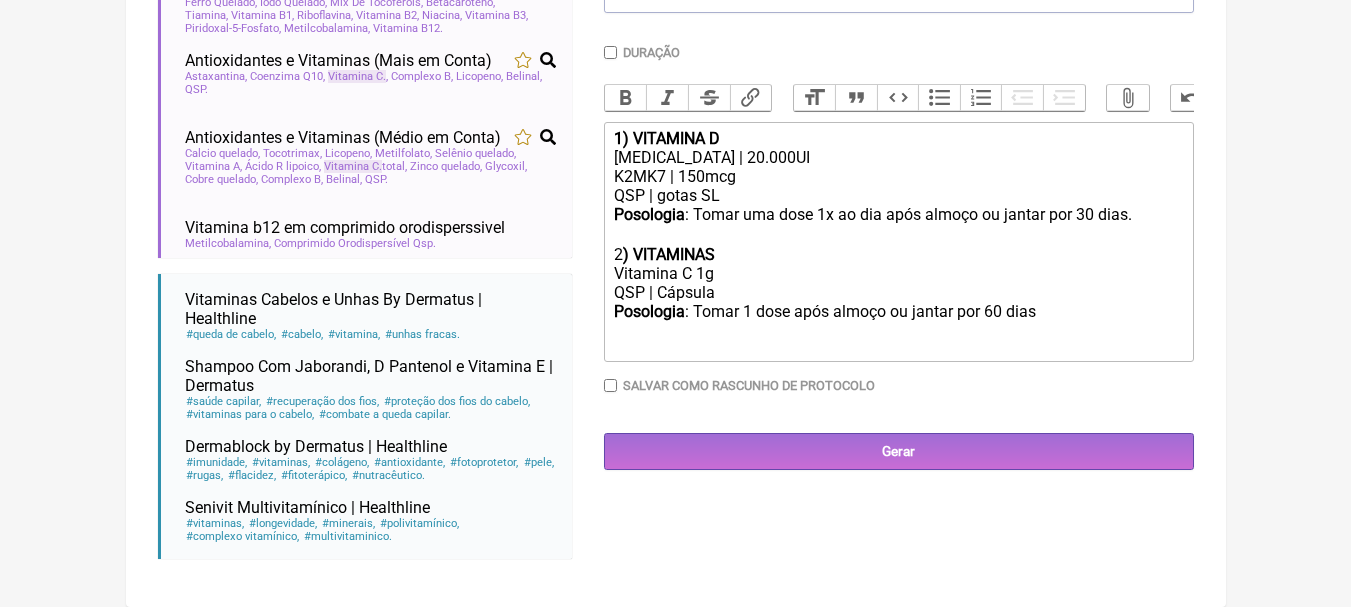 click on "Posologia : Tomar uma dose 1x ao dia após almoço ou jantar por 30 dias. ㅤ" 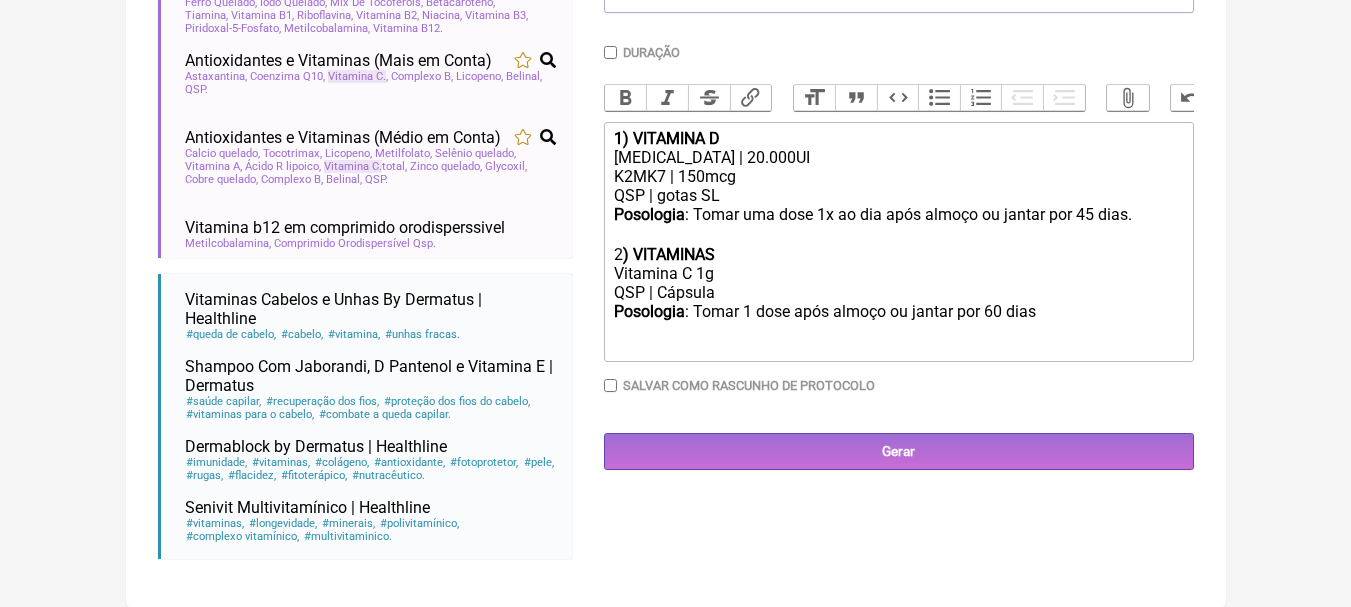 click on "Posologia : Tomar 1 dose após almoço ou jantar por 60 dias" 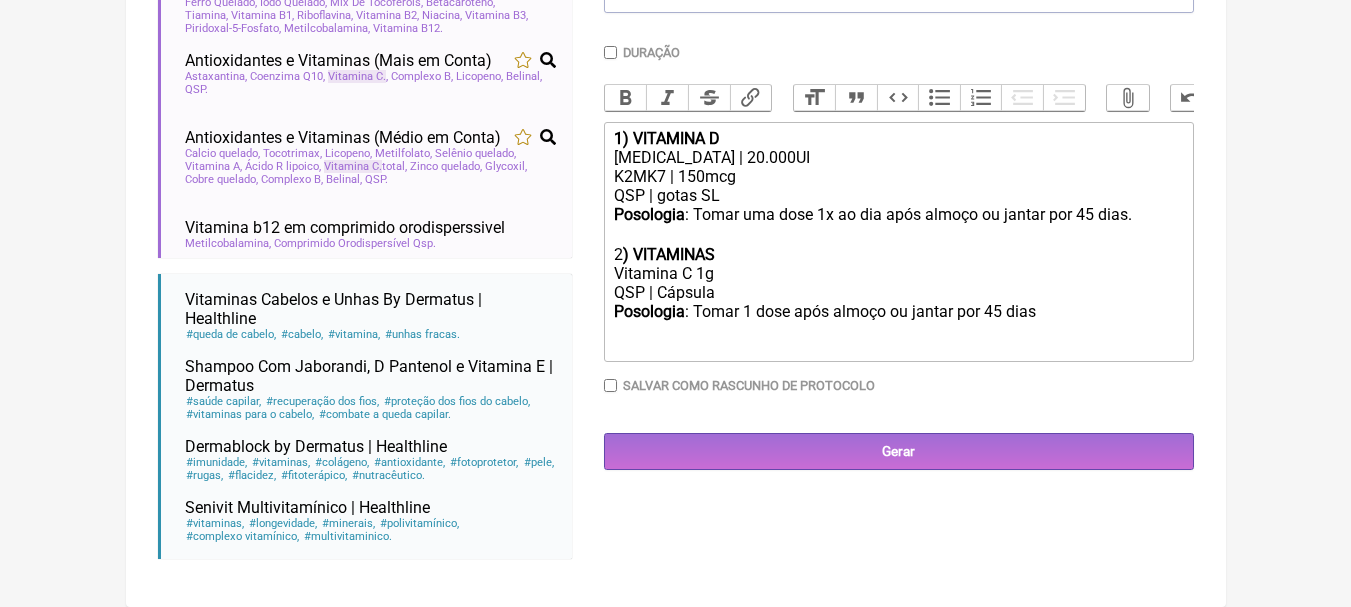 click on "2 ) VITAMINAS" 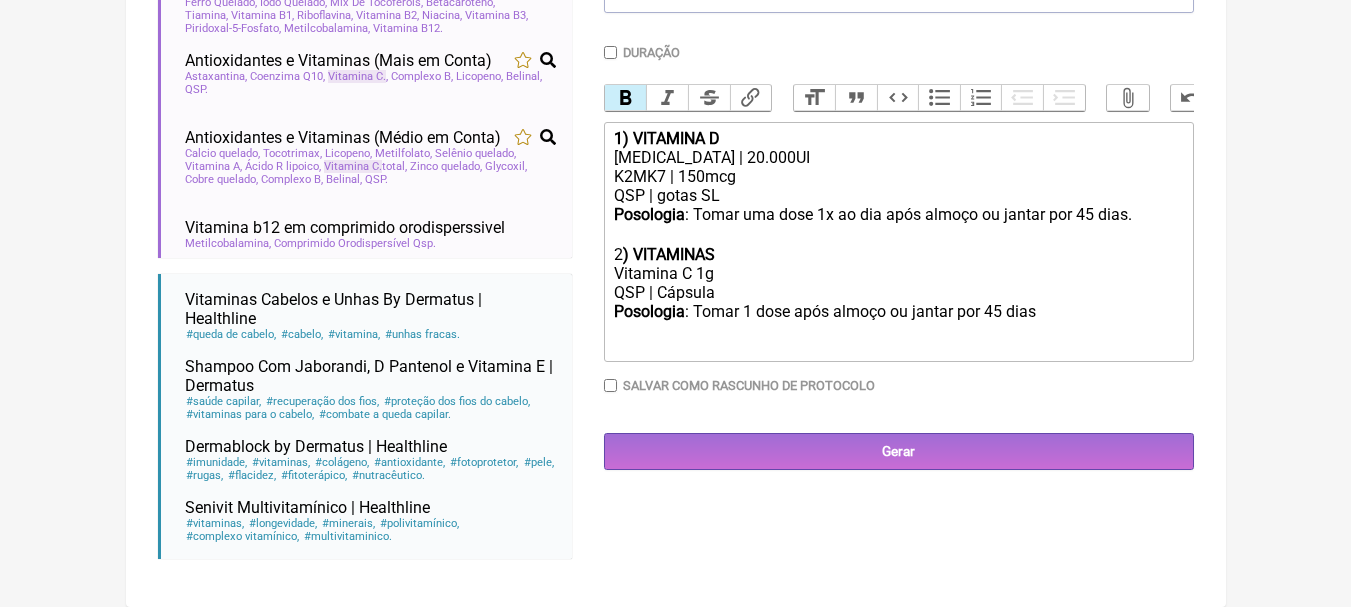 type on "<div><strong>1) VITAMINA D</strong></div><div>Colecalciferol | 20.000UI</div><div>K2MK7 | 150mcg</div><div>QSP | gotas SL</div><div><strong>Posologia</strong>: Tomar uma dose 1x ao dia após almoço ou jantar por 45 dias. ㅤ<br><br></div><div>2<strong>) VITAMINA</strong></div><div>Vitamina C 1g</div><div>QSP | Cápsula</div><div><strong>Posologia</strong>: Tomar 1 dose após almoço ou jantar por 45 dias<br><br></div>" 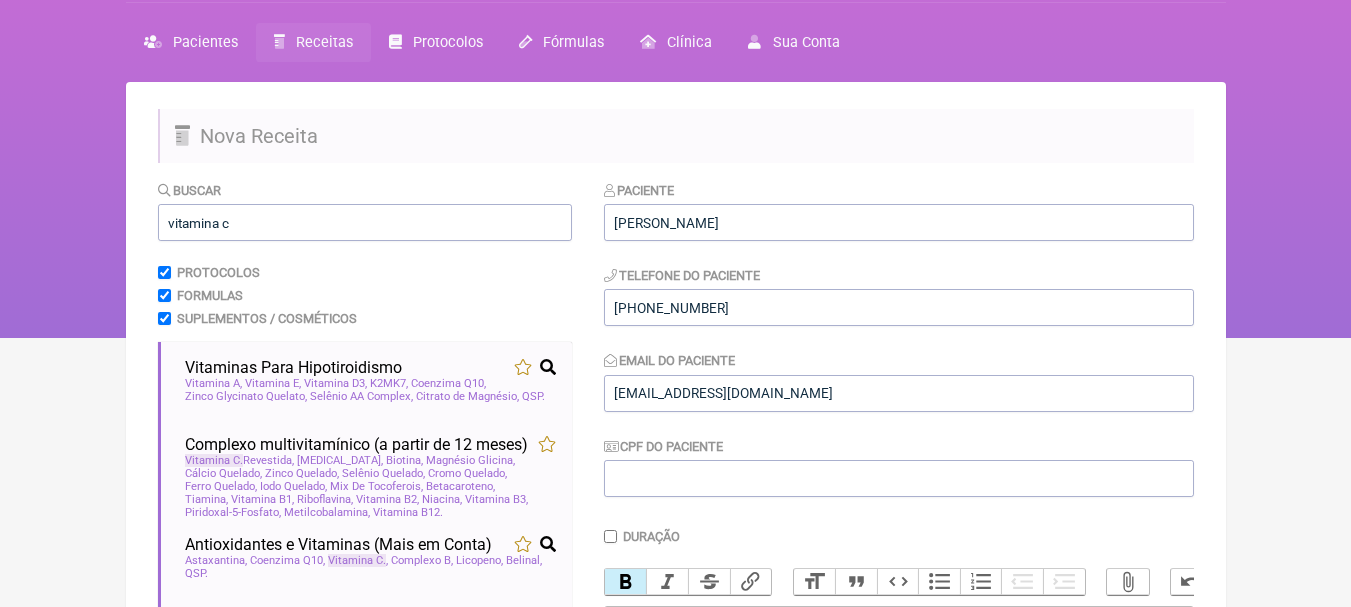 scroll, scrollTop: 53, scrollLeft: 0, axis: vertical 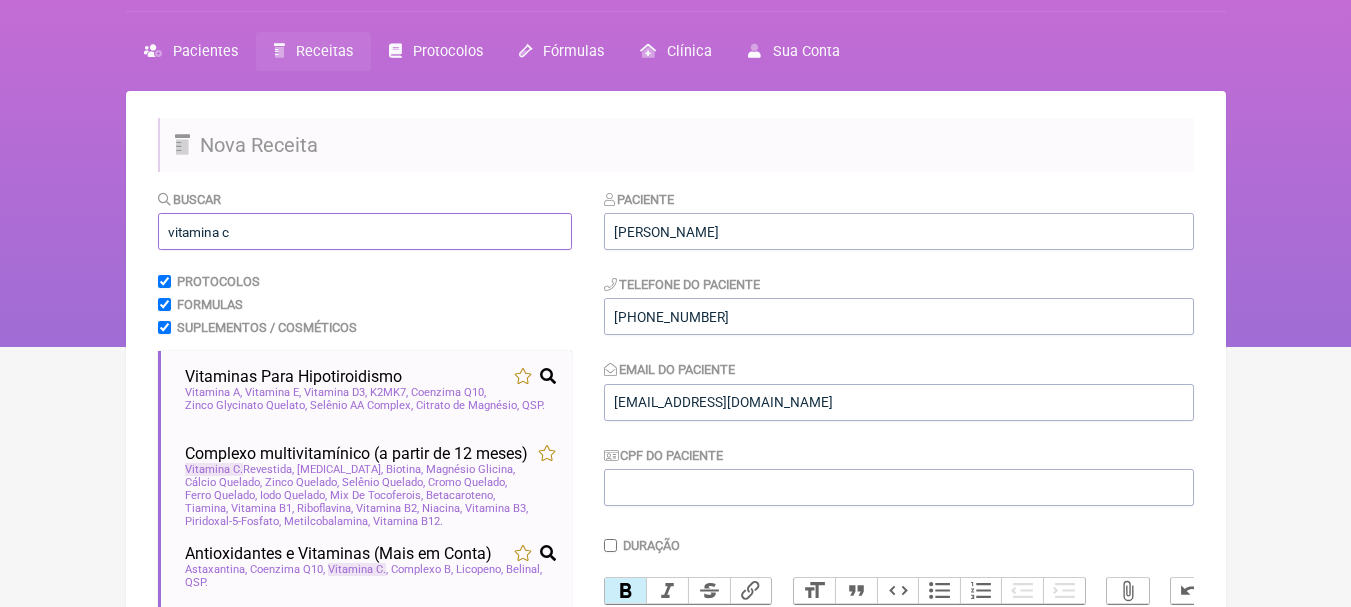 drag, startPoint x: 286, startPoint y: 234, endPoint x: 90, endPoint y: 228, distance: 196.09181 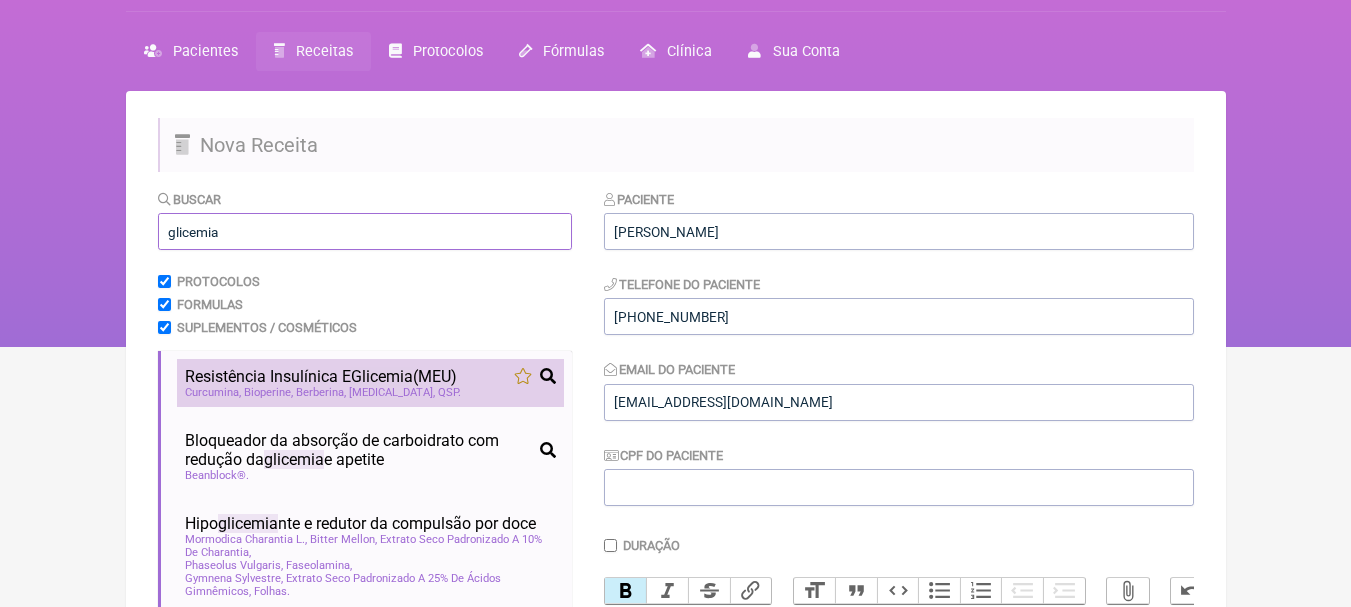 type on "glicemia" 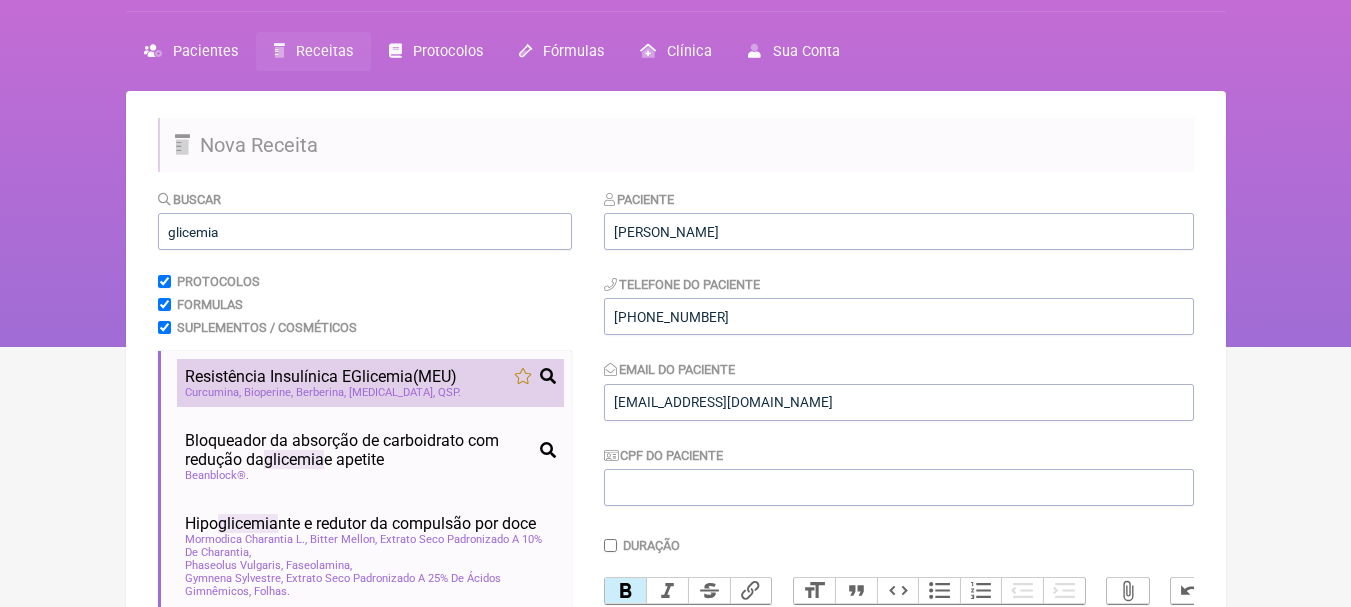 click on "Glicemia" at bounding box center [382, 376] 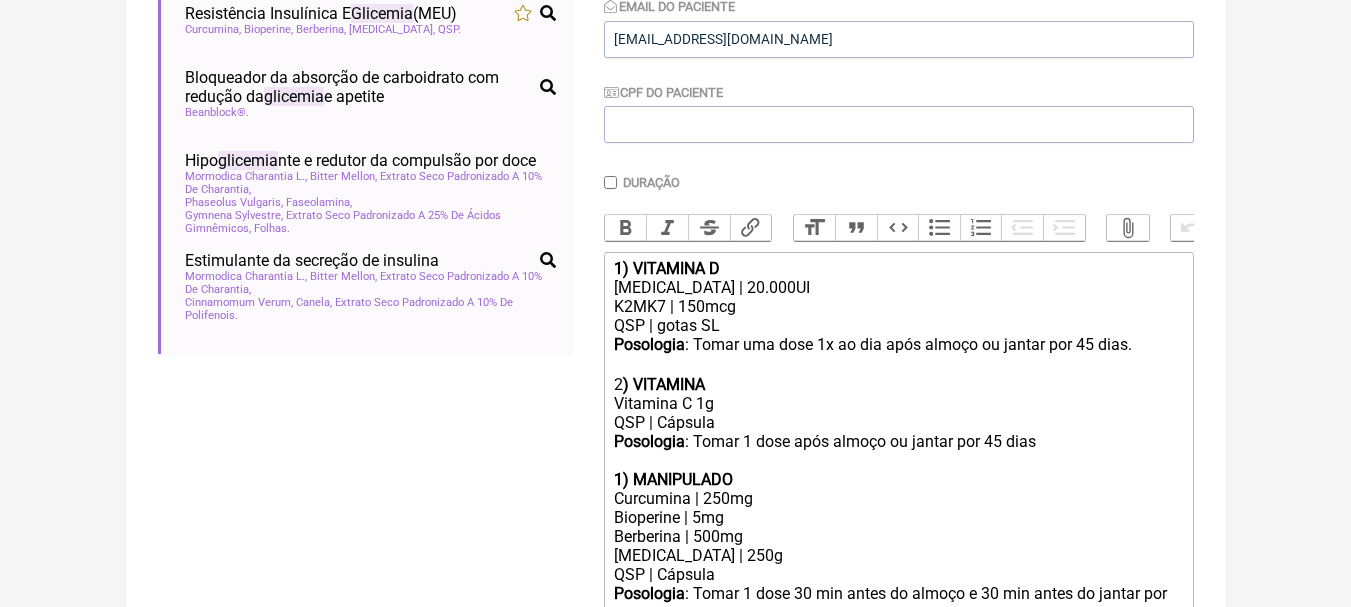 scroll, scrollTop: 453, scrollLeft: 0, axis: vertical 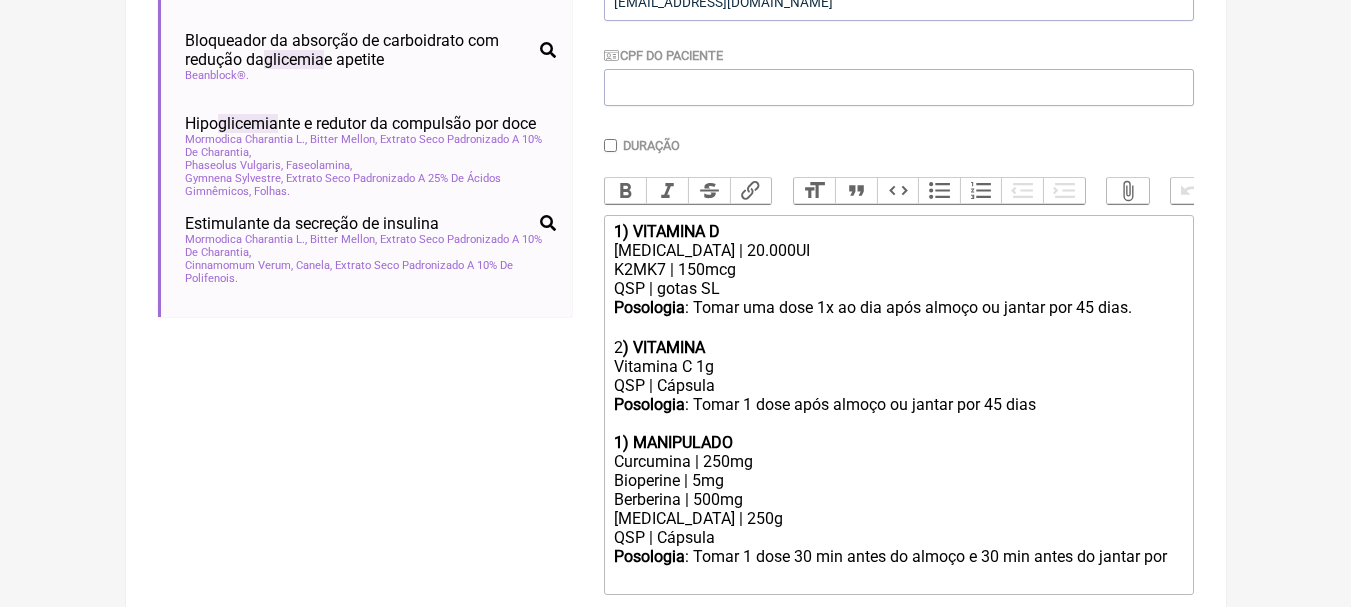 click on "1) MANIPULADO" 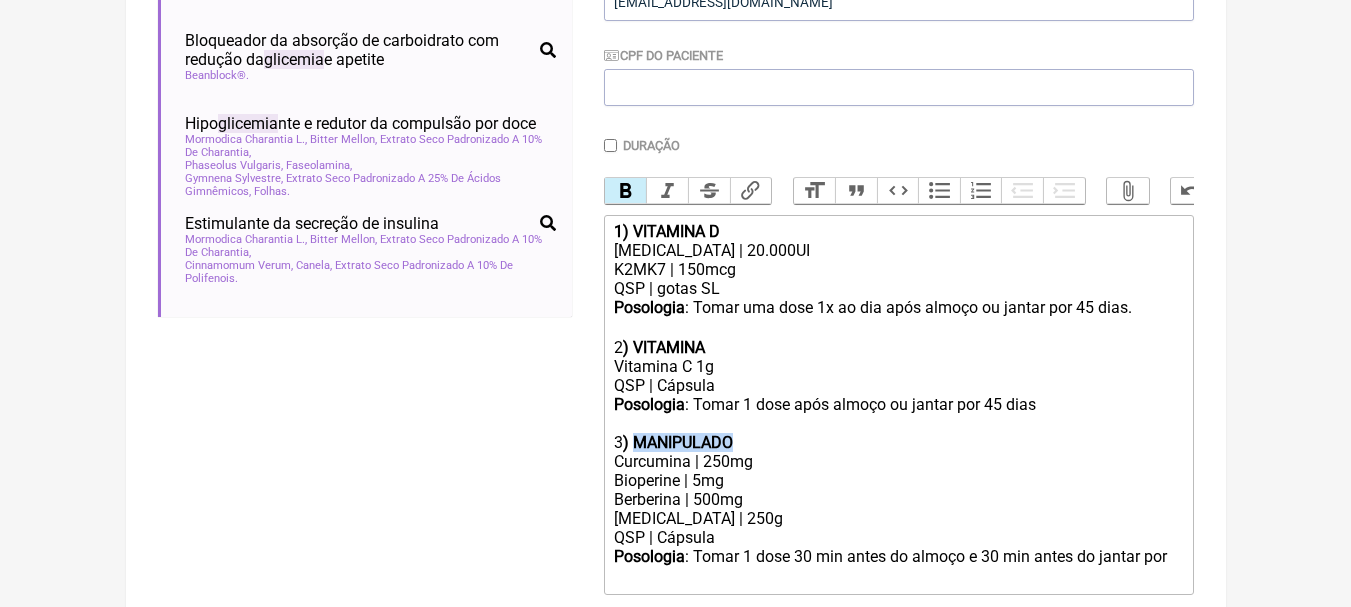 drag, startPoint x: 735, startPoint y: 453, endPoint x: 638, endPoint y: 461, distance: 97.32934 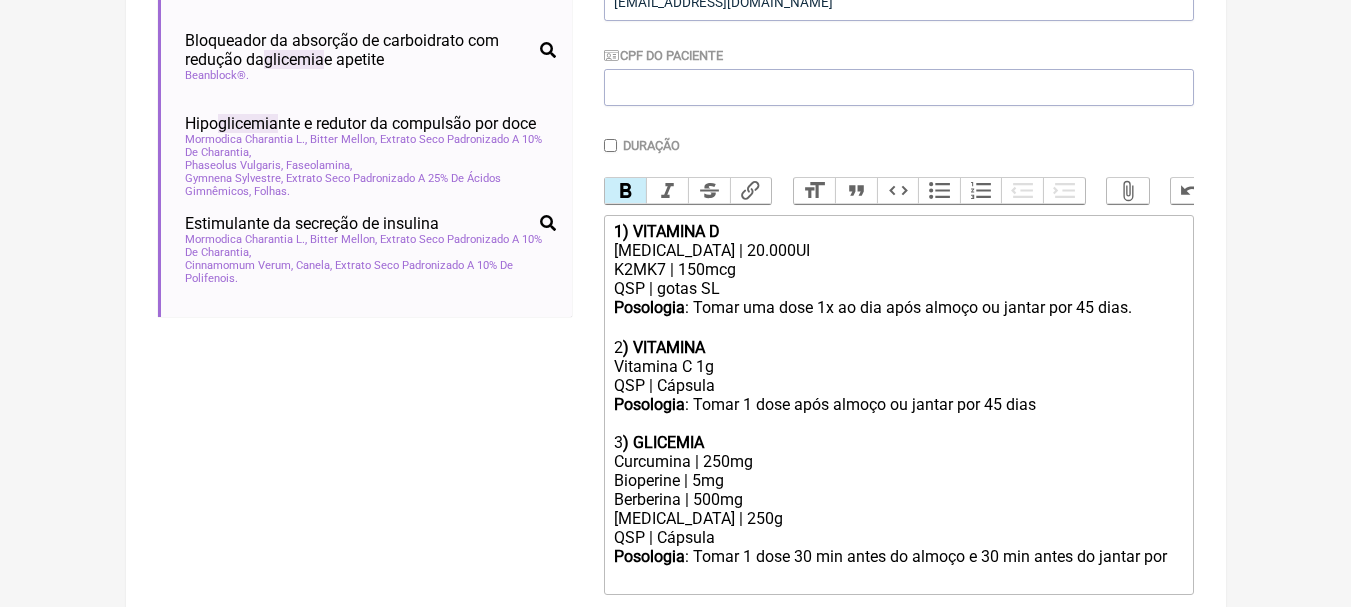 click on "Curcumina | 250mg" 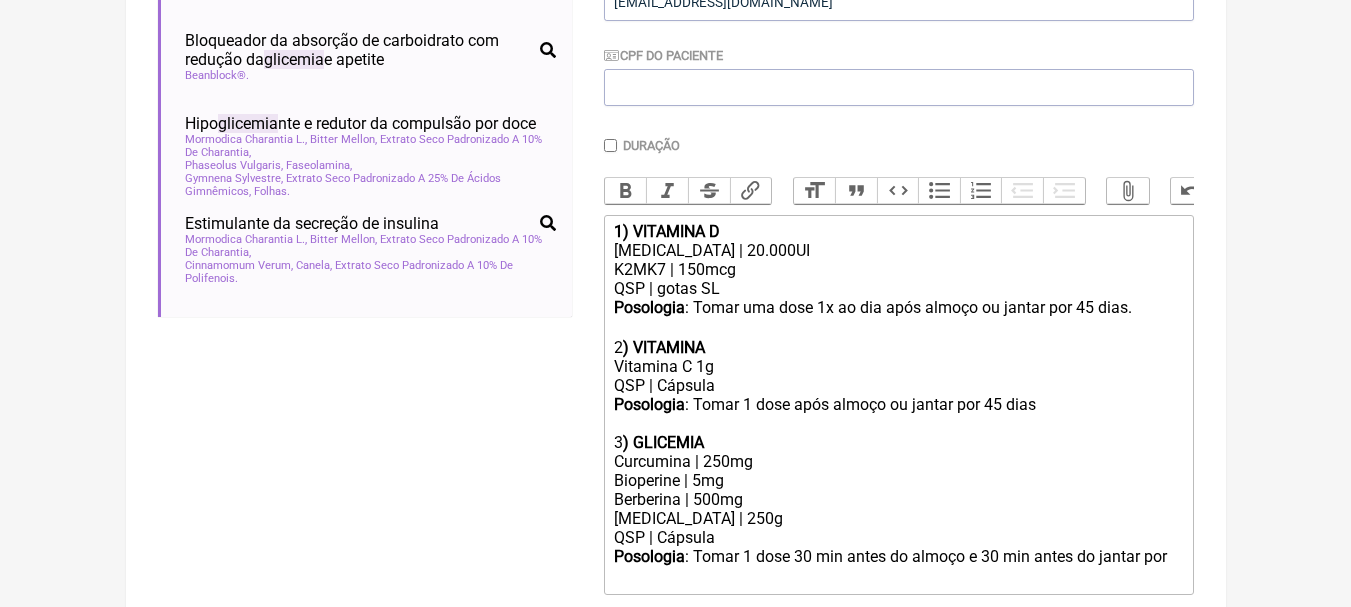 click on "Bioperine | 5mg" 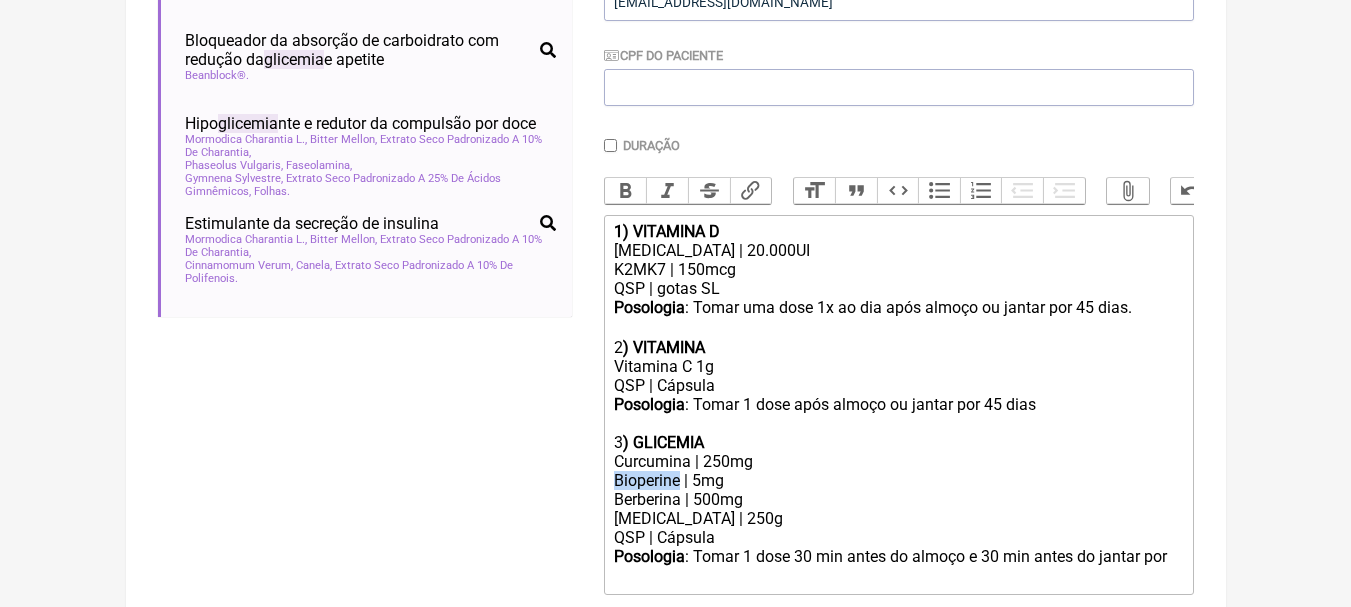 drag, startPoint x: 681, startPoint y: 498, endPoint x: 566, endPoint y: 496, distance: 115.01739 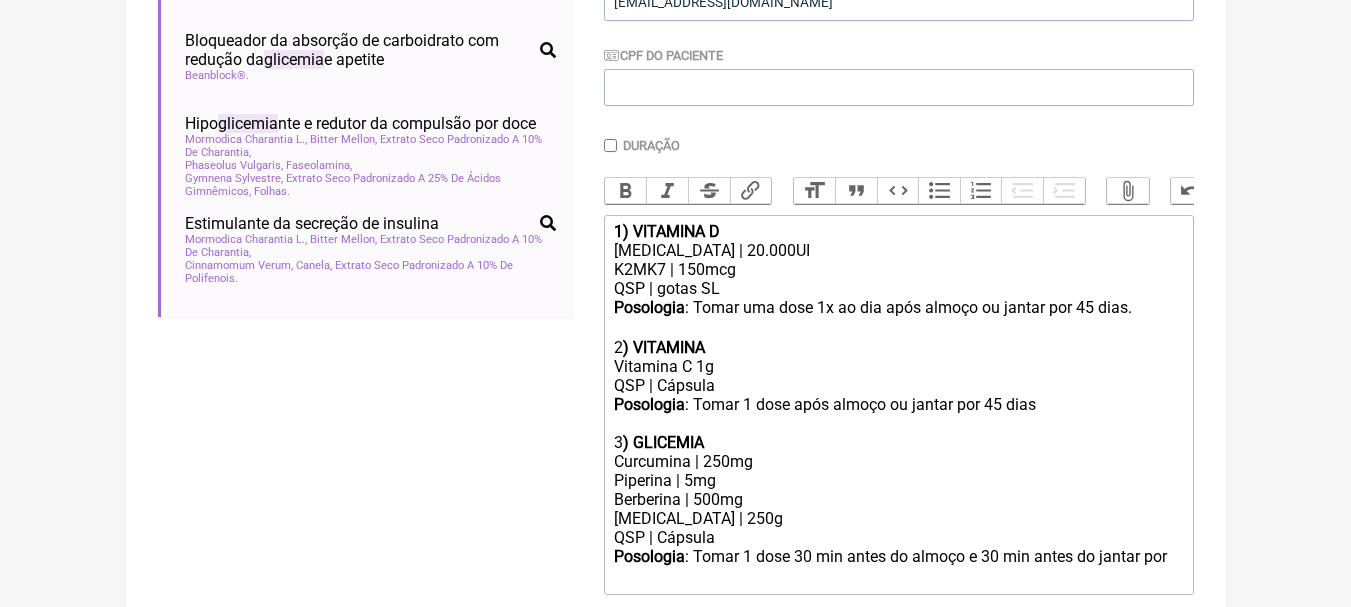 click on "Berberina | 500mg" 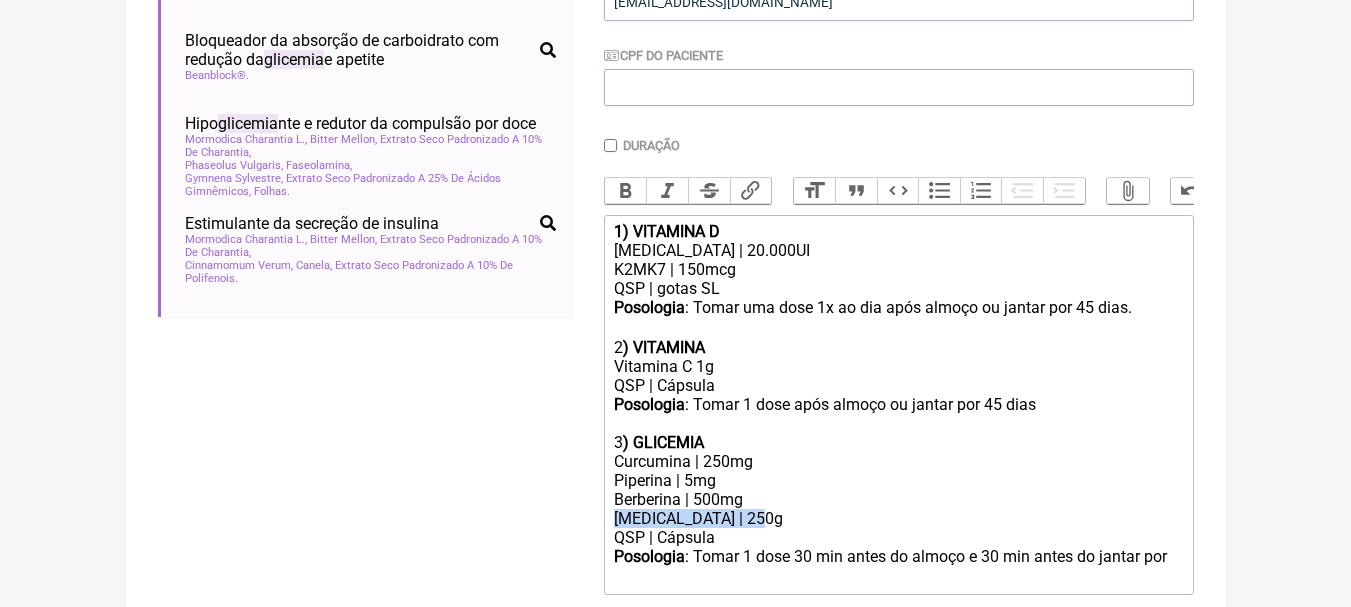 drag, startPoint x: 769, startPoint y: 532, endPoint x: 606, endPoint y: 538, distance: 163.1104 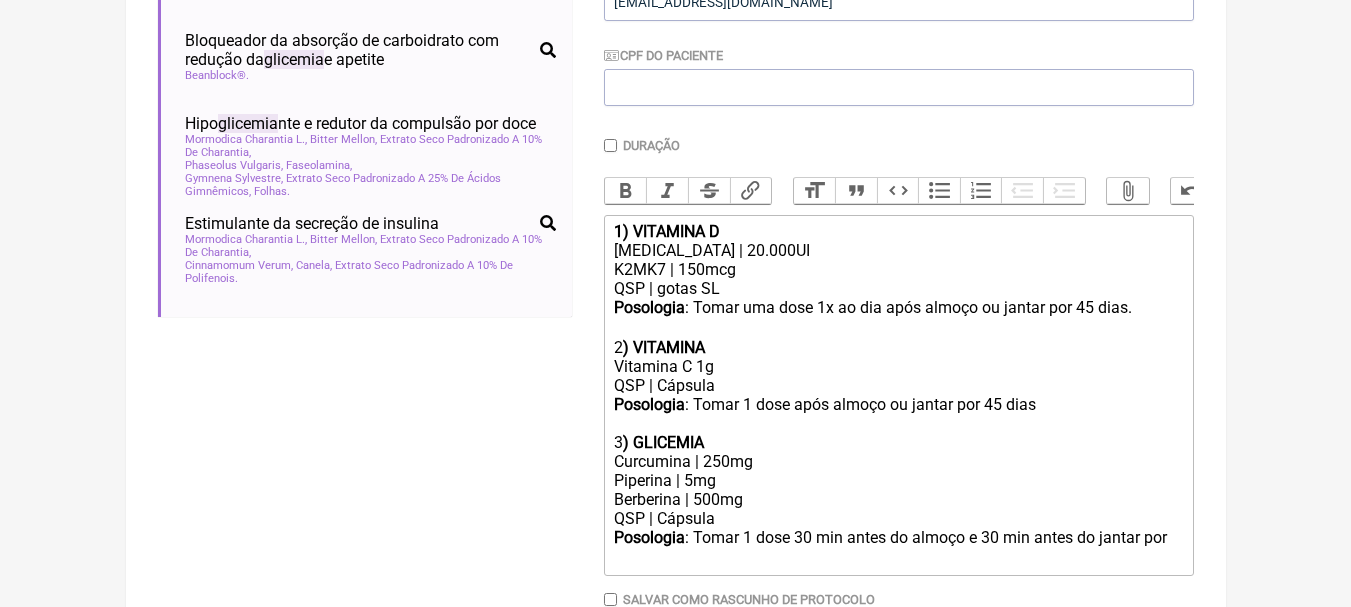 drag, startPoint x: 720, startPoint y: 476, endPoint x: 720, endPoint y: 452, distance: 24 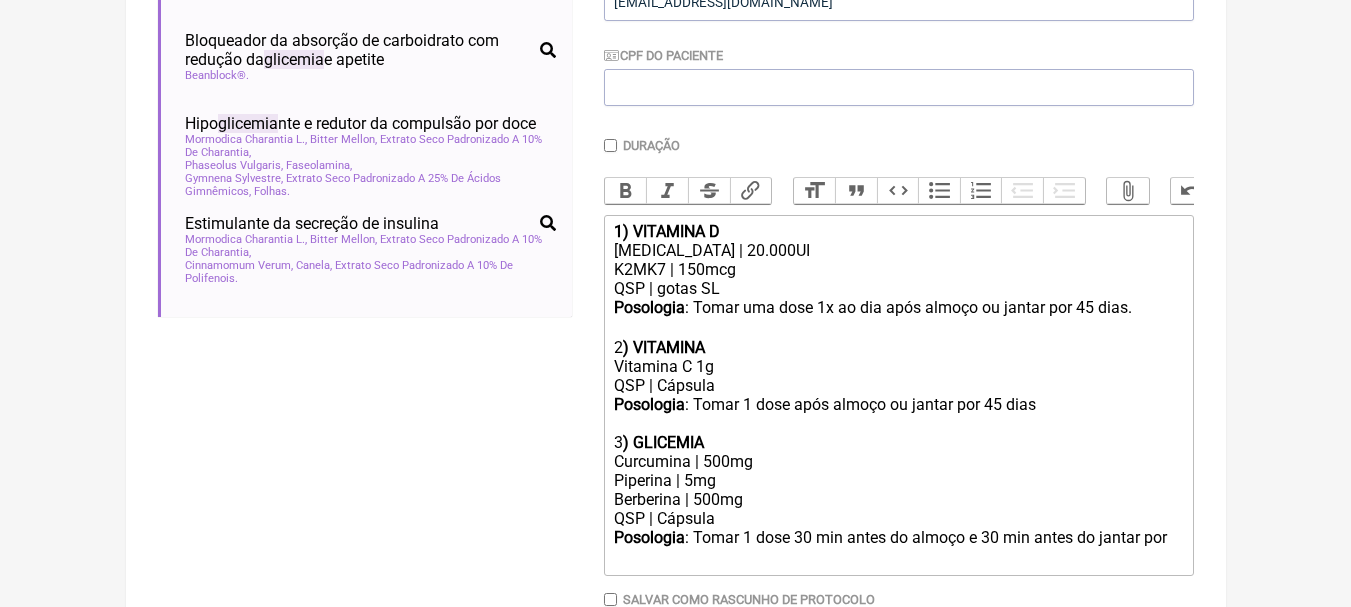click on "QSP | Cápsula" 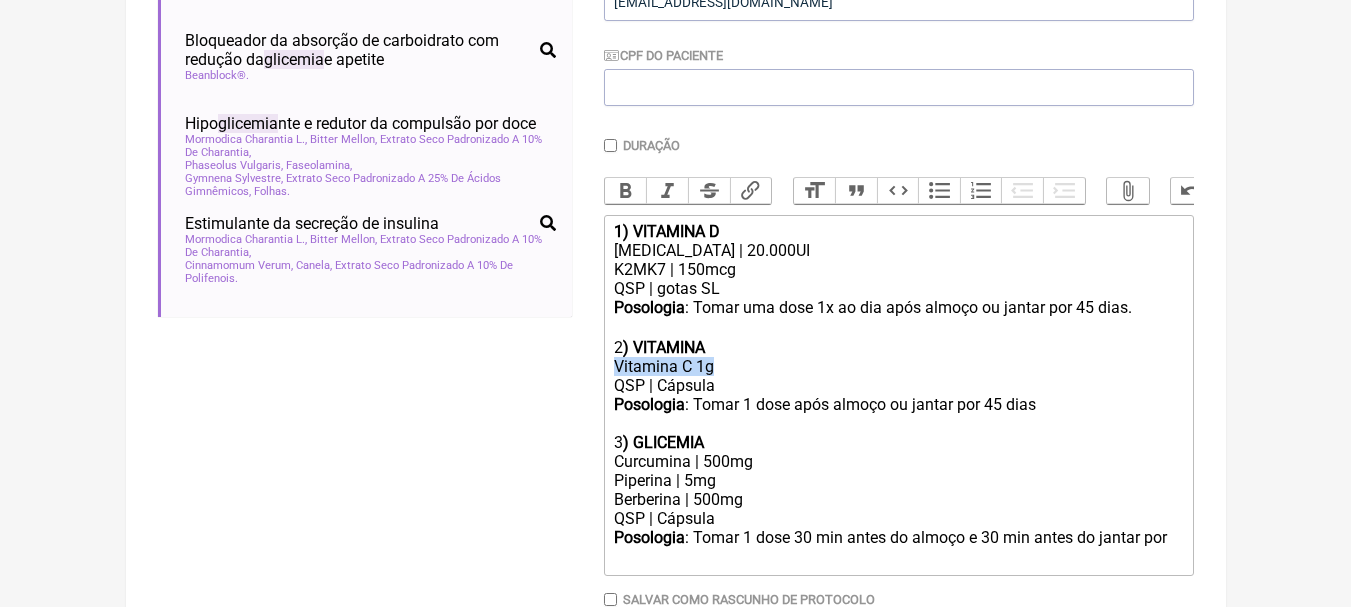 drag, startPoint x: 733, startPoint y: 374, endPoint x: 577, endPoint y: 382, distance: 156.20499 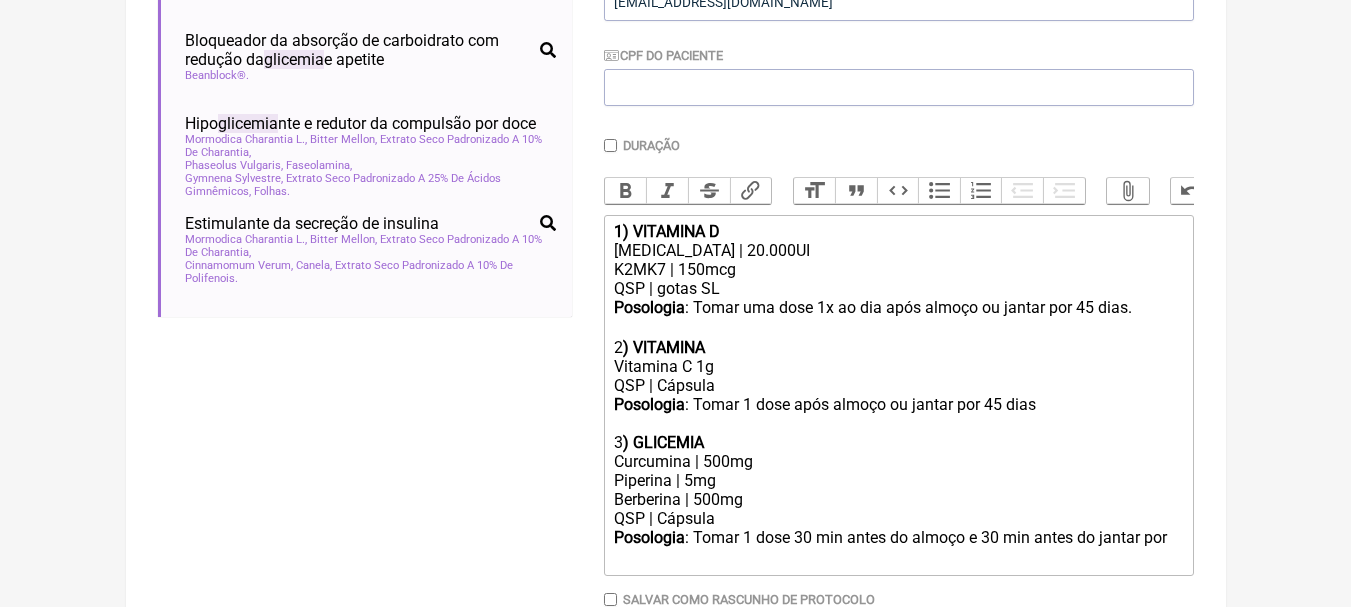 click on "Berberina | 500mg" 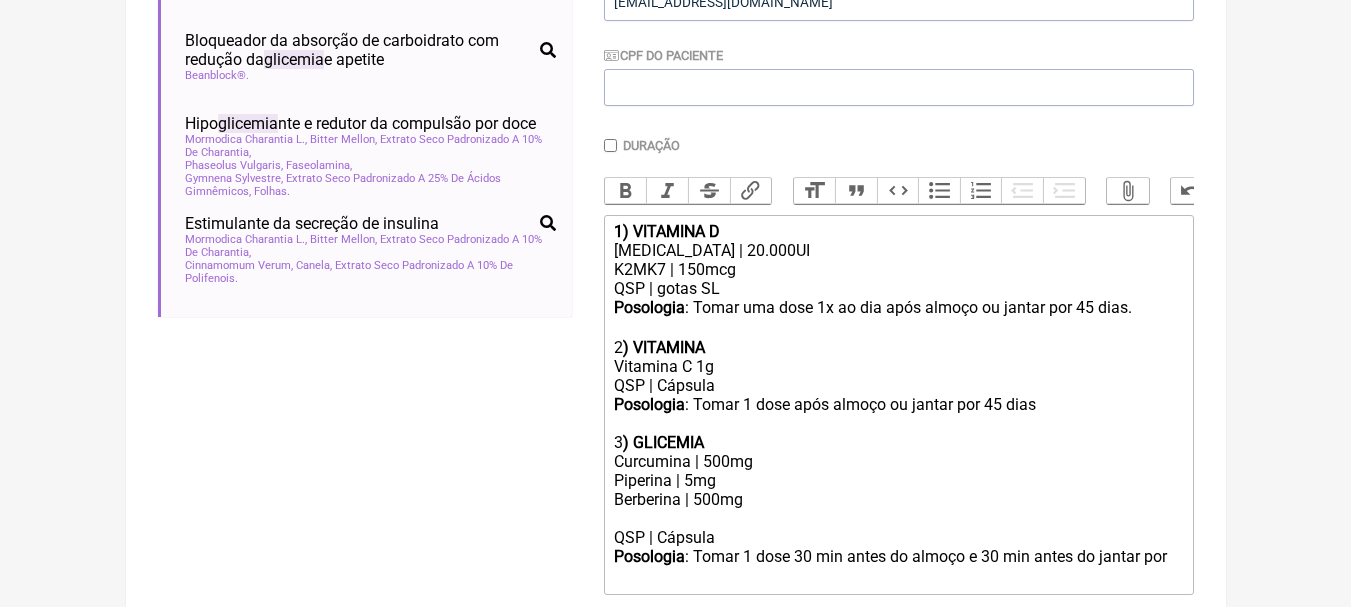 paste on "Vitamina C 1g" 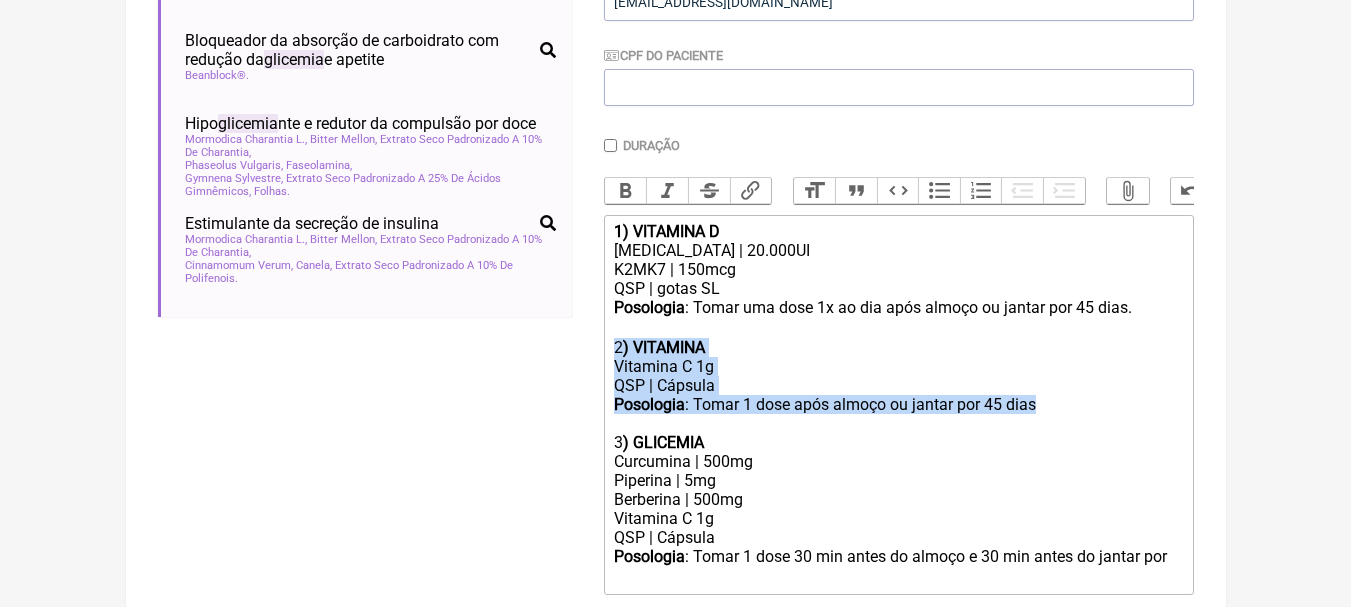 drag, startPoint x: 1079, startPoint y: 419, endPoint x: 596, endPoint y: 367, distance: 485.7911 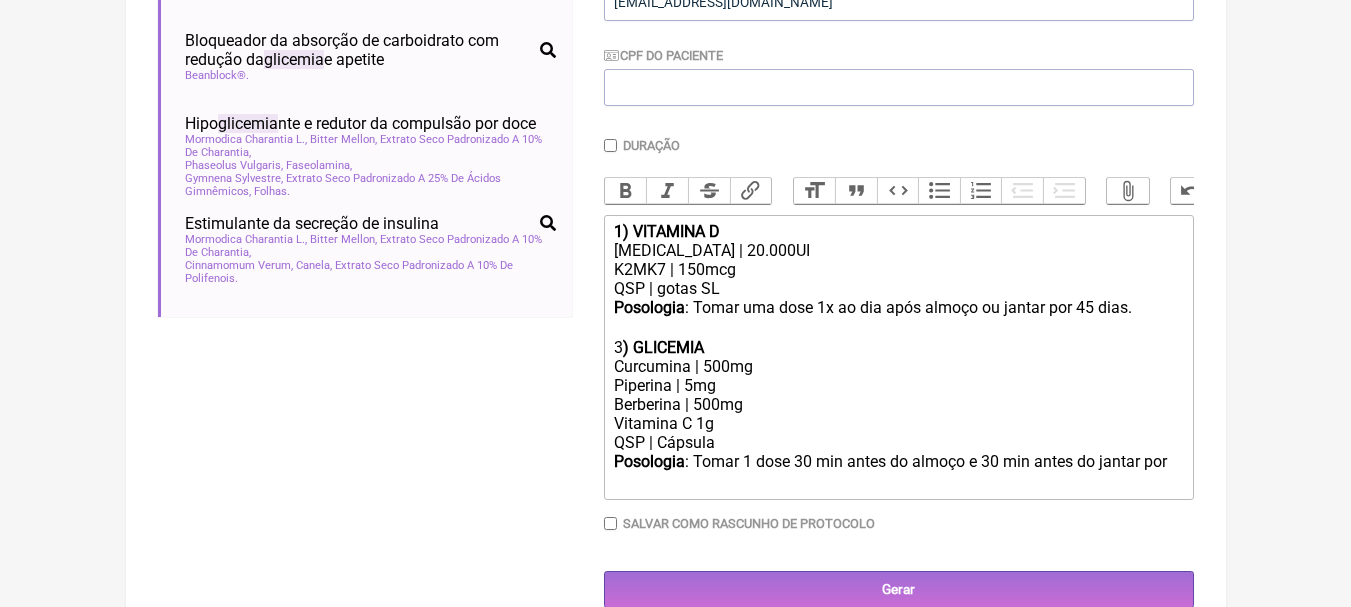 click on ") GLICEMIA" 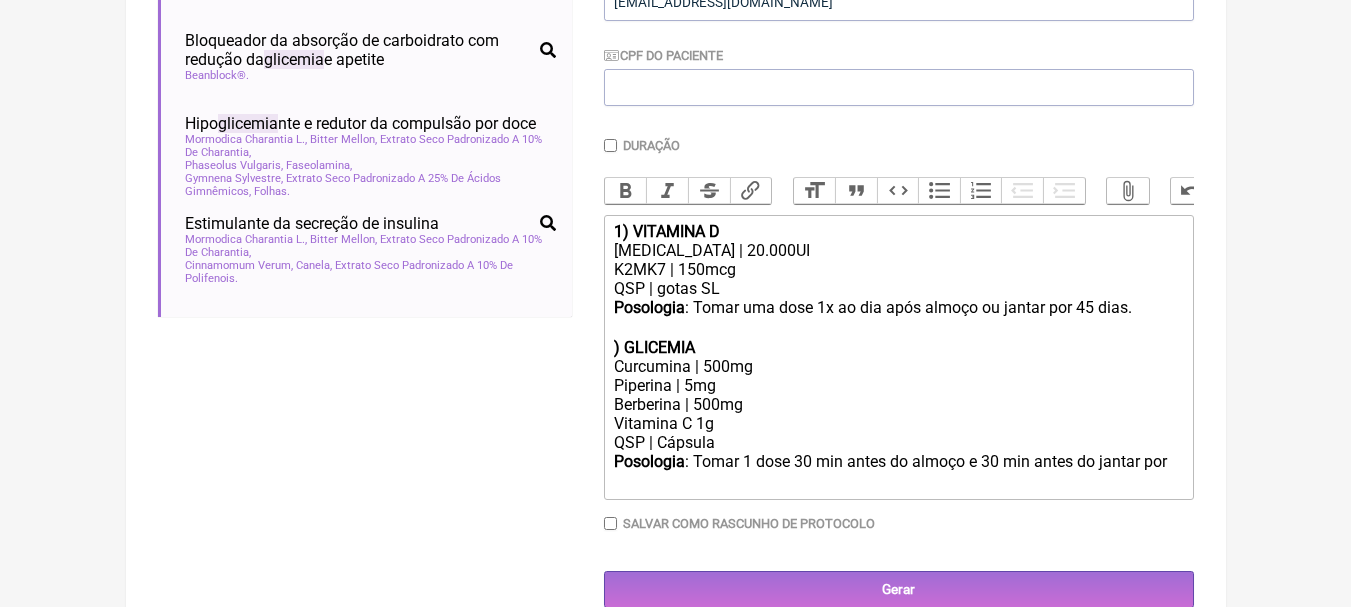type on "<div><strong>1) VITAMINA D</strong></div><div>Colecalciferol | 20.000UI</div><div>K2MK7 | 150mcg</div><div>QSP | gotas SL</div><div><strong>Posologia</strong>: Tomar uma dose 1x ao dia após almoço ou jantar por 45 dias. ㅤ</div><div><br></div><div>2<strong>) GLICEMIA</strong></div><div>Curcumina | 500mg</div><div>Piperina | 5mg</div><div>Berberina | 500mg<br>Vitamina C 1g</div><div>QSP | Cápsula</div><div><strong>Posologia</strong>: Tomar 1 dose 30 min antes do almoço e 30 min antes do jantar por ㅤ<br><br></div>" 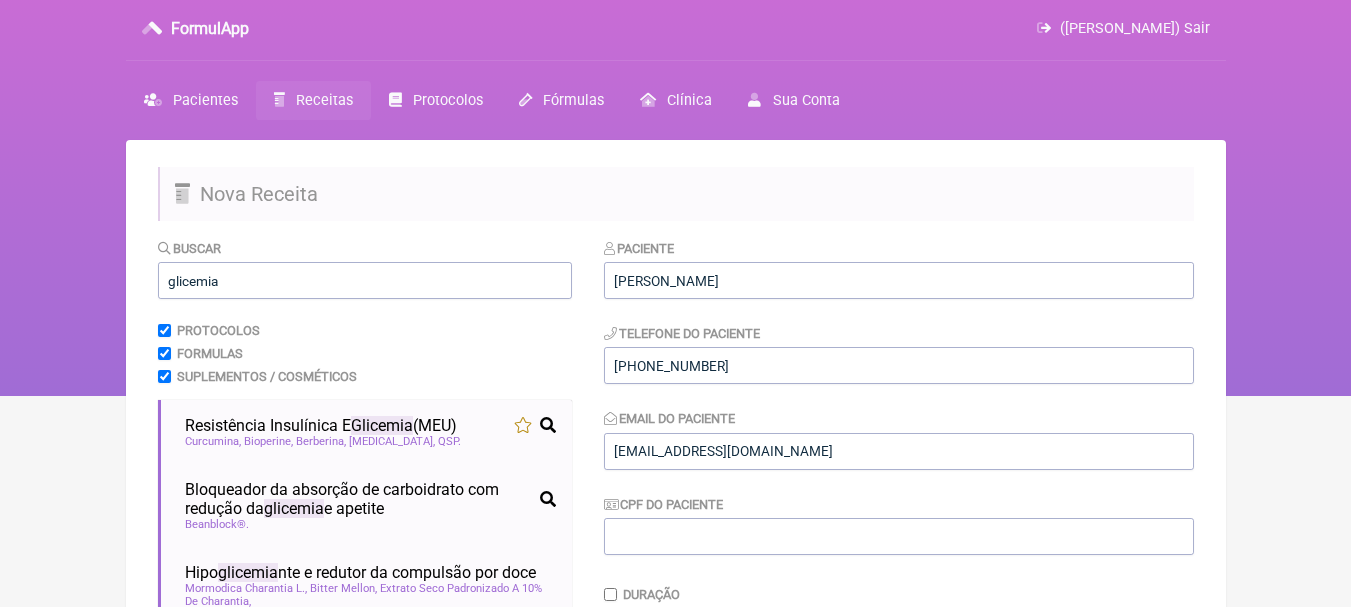 scroll, scrollTop: 0, scrollLeft: 0, axis: both 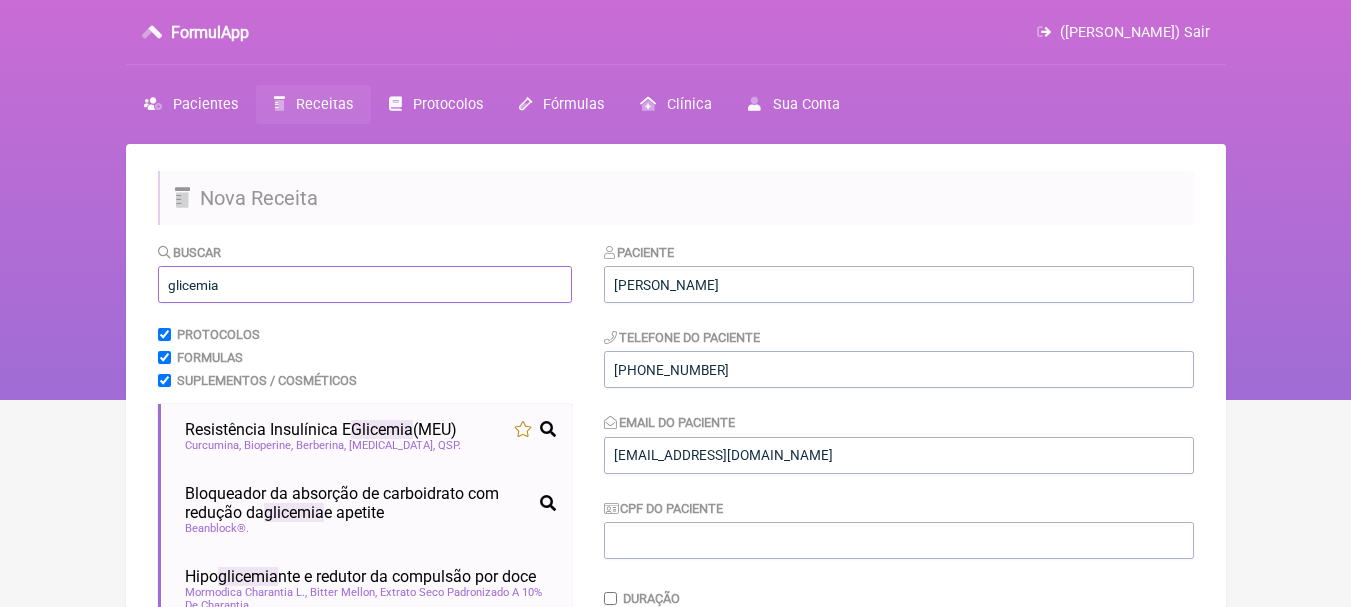 drag, startPoint x: 294, startPoint y: 274, endPoint x: 47, endPoint y: 285, distance: 247.24481 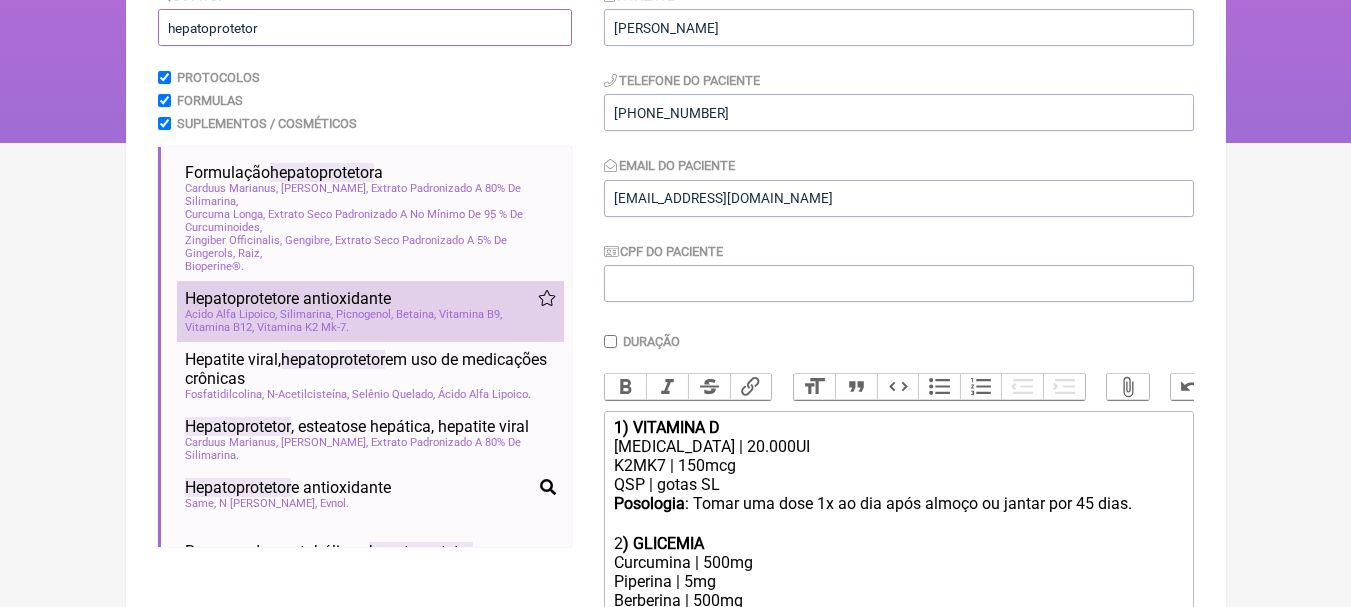 scroll, scrollTop: 300, scrollLeft: 0, axis: vertical 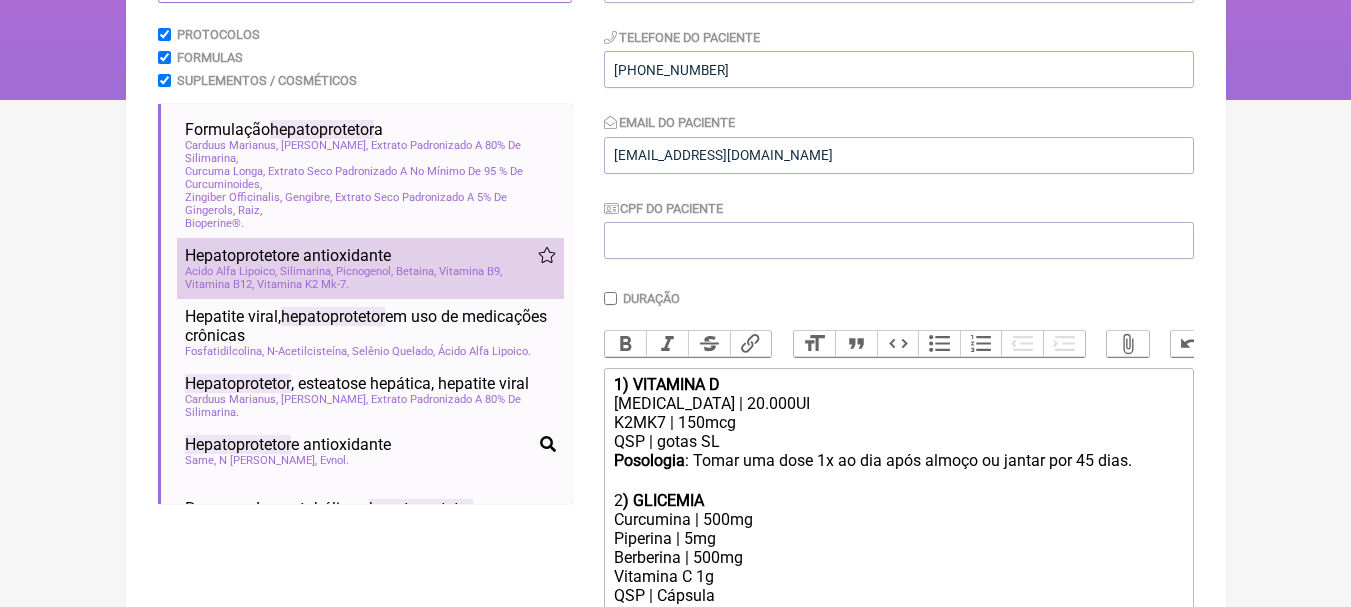 type on "hepatoprotetor" 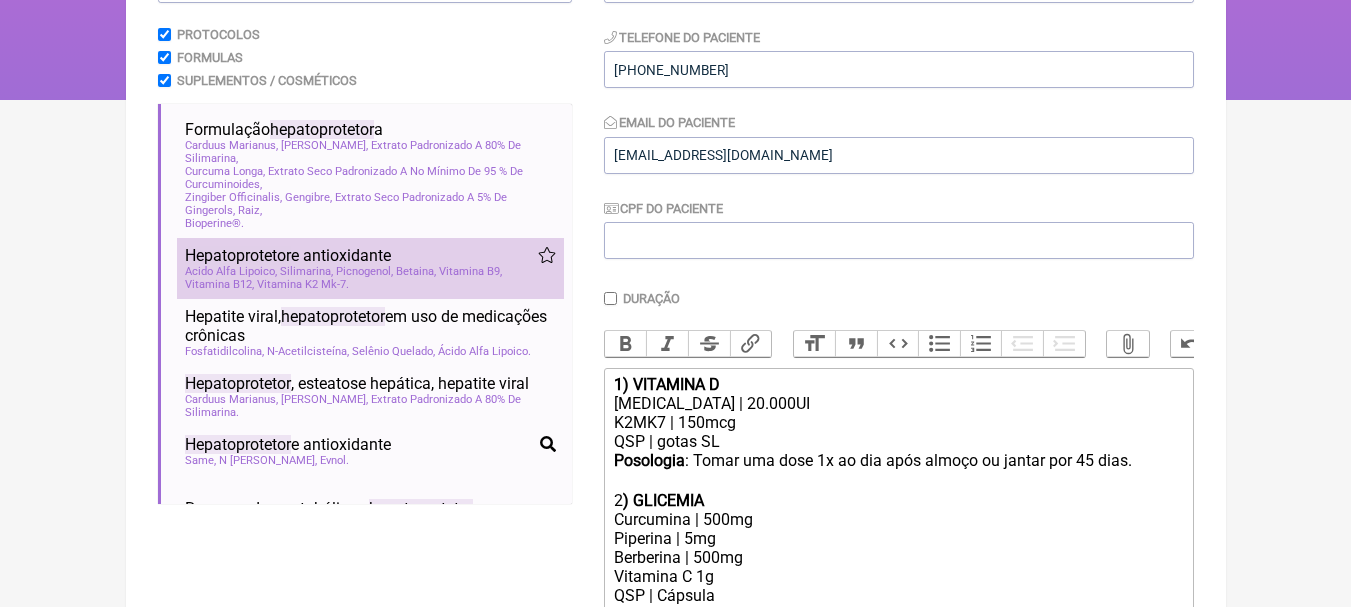 click on "Hepatoprotetor  e antioxidante" at bounding box center (370, 255) 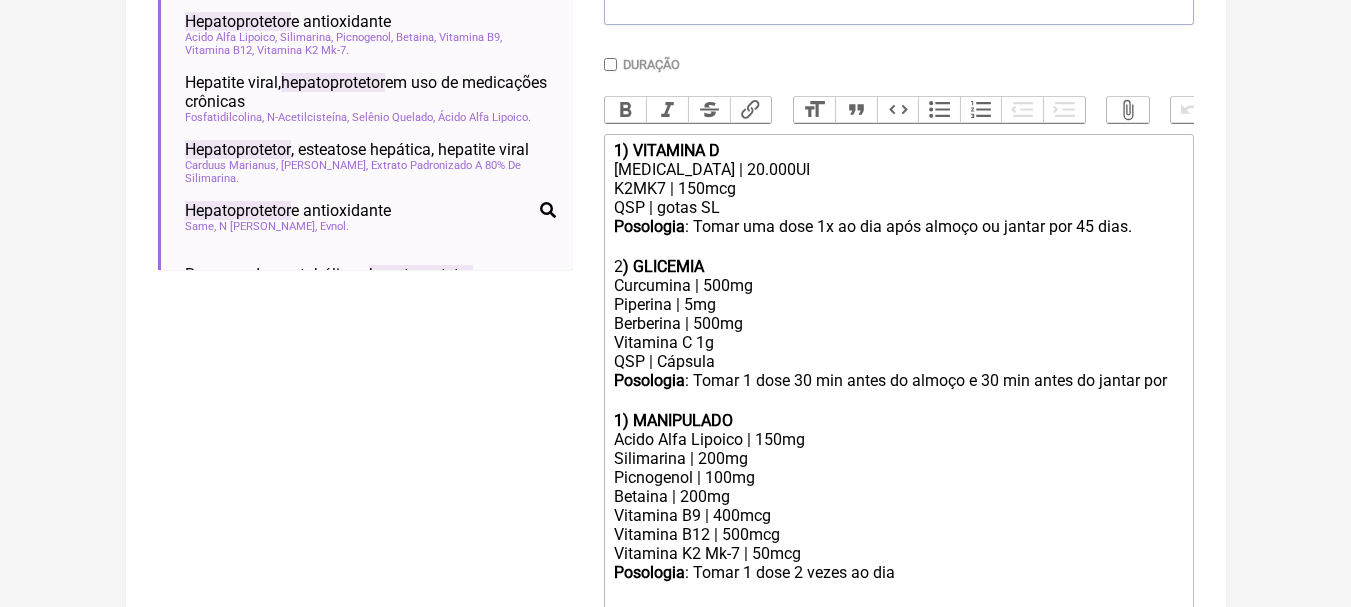 scroll, scrollTop: 600, scrollLeft: 0, axis: vertical 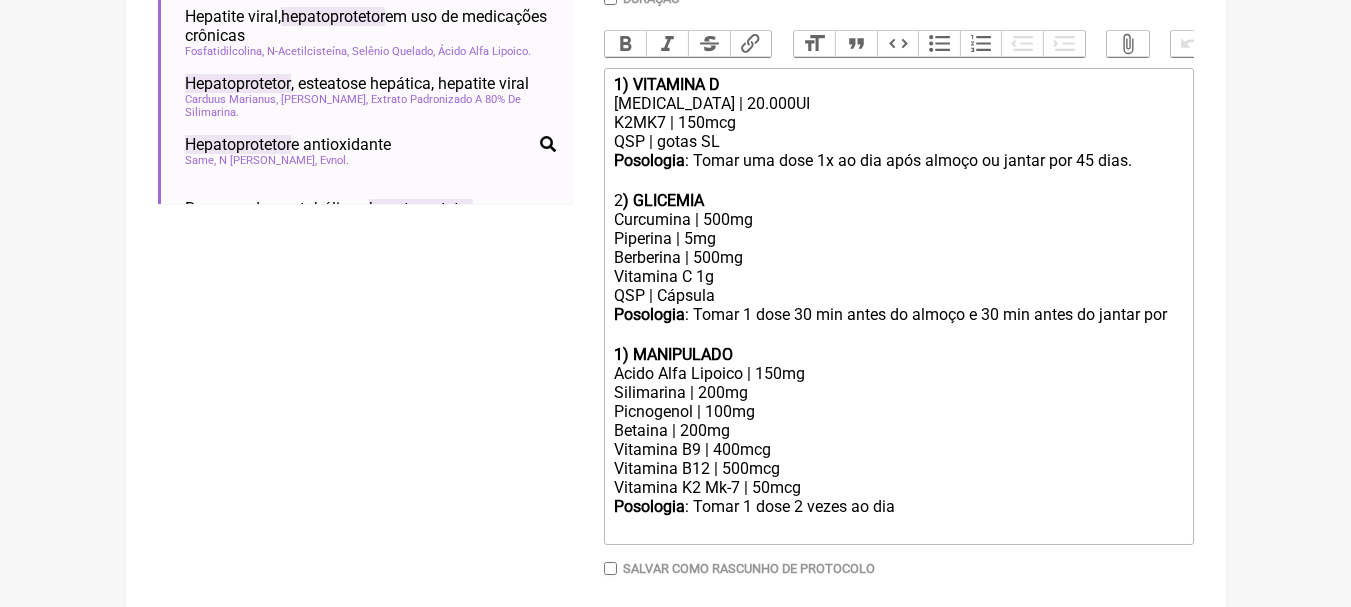 click on "1) MANIPULADO" 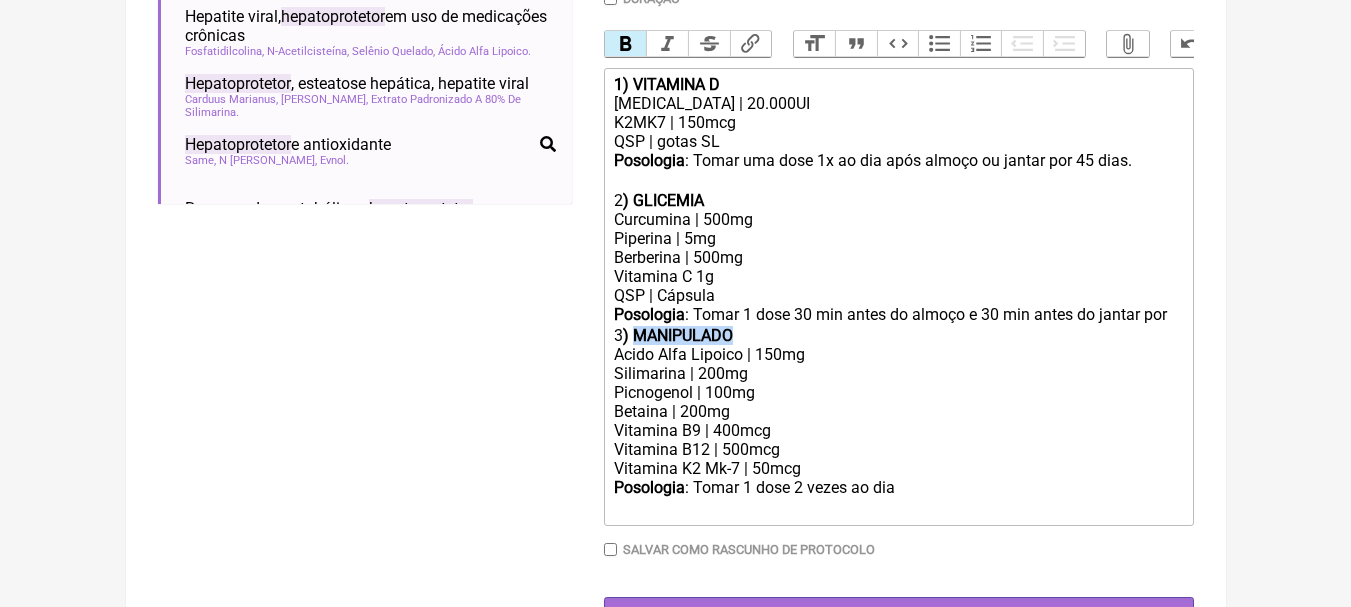 drag, startPoint x: 754, startPoint y: 367, endPoint x: 638, endPoint y: 365, distance: 116.01724 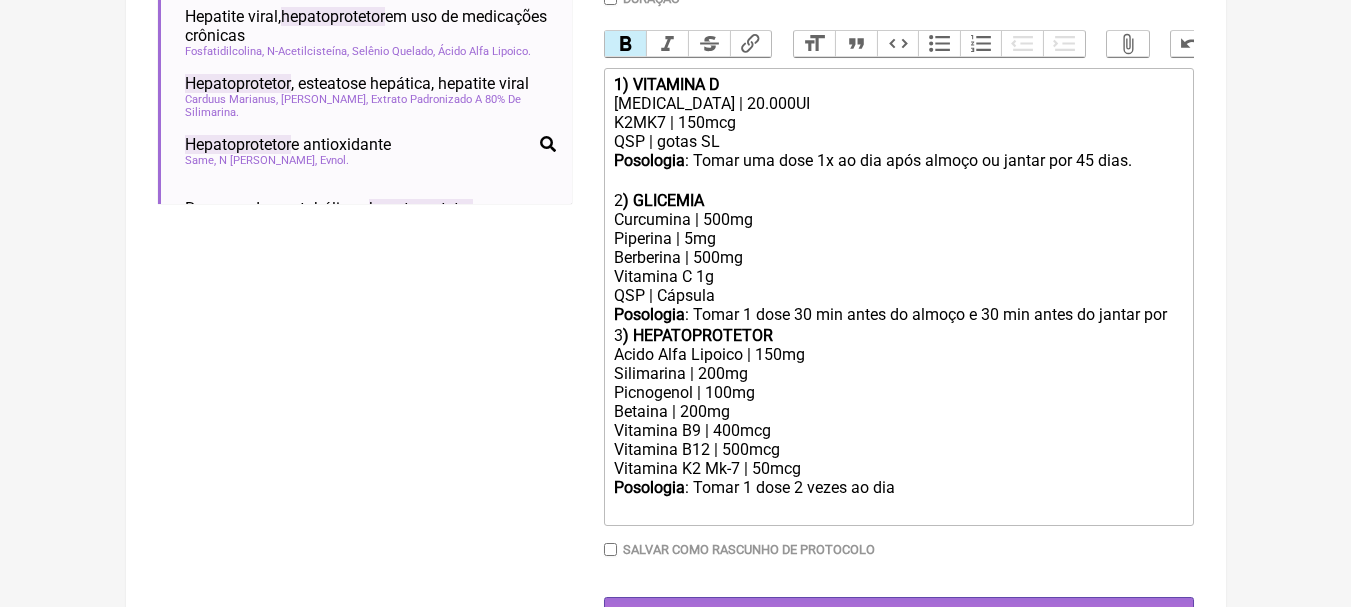 click on "Silimarina | 200mg" 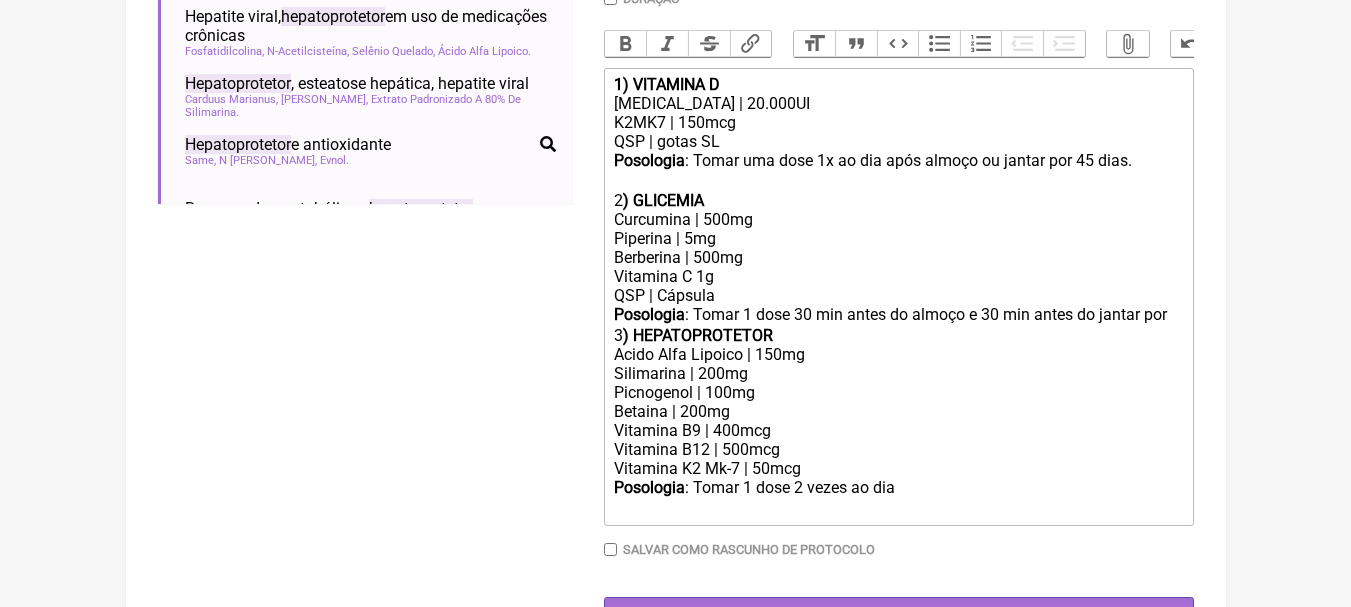 click on "Acido Alfa Lipoico | 150mg" 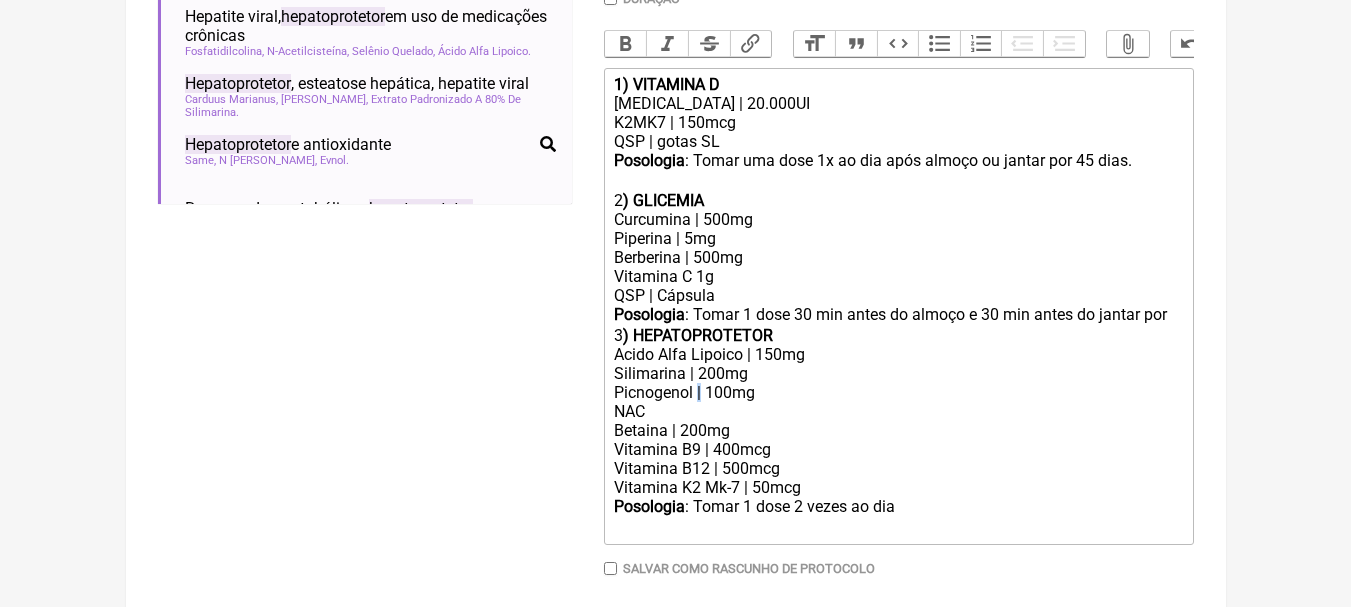 copy on "|" 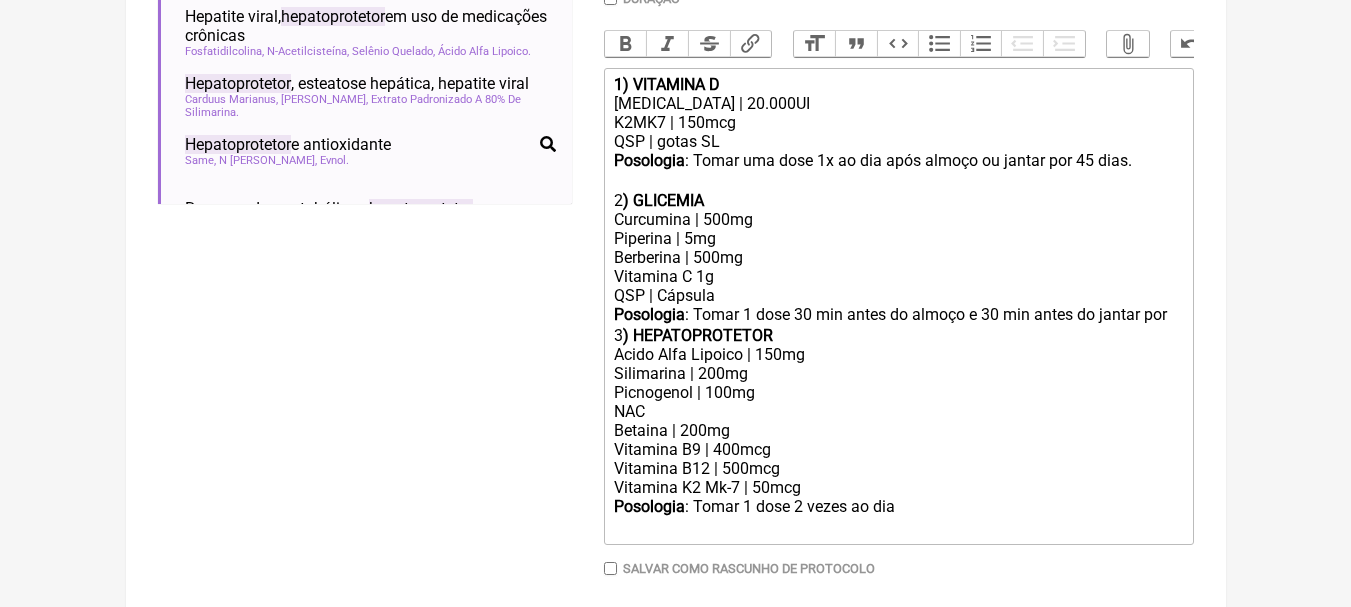 paste on "|" 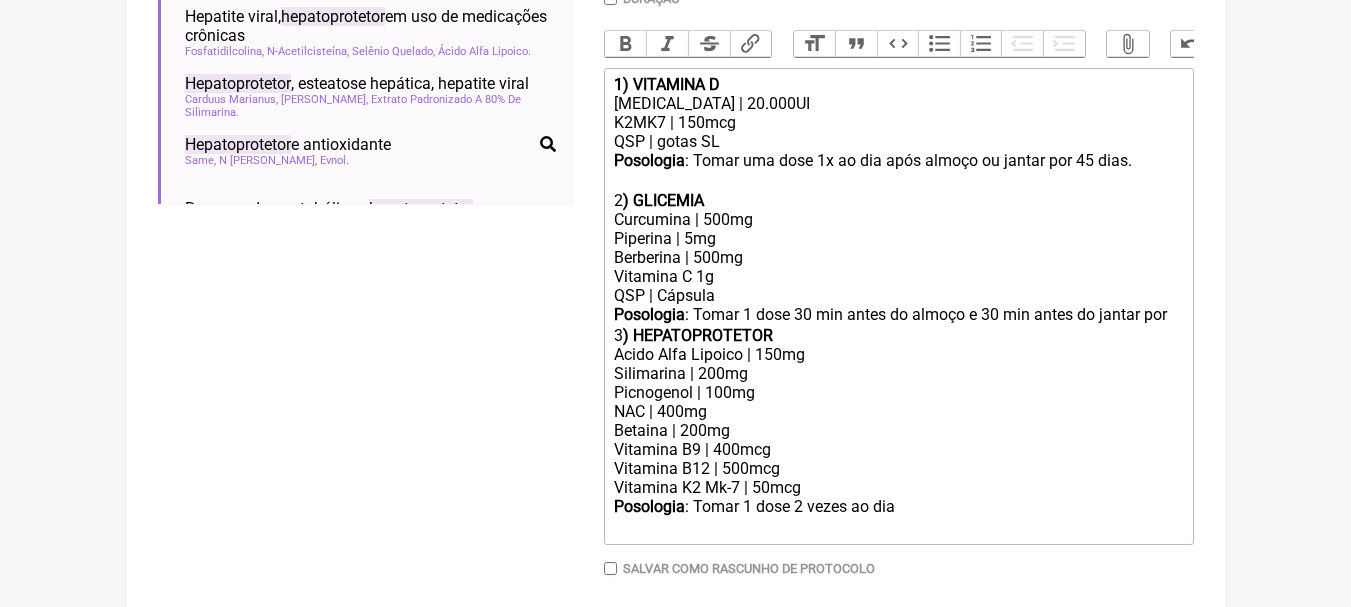 click on "Betaina | 200mg" 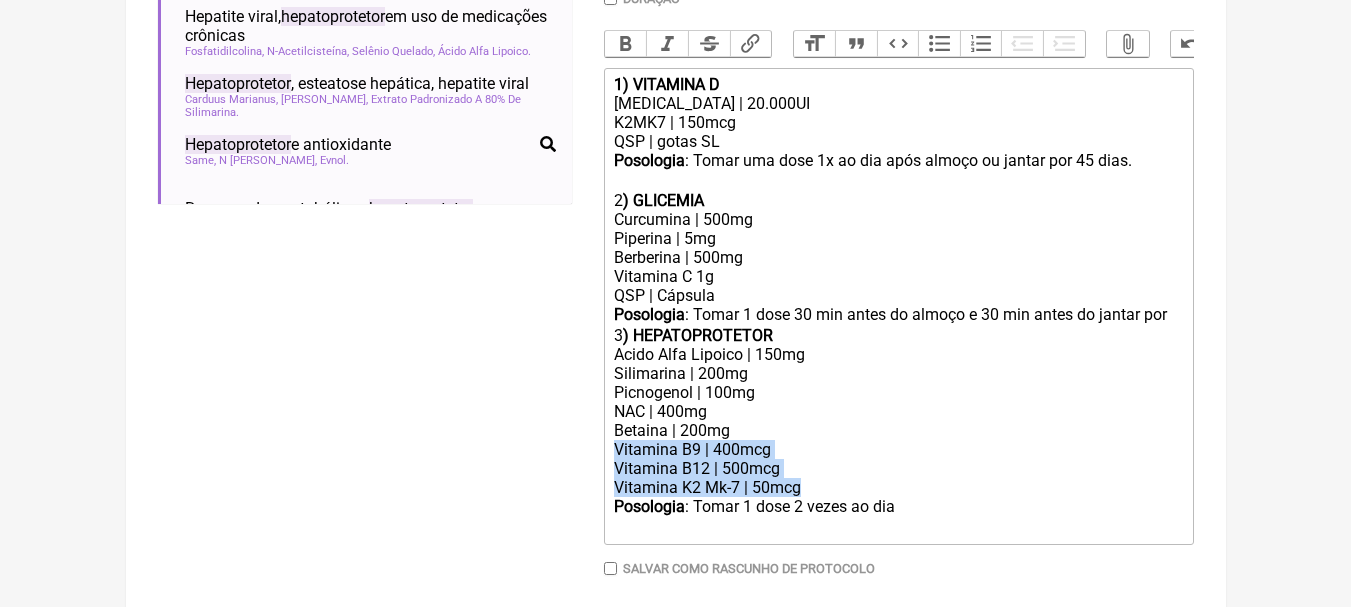 drag, startPoint x: 813, startPoint y: 521, endPoint x: 574, endPoint y: 486, distance: 241.54916 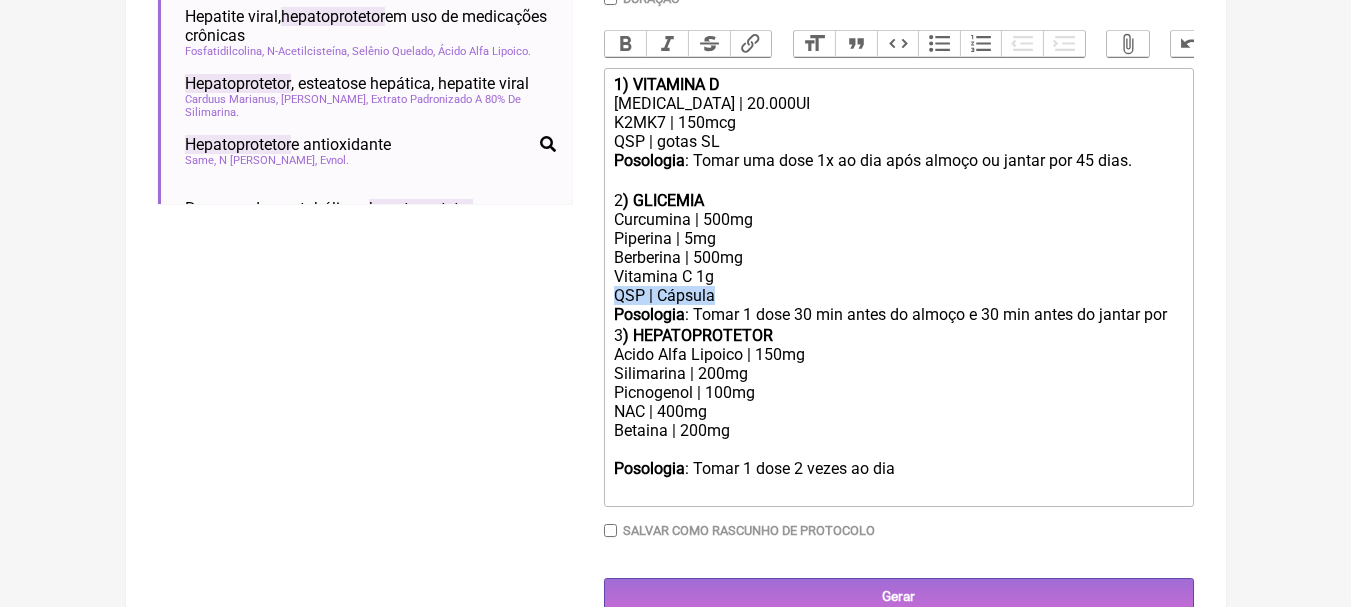 drag, startPoint x: 727, startPoint y: 304, endPoint x: 587, endPoint y: 313, distance: 140.28899 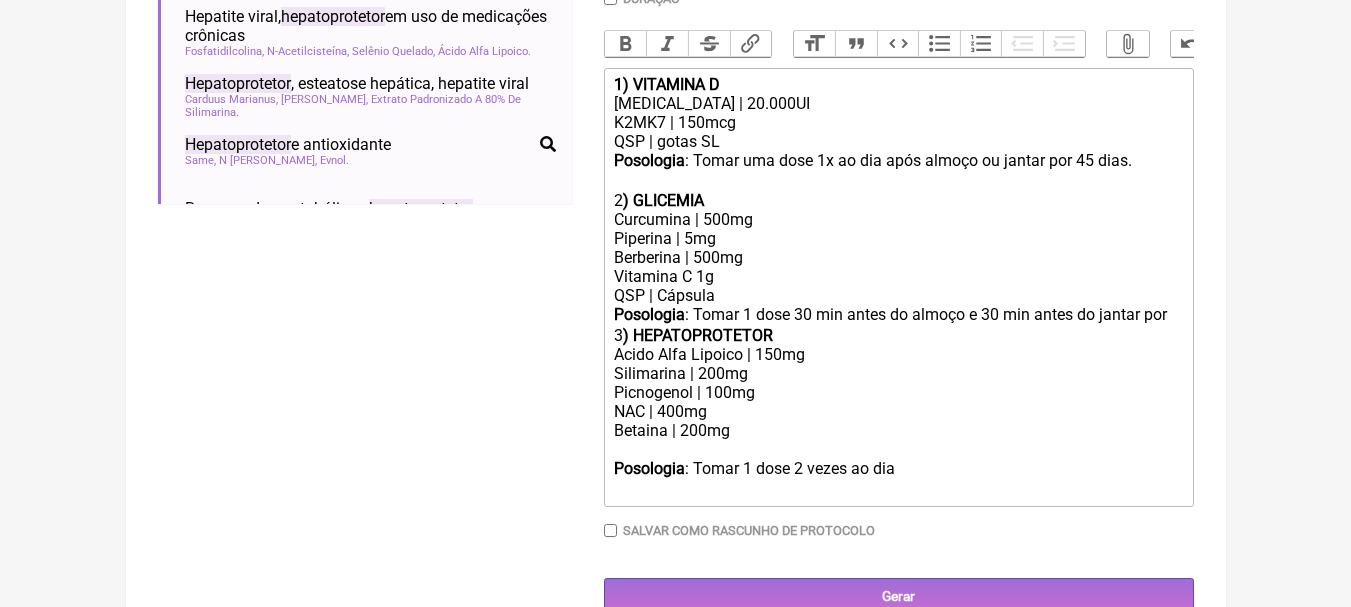 click 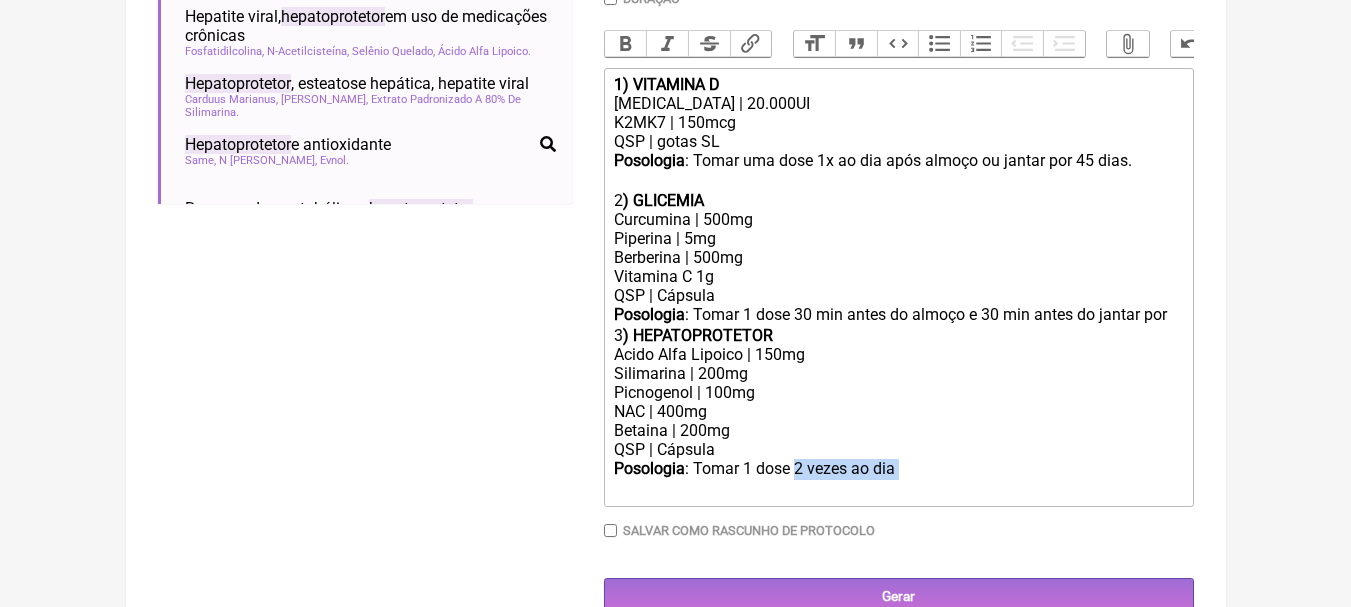drag, startPoint x: 794, startPoint y: 503, endPoint x: 919, endPoint y: 499, distance: 125.06398 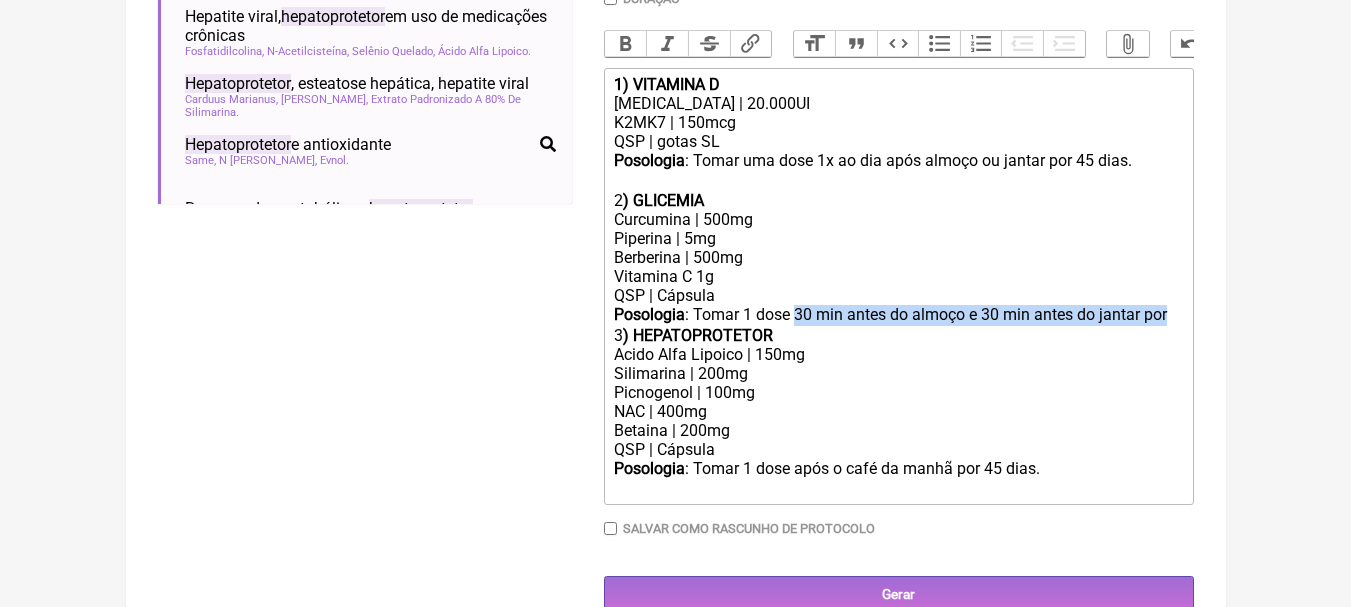 drag, startPoint x: 799, startPoint y: 327, endPoint x: 1173, endPoint y: 323, distance: 374.0214 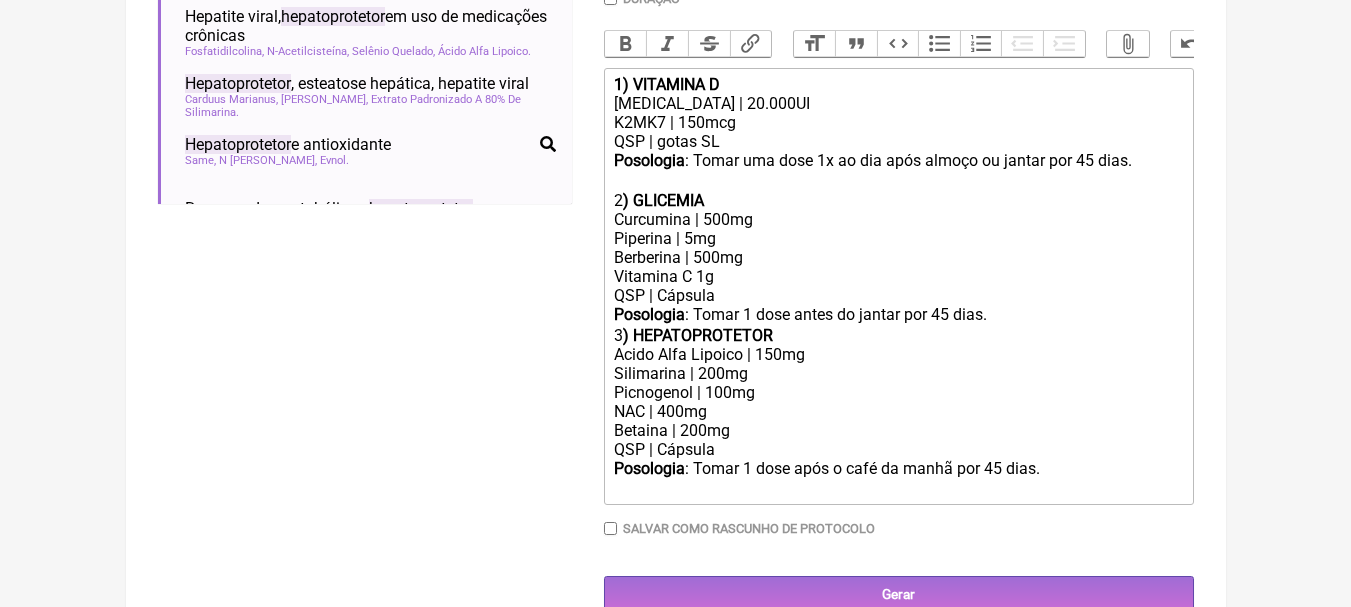 type on "<div><strong>1) VITAMINA D</strong></div><div>Colecalciferol | 20.000UI</div><div>K2MK7 | 150mcg</div><div>QSP | gotas SL</div><div><strong>Posologia</strong>: Tomar uma dose 1x ao dia após almoço ou jantar por 45 dias. ㅤ</div><div><br></div><div>2<strong>) GLICEMIA</strong></div><div>Curcumina | 500mg</div><div>Piperina | 5mg</div><div>Berberina | 500mg<br>Vitamina C 1g</div><div>QSP | Cápsula</div><div><strong>Posologia</strong>: Tomar 1 dose antes do jantar por 45 dias. <br> ㅤ<br>3<strong>) HEPATOPROTETOR</strong></div><div>Acido Alfa Lipoico | 150mg</div><div>Silimarina | 200mg</div><div>Picnogenol | 100mg<br>NAC | 400mg</div><div>Betaina | 200mg</div><div>QSP | Cápsula</div><div><strong>Posologia</strong>: Tomar 1 dose após o café da manhã por 45 dias.<br><br></div>" 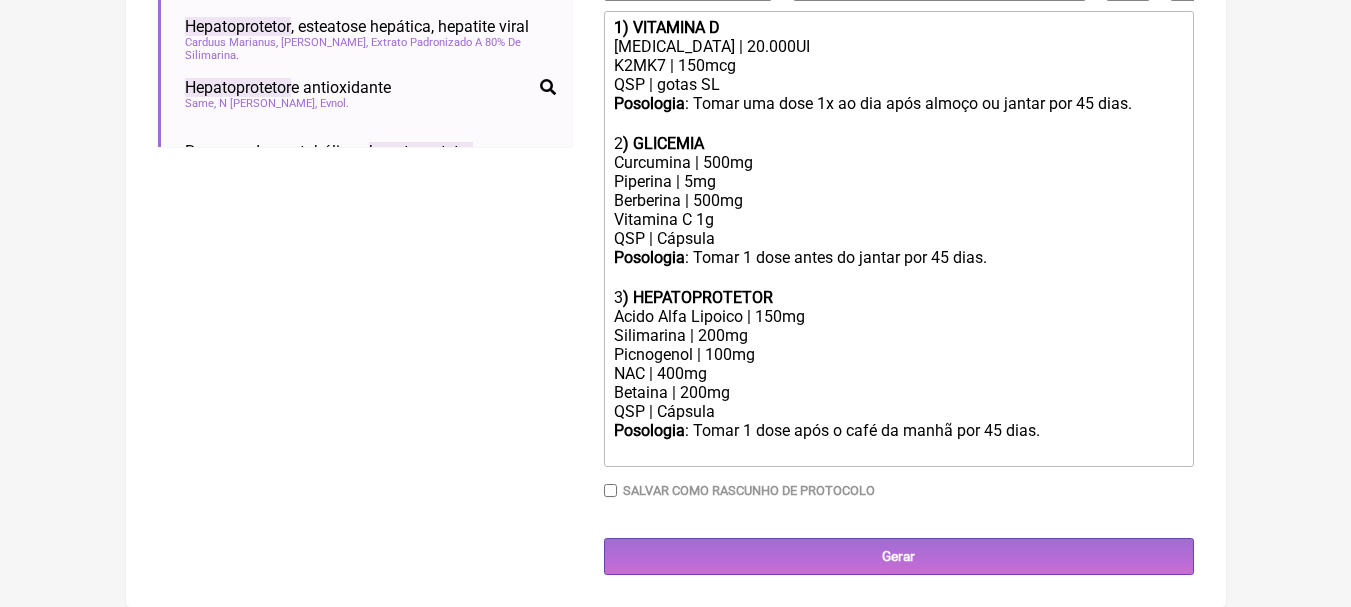 scroll, scrollTop: 672, scrollLeft: 0, axis: vertical 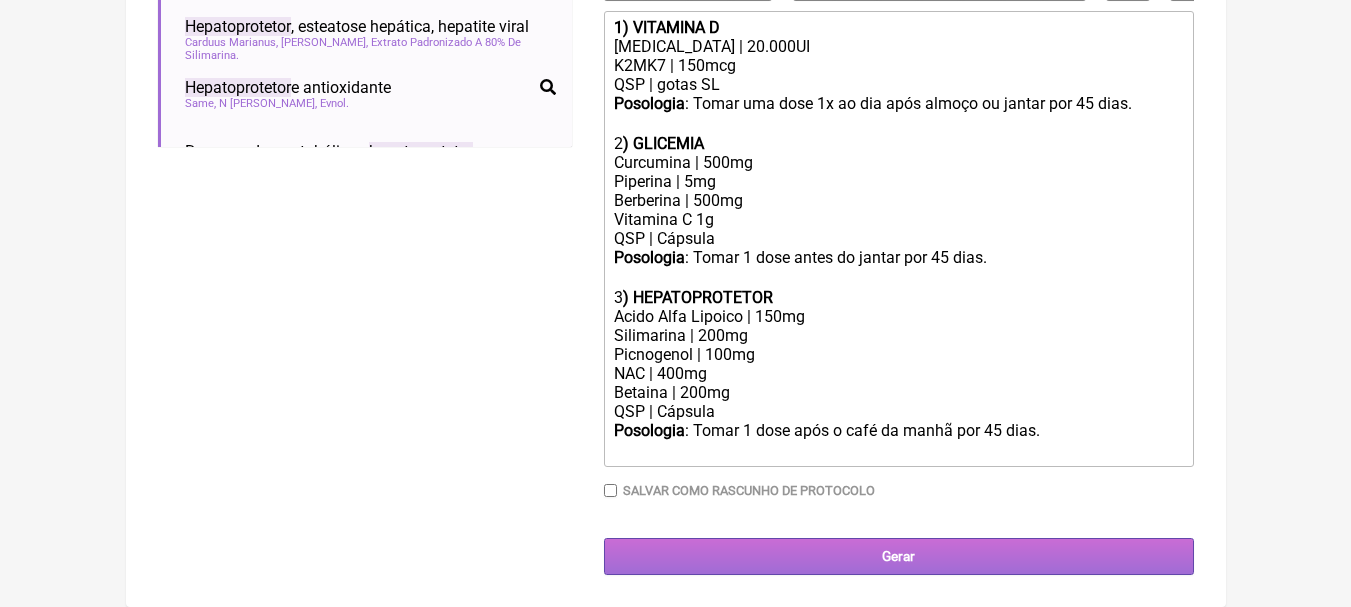click on "Gerar" at bounding box center [899, 556] 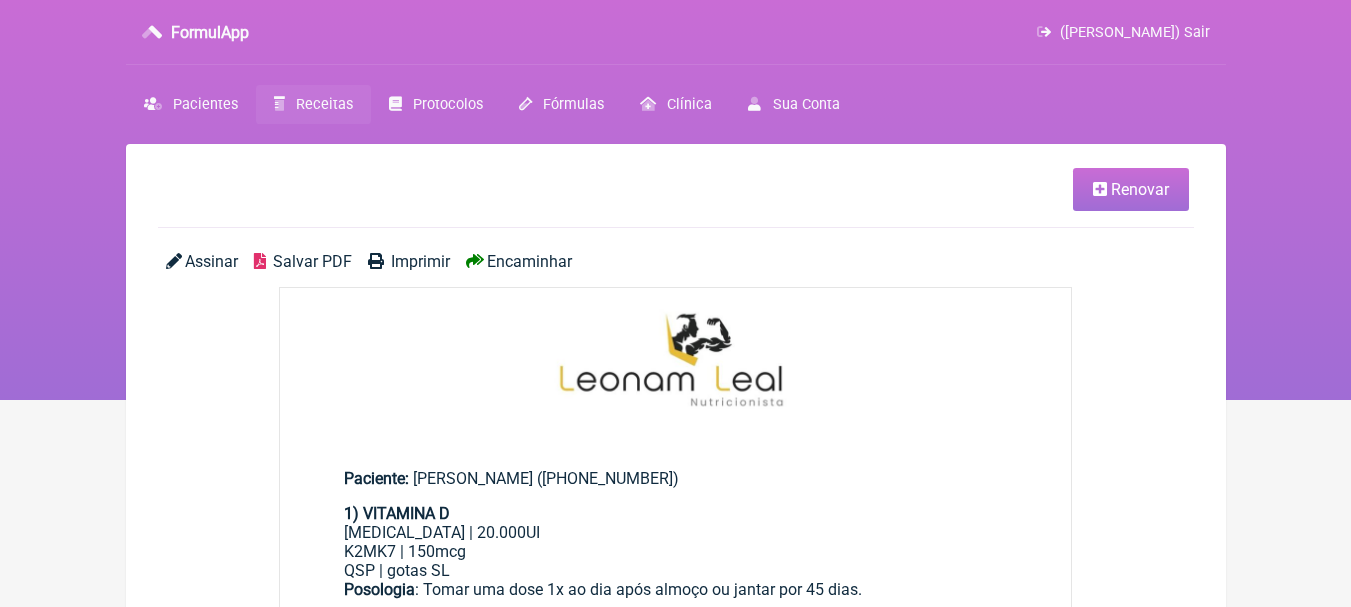 scroll, scrollTop: 0, scrollLeft: 0, axis: both 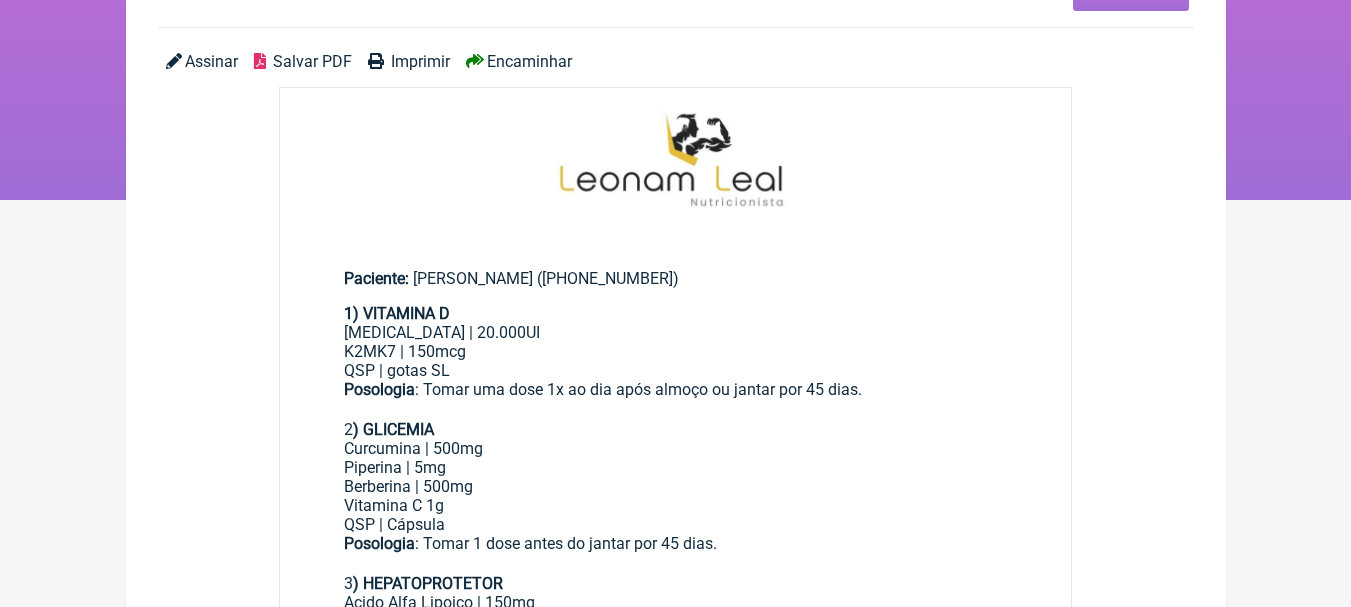 click on "Salvar PDF" at bounding box center [312, 61] 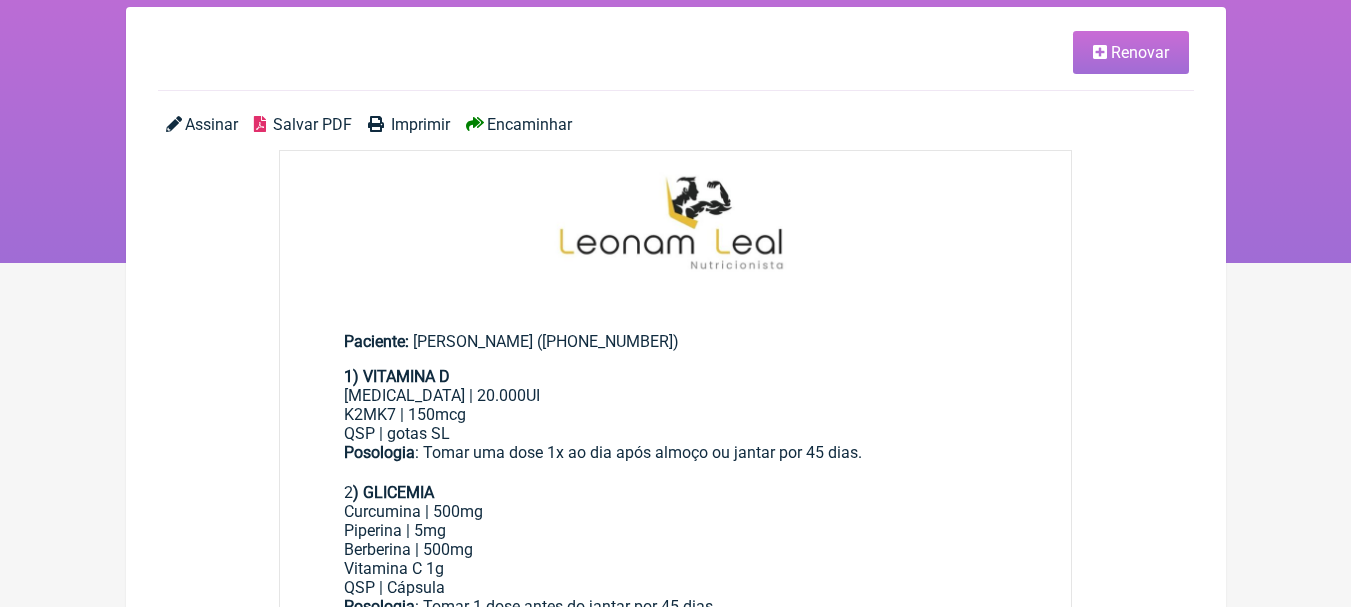 scroll, scrollTop: 104, scrollLeft: 0, axis: vertical 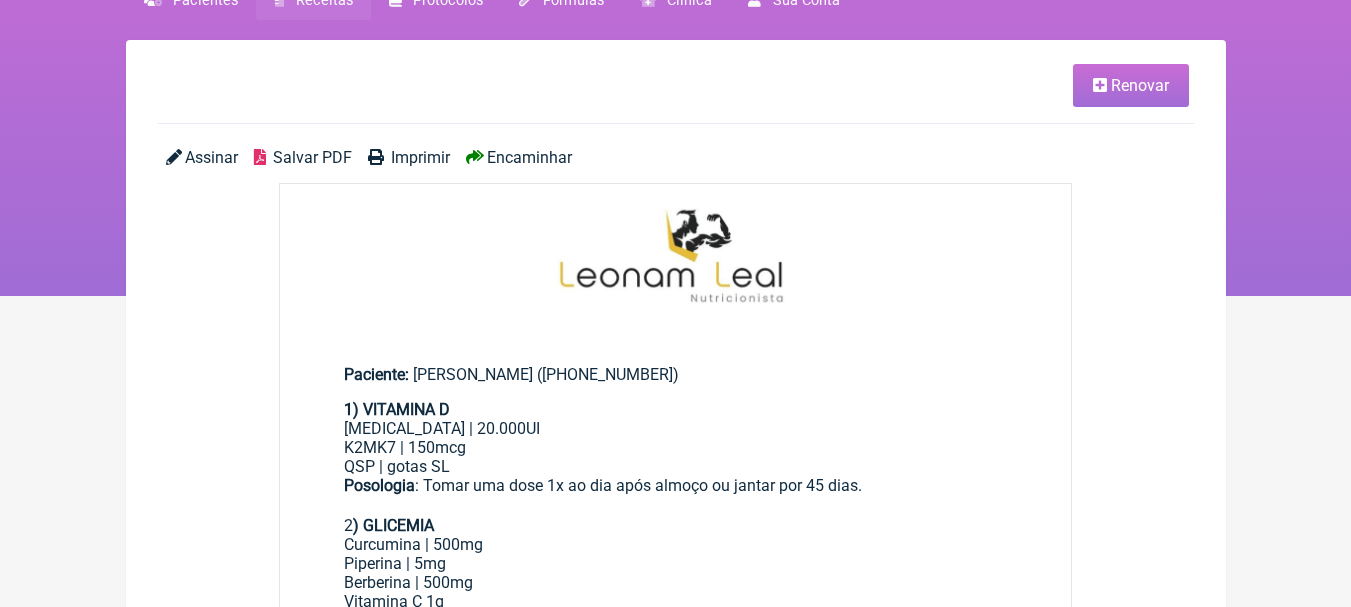 click on "Salvar PDF" at bounding box center [312, 157] 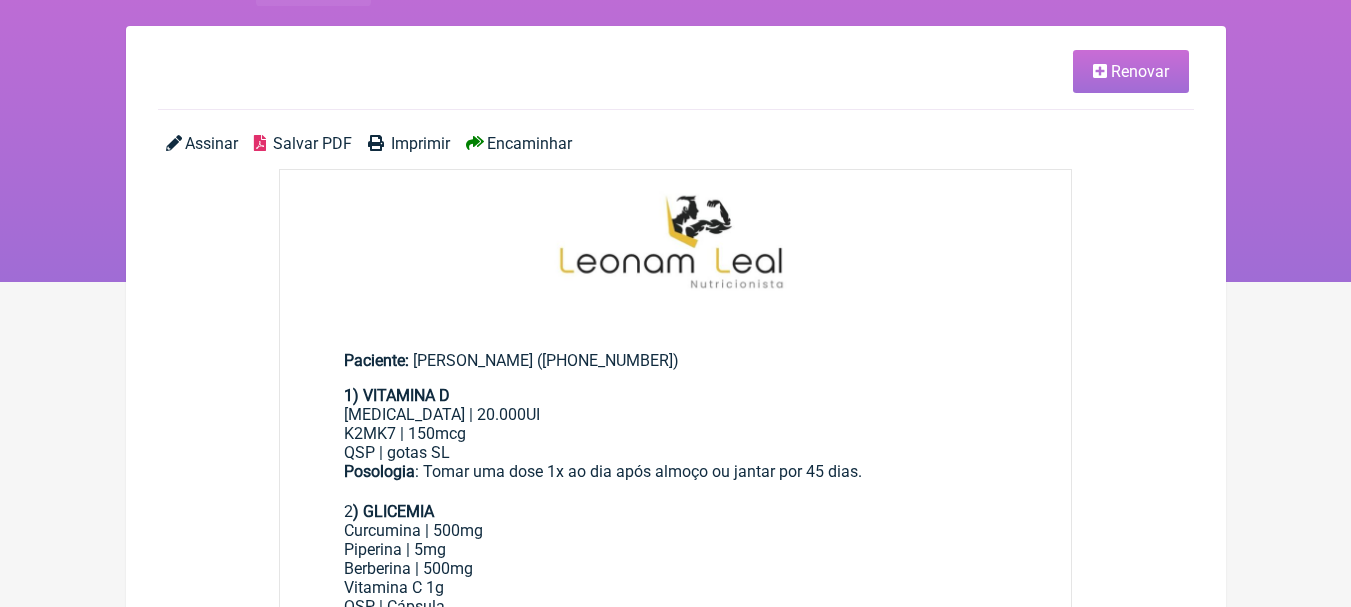 scroll, scrollTop: 104, scrollLeft: 0, axis: vertical 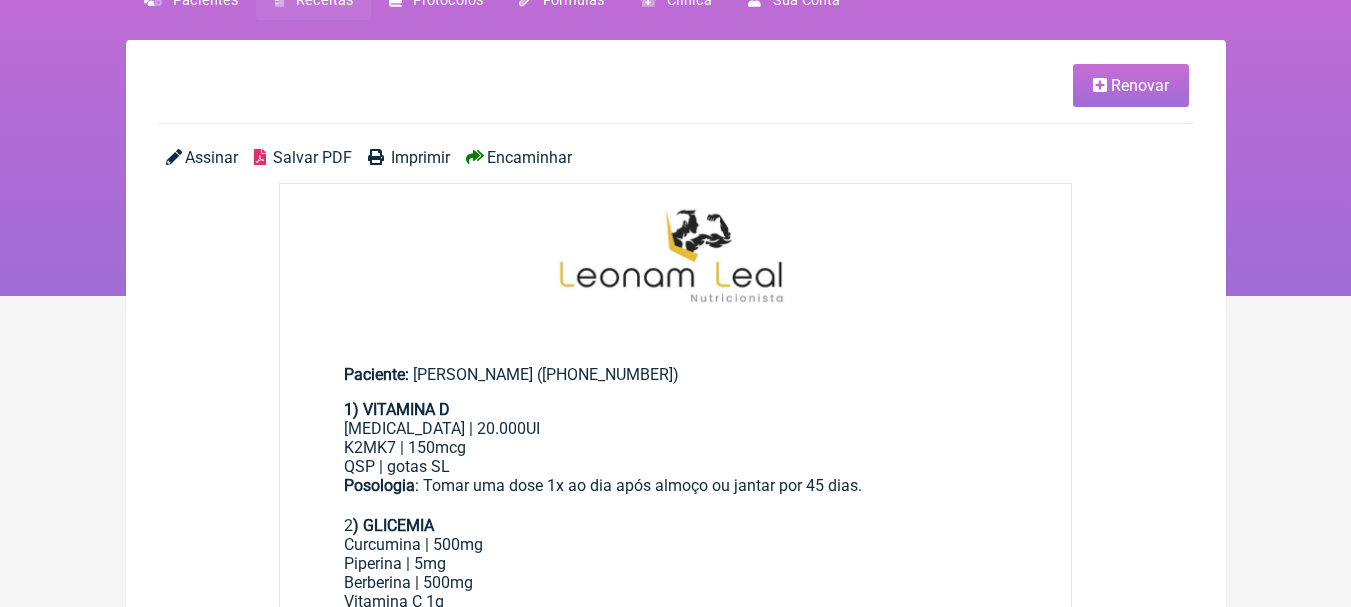 click on "Imprimir" at bounding box center (420, 157) 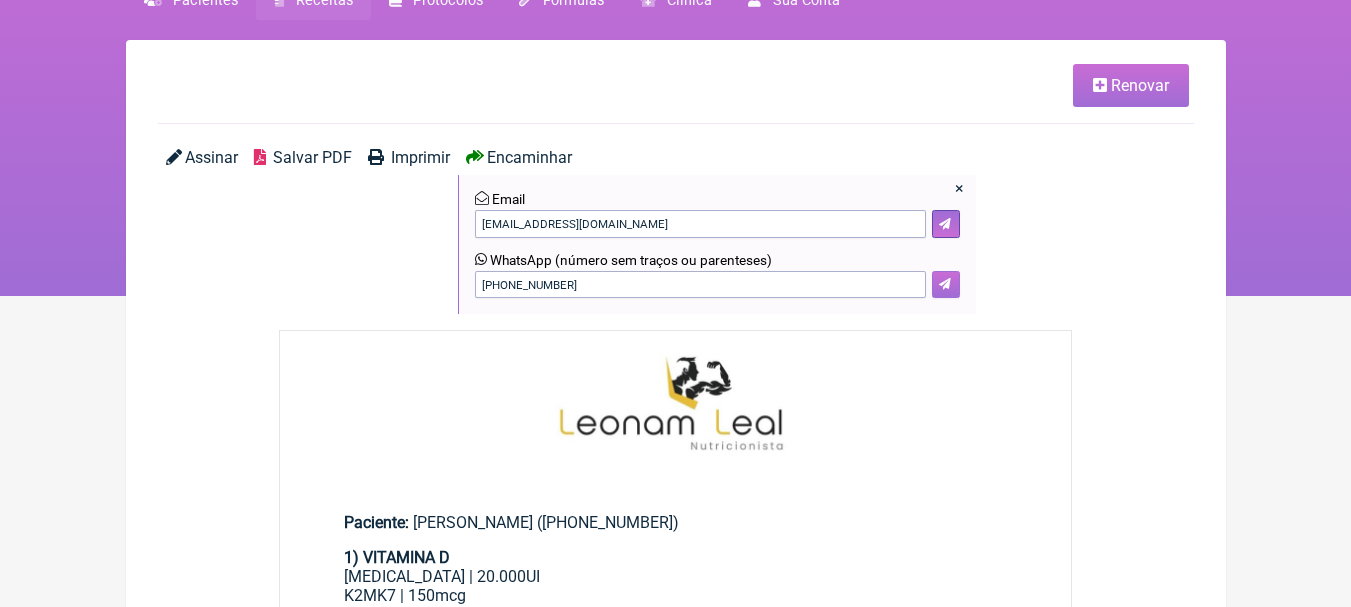 click at bounding box center [945, 284] 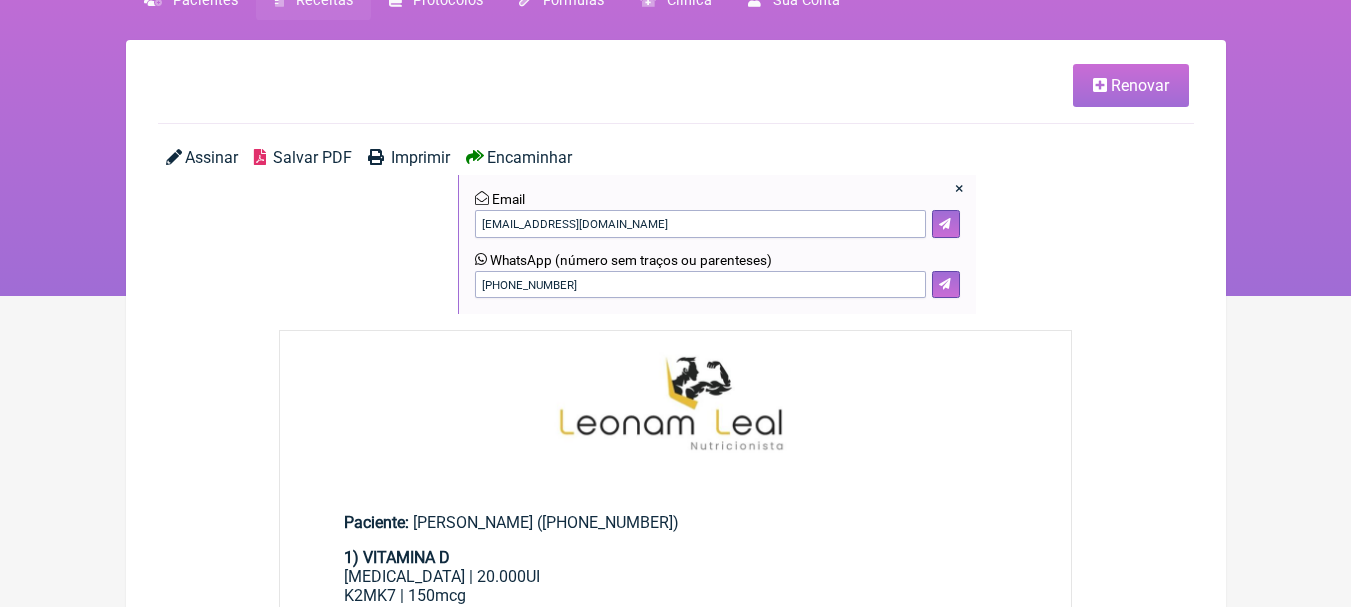click on "Assinar
Salvar PDF
Imprimir
Encaminhar × Email gisellejdbneves@gmail.com WhatsApp (número sem traços ou parenteses) (22) 97403-9433" at bounding box center (676, 239) 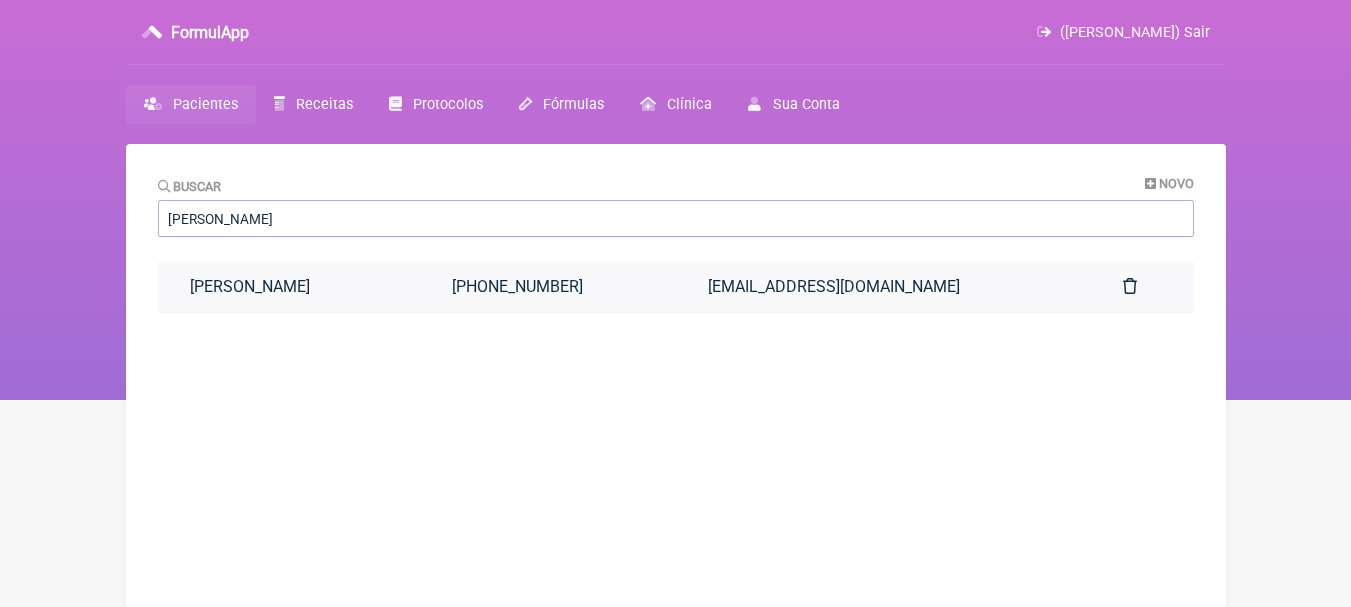 scroll, scrollTop: 0, scrollLeft: 0, axis: both 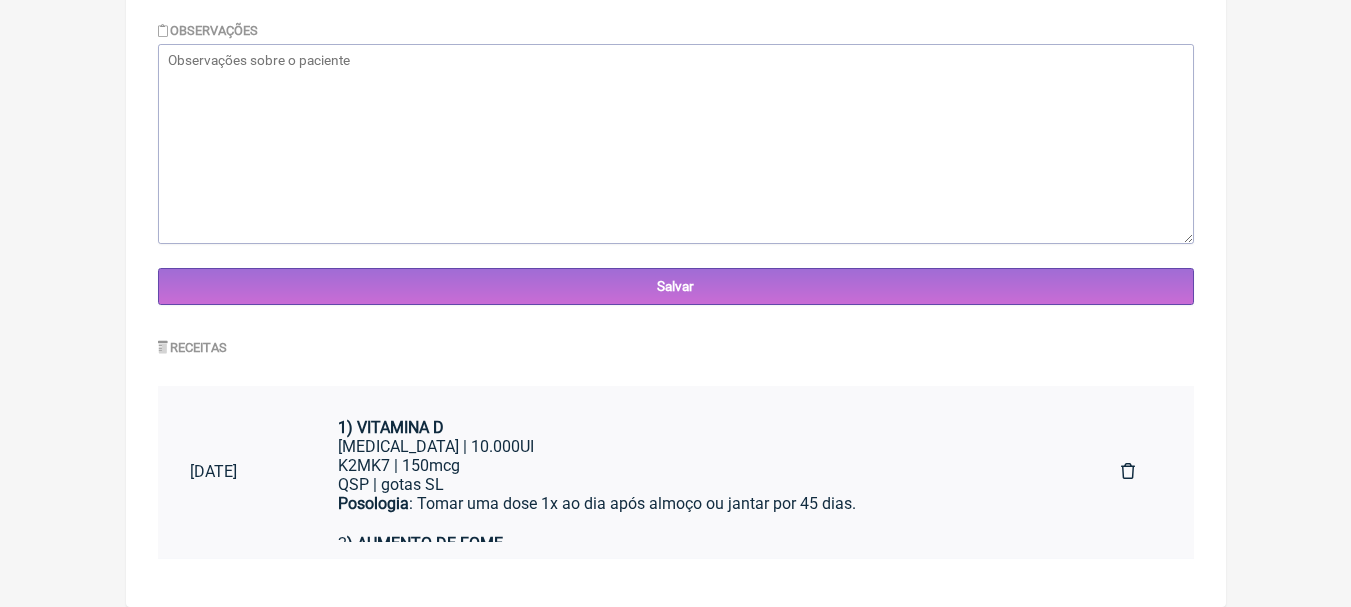 click on "1) VITAMINA D [MEDICAL_DATA] | 10.000UI K2MK7 | 150mcg QSP | gotas SL Posologia : Tomar uma dose 1x ao dia após almoço ou jantar por 45 dias. ㅤ 2 ) AUMENTO DE FOME Buclisina | 20mg QSP | Cápsula Posologia : Tomar 1 dose antes do café da manhã por 45 dias.ㅤ 3 ) PERFORMANCE Selênio metionina | 50mcg Vitamina A | 1000UI Vitamina E | 200mg Vitamina C  | 500mg Zinco quelado | 30mg Complexo B | 100mg Maca Peruana | 500mg Tribullus Terrestris | 500mg QSP | Cápsula Posologia : Tomar uma dose após café da manhã por 45 dias." at bounding box center (697, 472) 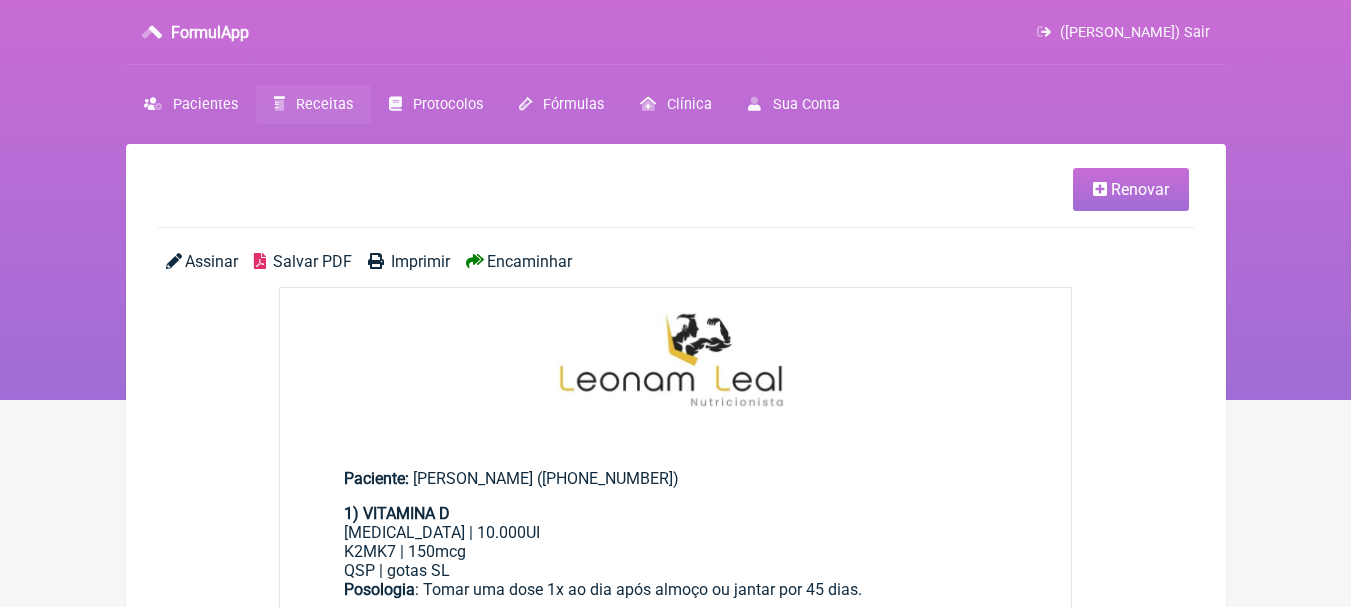 scroll, scrollTop: 0, scrollLeft: 0, axis: both 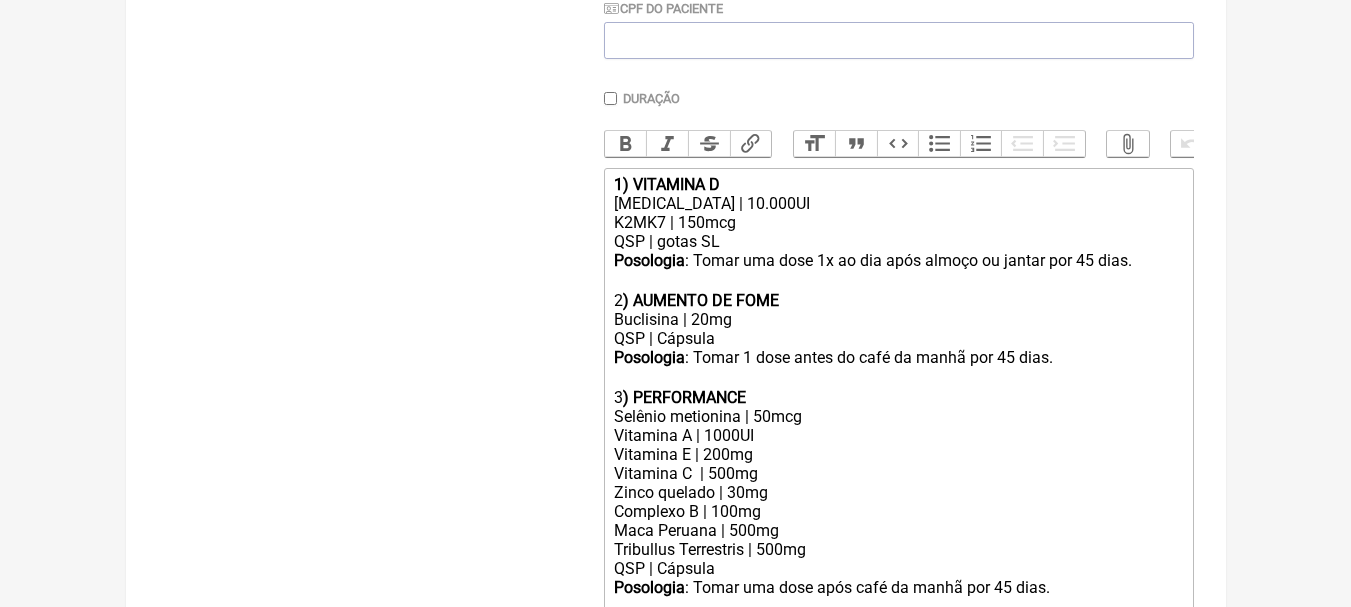 click on "[MEDICAL_DATA] | 10.000UI" 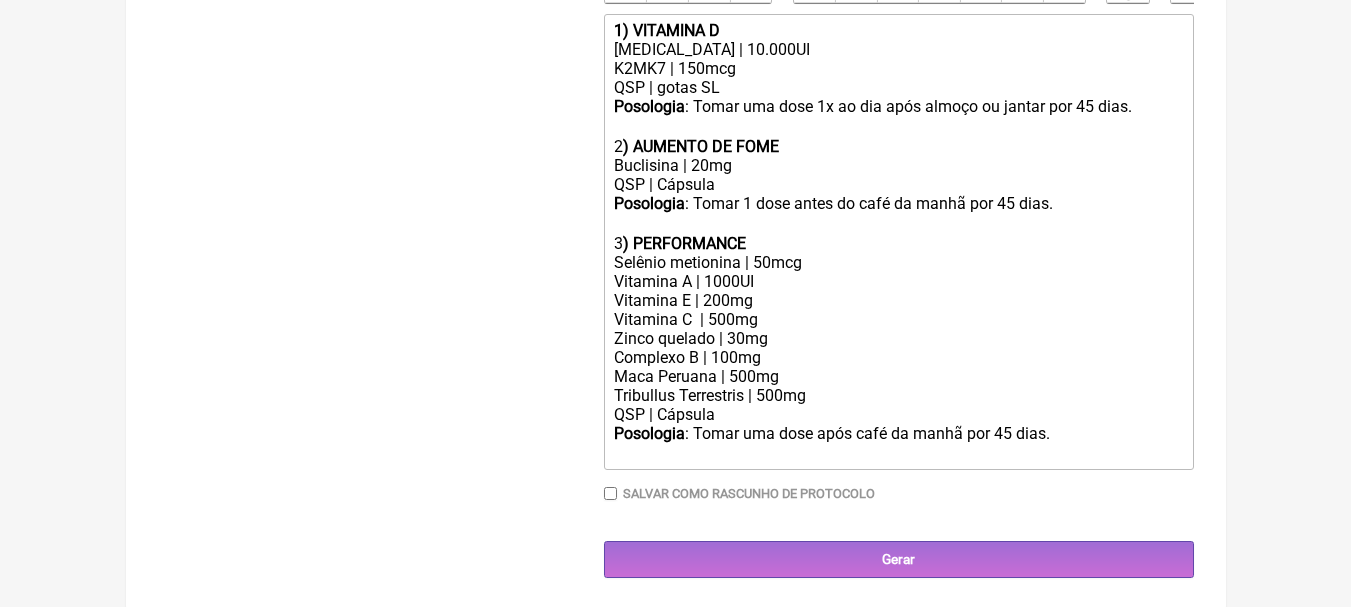 scroll, scrollTop: 672, scrollLeft: 0, axis: vertical 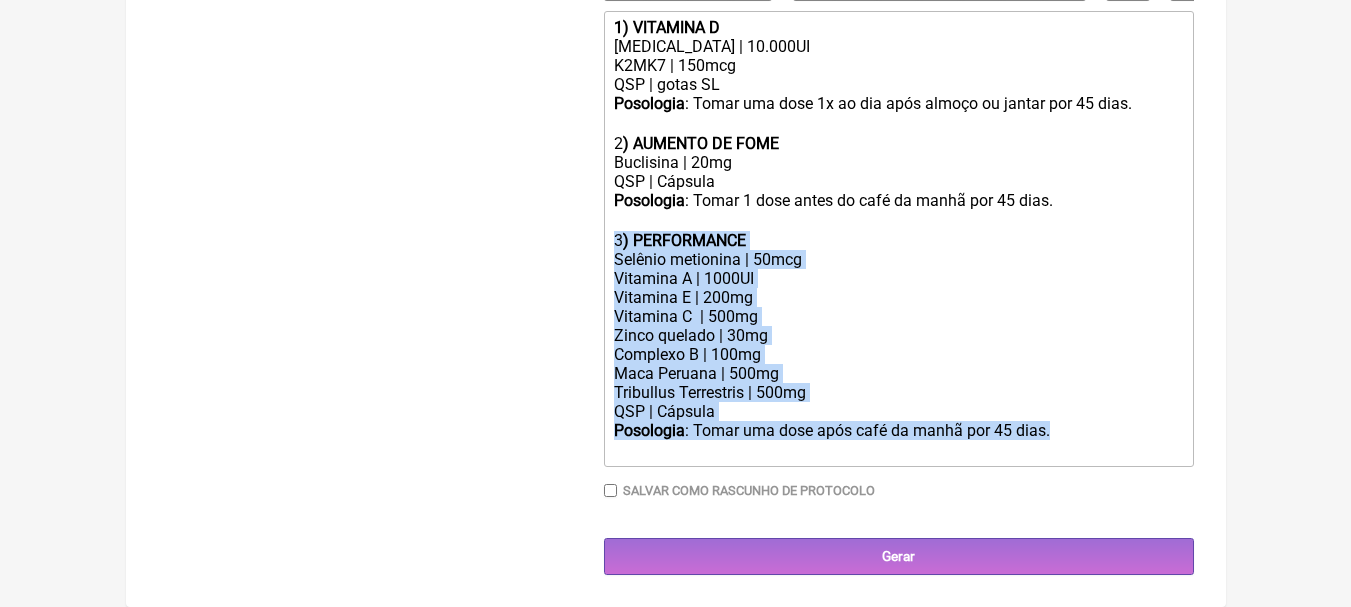 drag, startPoint x: 1096, startPoint y: 433, endPoint x: 610, endPoint y: 239, distance: 523.2896 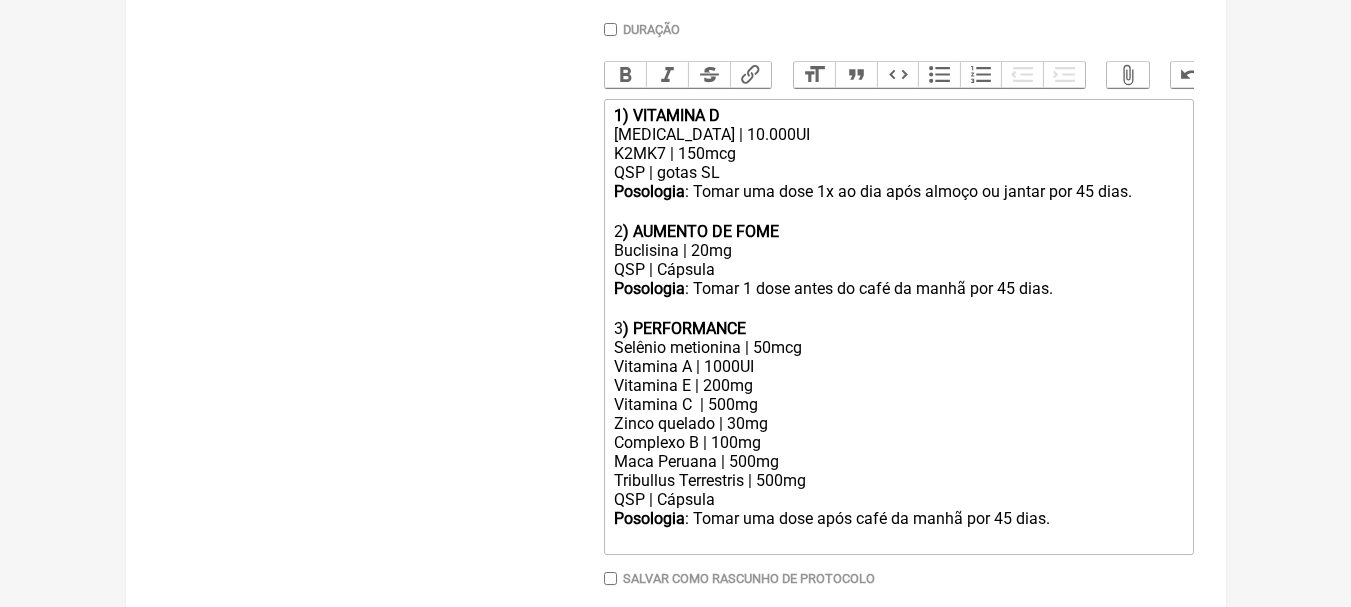 scroll, scrollTop: 572, scrollLeft: 0, axis: vertical 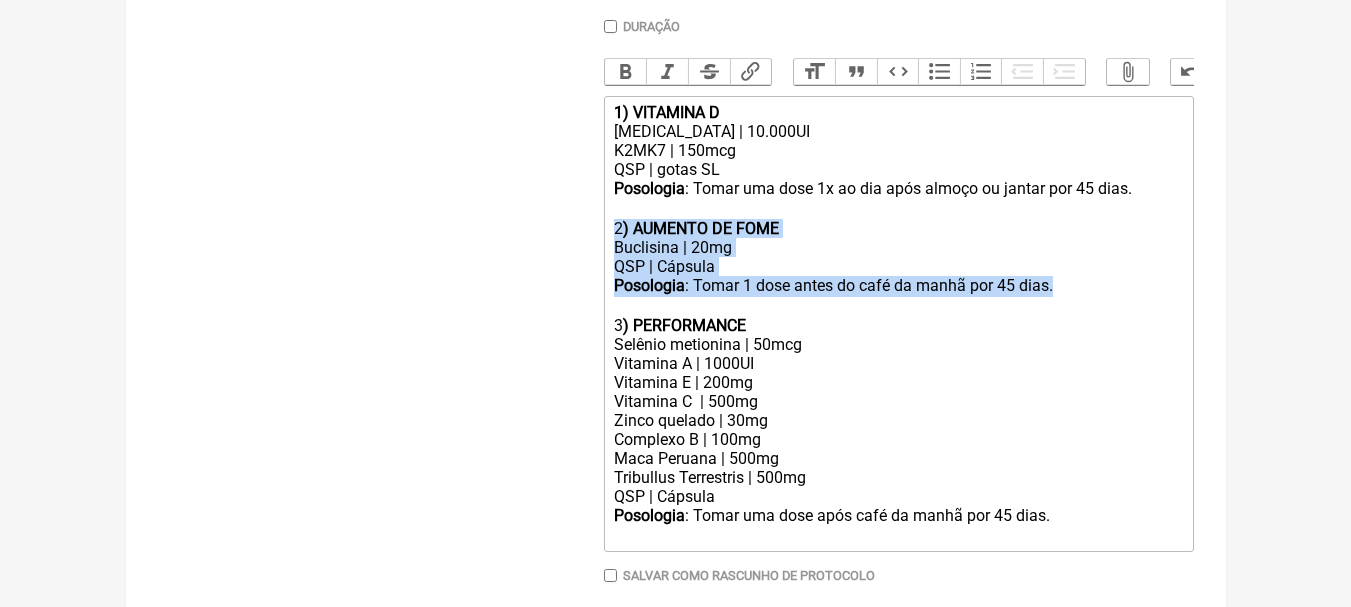 drag, startPoint x: 1083, startPoint y: 298, endPoint x: 603, endPoint y: 241, distance: 483.37253 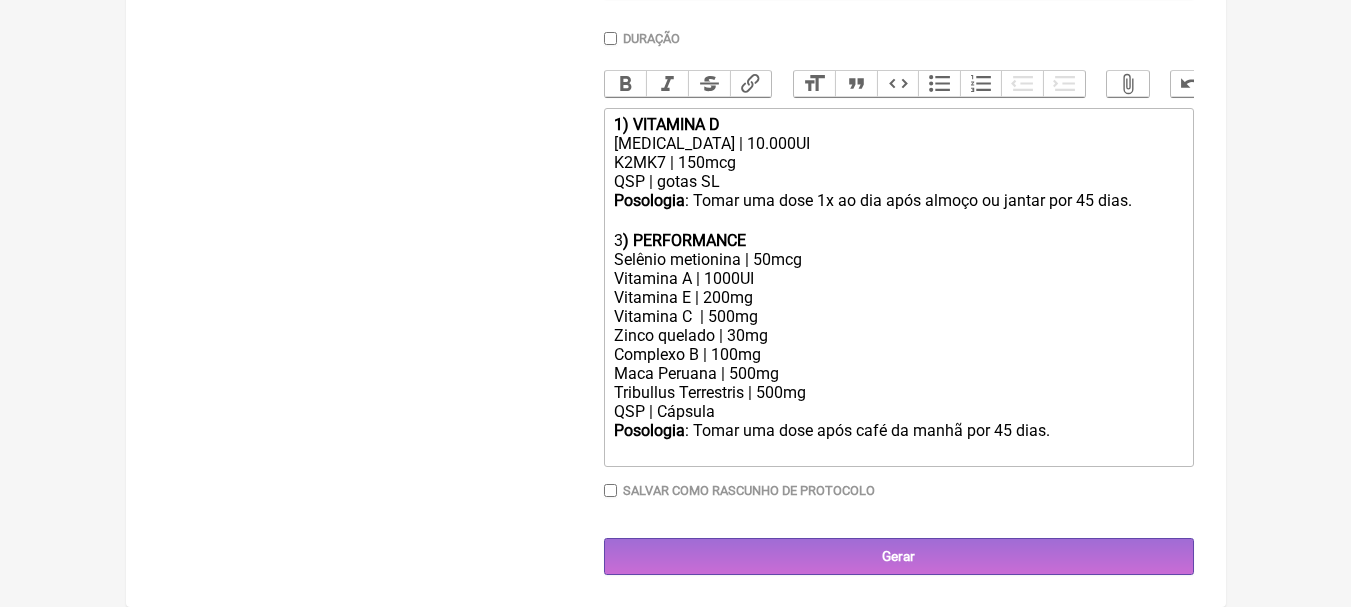 click on "[MEDICAL_DATA] | 10.000UI" 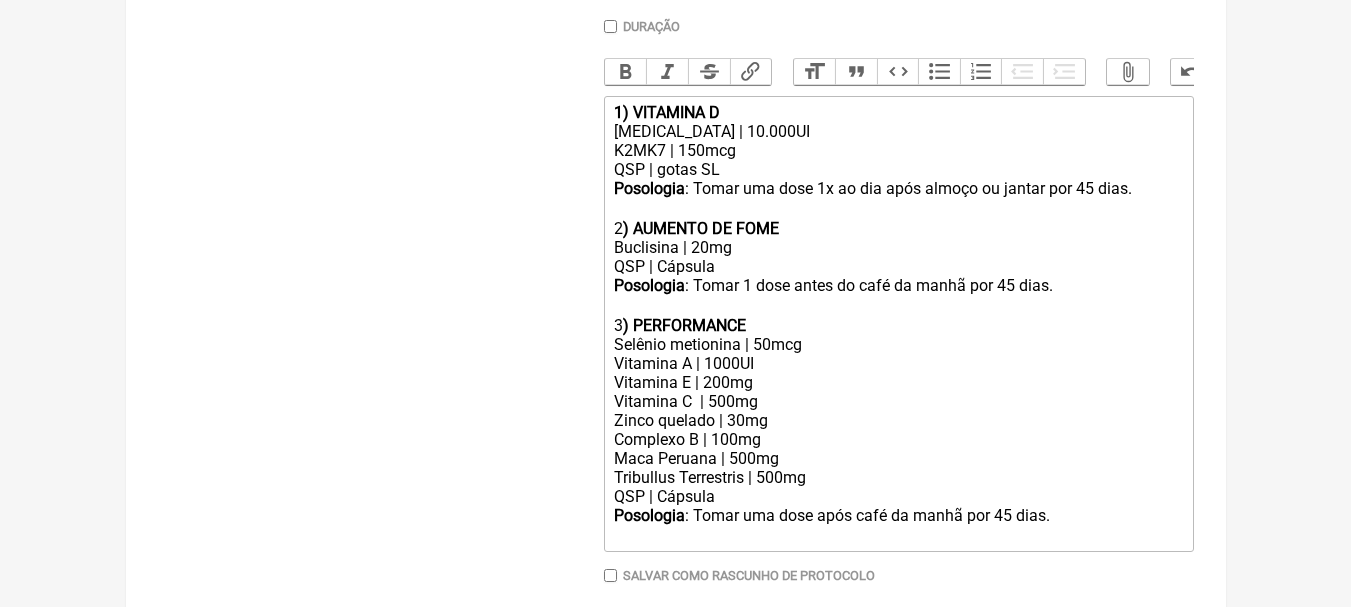 click on "3 ) PERFORMANCE" 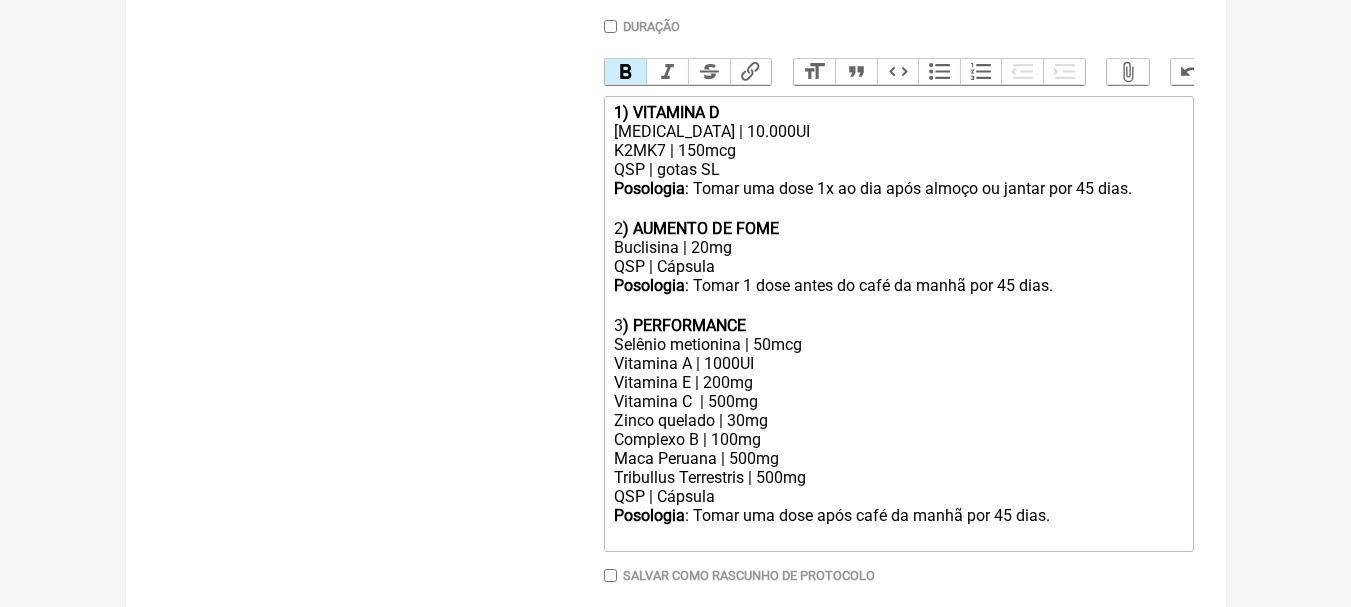 click on "Posologia : Tomar 1 dose antes do café da manhã por 45 dias.ㅤ" 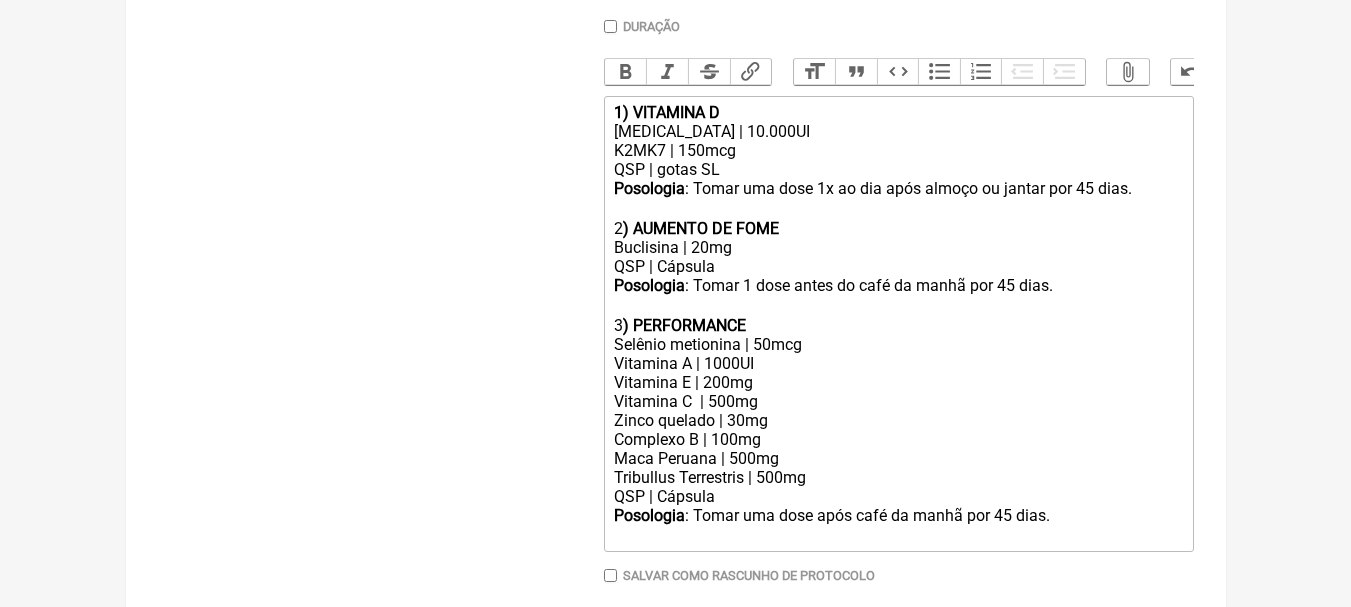click on "QSP | Cápsula" 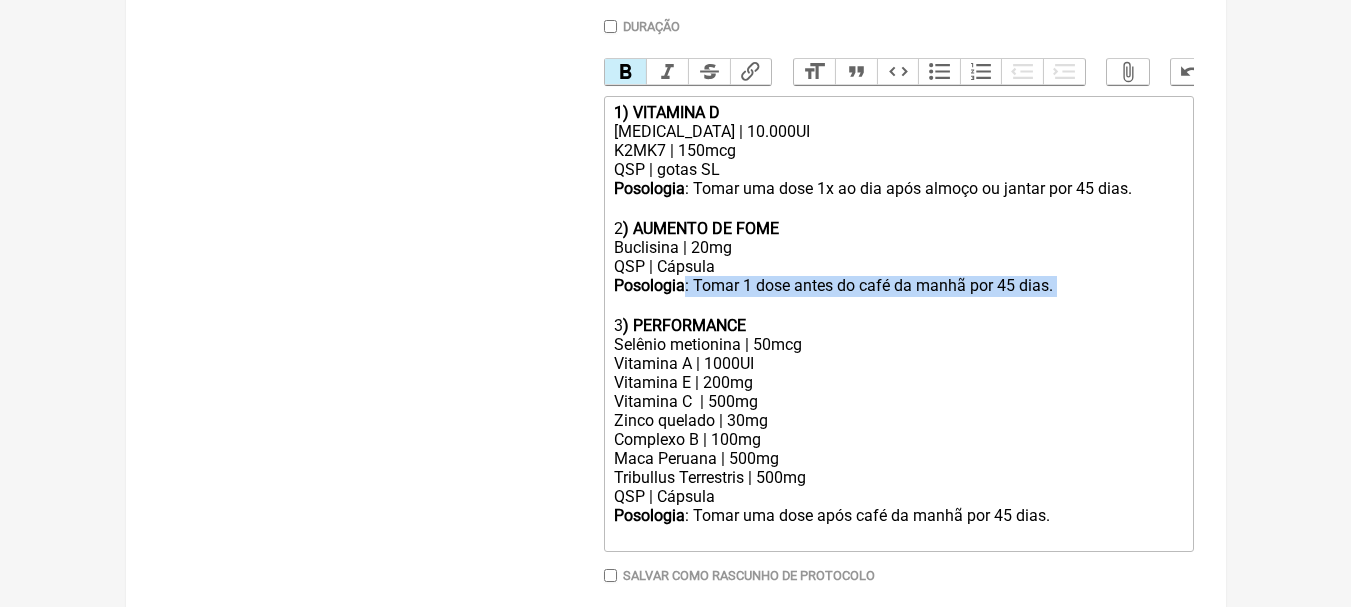 click on "Posologia : Tomar 1 dose antes do café da manhã por 45 dias.ㅤ" 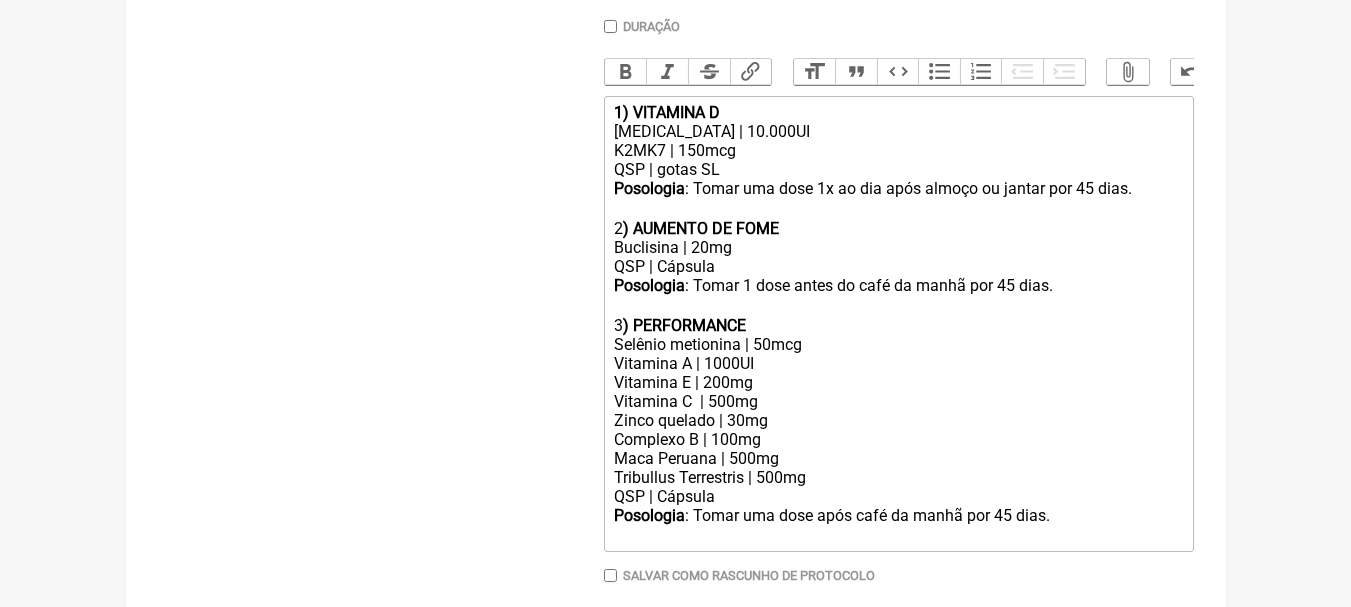 click on "Posologia : Tomar 1 dose antes do café da manhã por 45 dias.ㅤ" 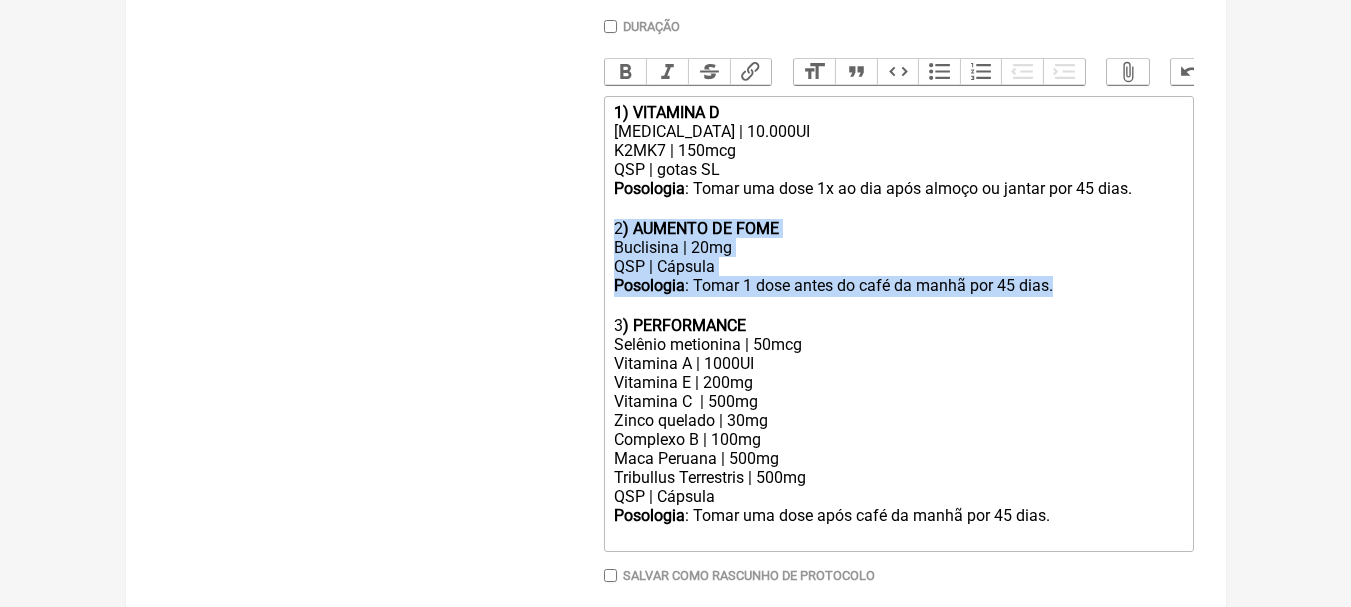 drag, startPoint x: 1071, startPoint y: 305, endPoint x: 608, endPoint y: 249, distance: 466.3743 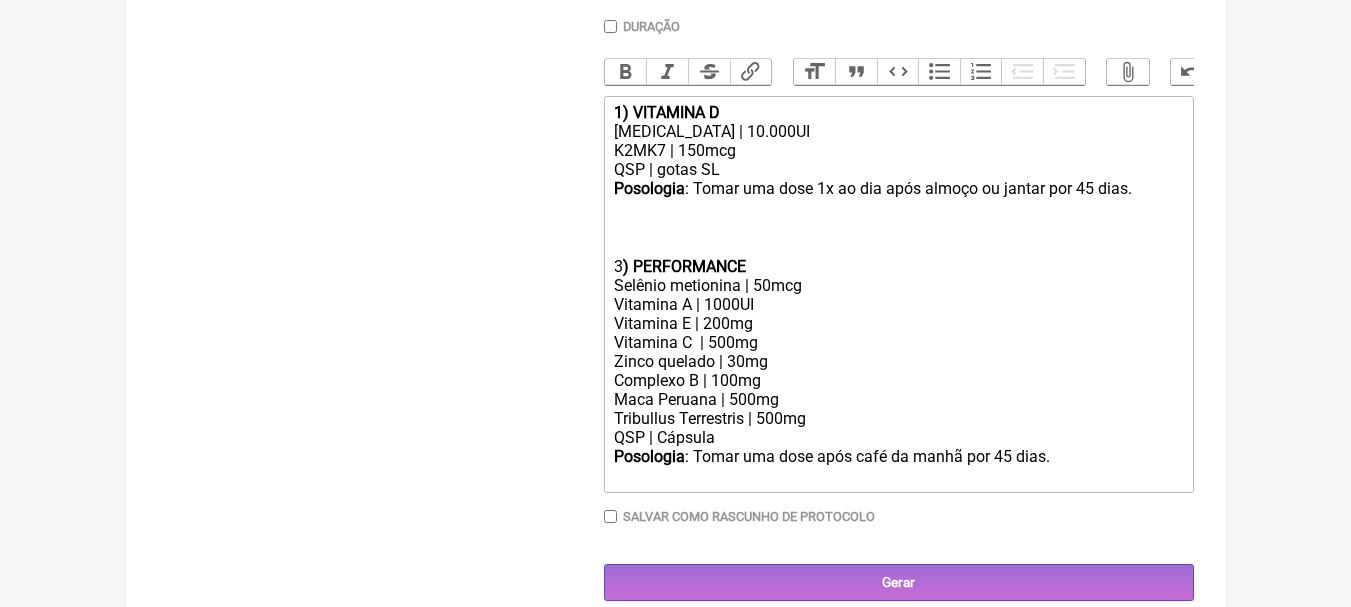 type on "<div><strong>1) VITAMINA D</strong></div><div>Colecalciferol | 10.000UI</div><div>K2MK7 | 150mcg</div><div>QSP | gotas SL</div><div><strong>Posologia</strong>: Tomar uma dose 1x ao dia após almoço ou jantar por 45 dias. ㅤ<br><br></div><div><br></div><div>3<strong>) PERFORMANCE</strong></div><div>Selênio metionina | 50mcg</div><div>Vitamina A | 1000UI<br>Vitamina E | 200mg</div><div>Vitamina C&nbsp; | 500mg</div><div>Zinco quelado | 30mg</div><div>Complexo B | 100mg</div><div>Maca Peruana | 500mg<br>Tribullus Terrestris | 500mg</div><div>QSP | Cápsula</div><div><strong>Posologia</strong>: Tomar uma dose após café da manhã por 45 dias.<br><br></div>" 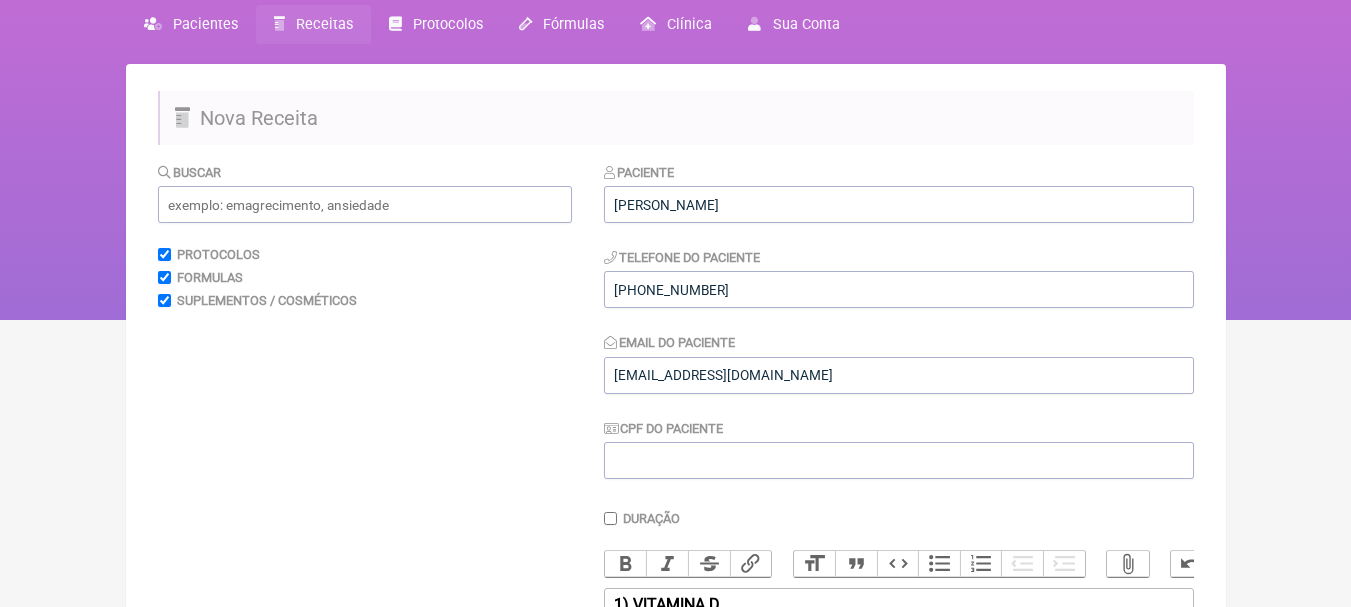 scroll, scrollTop: 72, scrollLeft: 0, axis: vertical 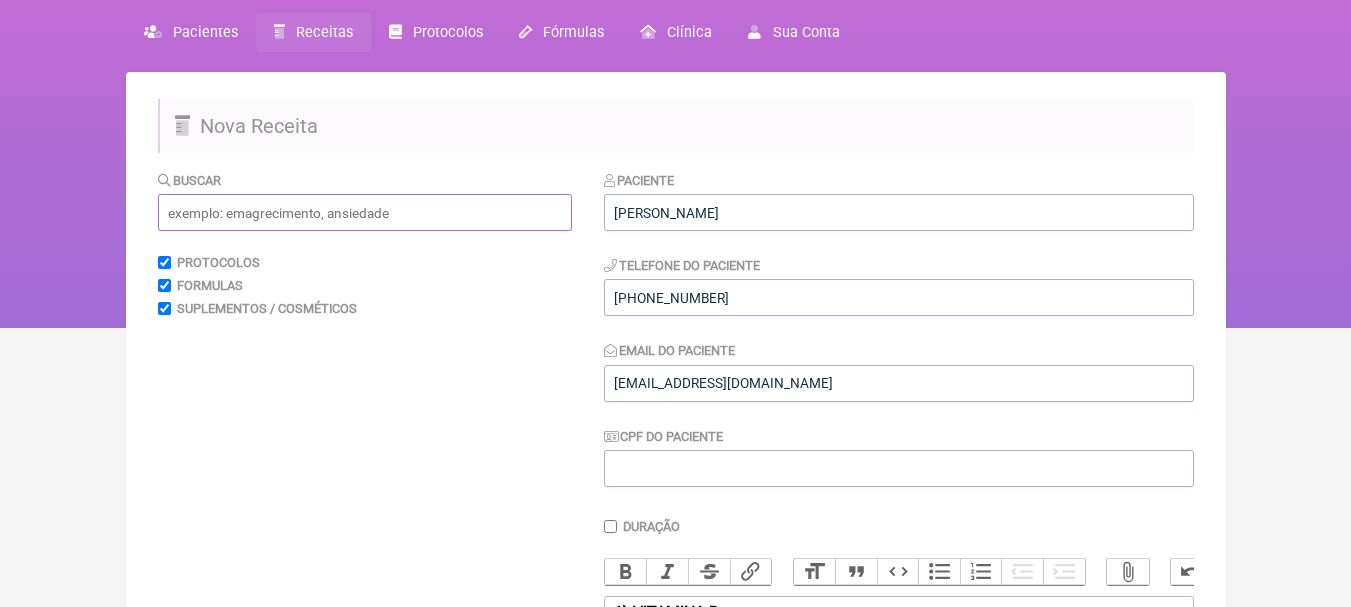 click at bounding box center (365, 212) 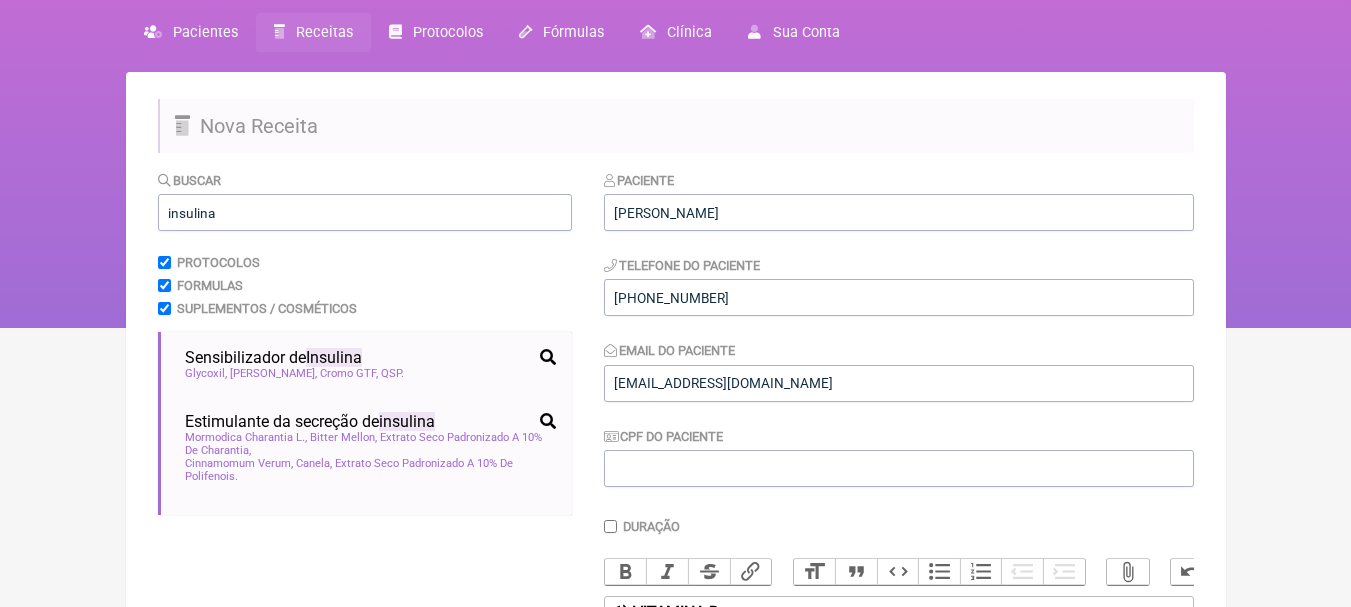 click on "FormulApp
(Leonam Leal) Sair
Pacientes
Receitas
Protocolos
Fórmulas
Clínica
Sua Conta" at bounding box center [675, 128] 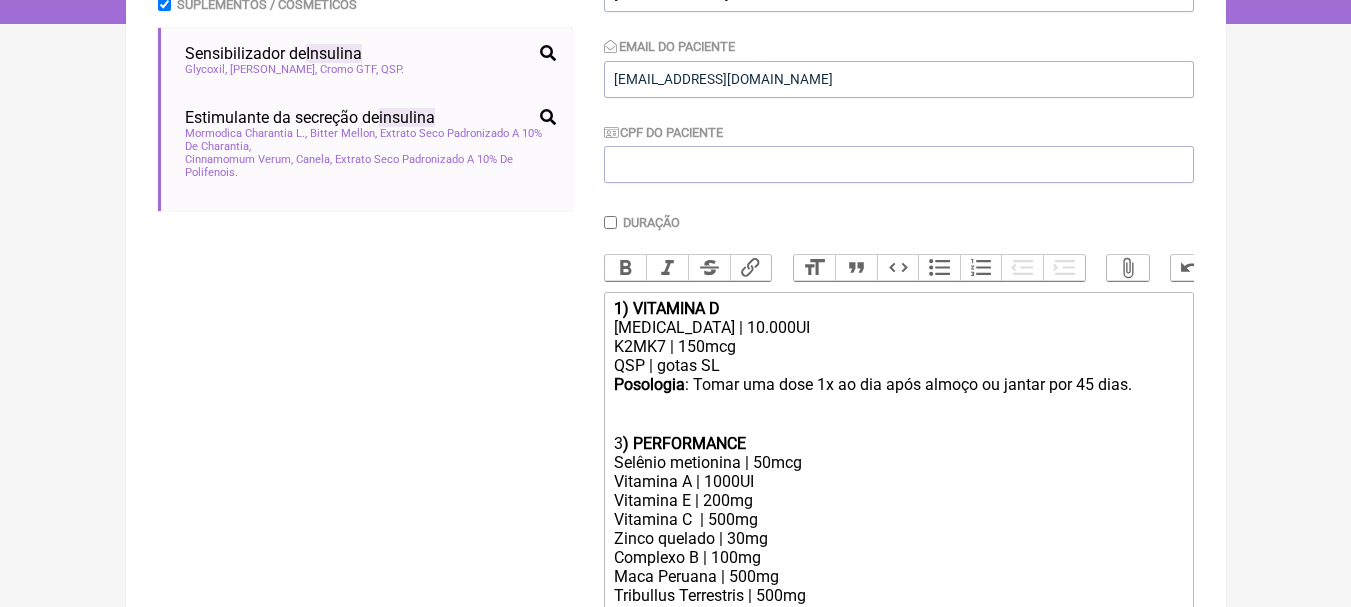 scroll, scrollTop: 94, scrollLeft: 0, axis: vertical 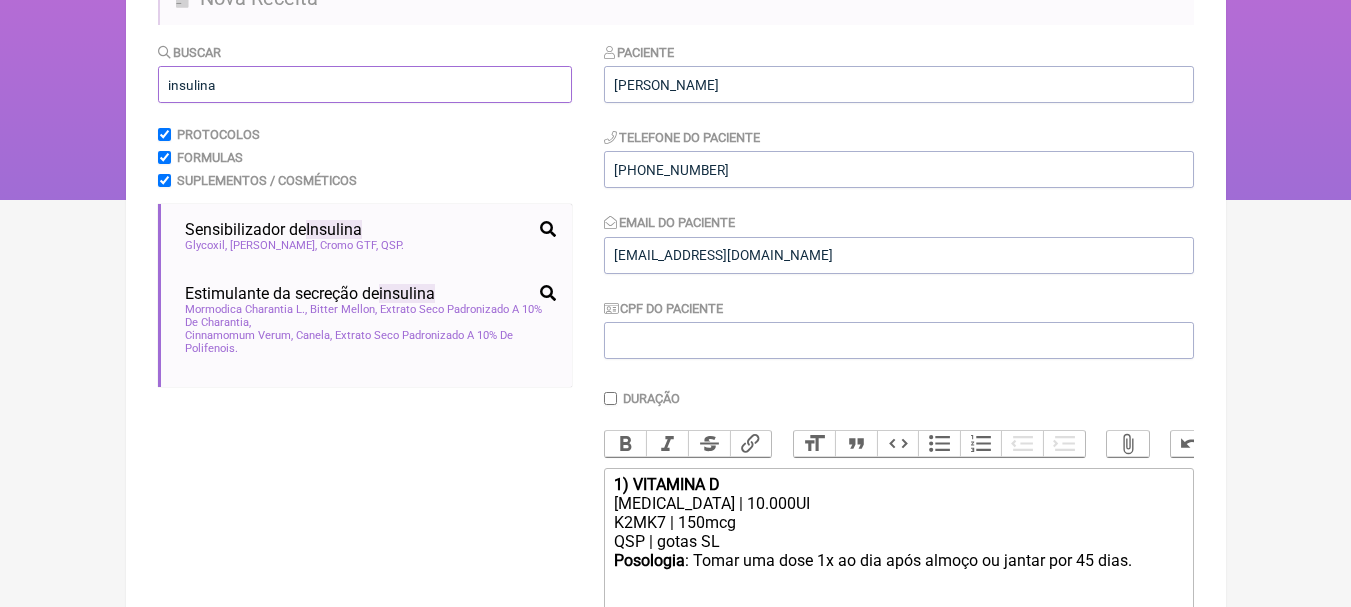 drag, startPoint x: 315, startPoint y: 86, endPoint x: 40, endPoint y: 73, distance: 275.3071 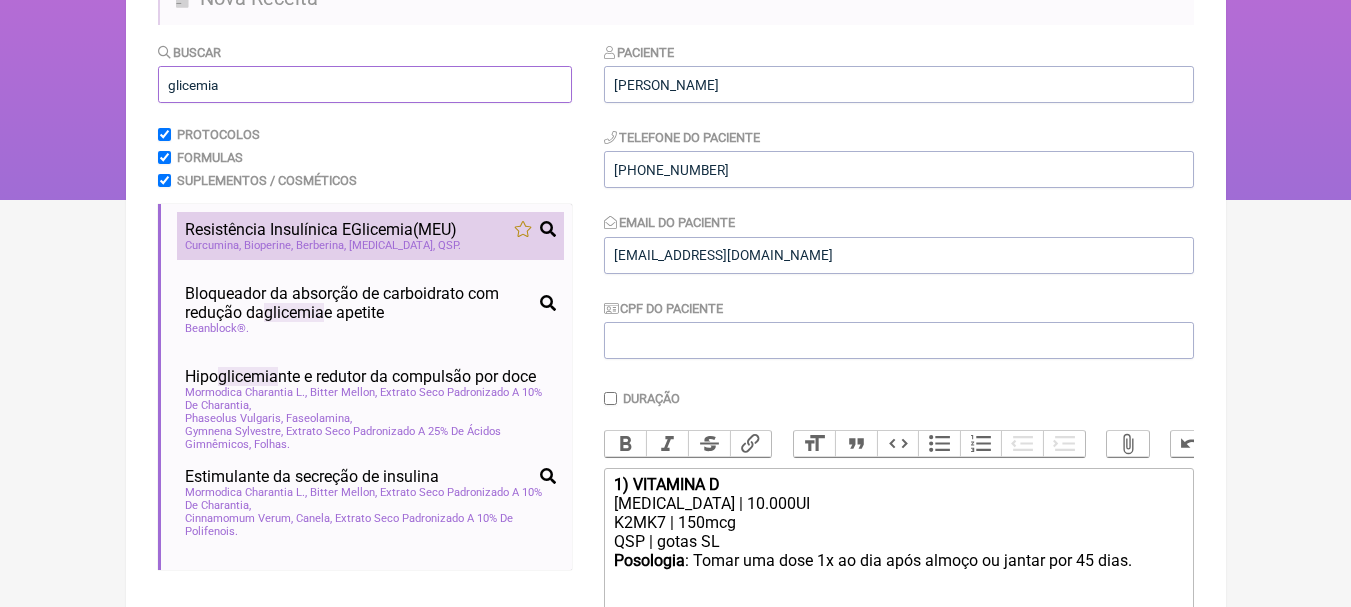 type on "glicemia" 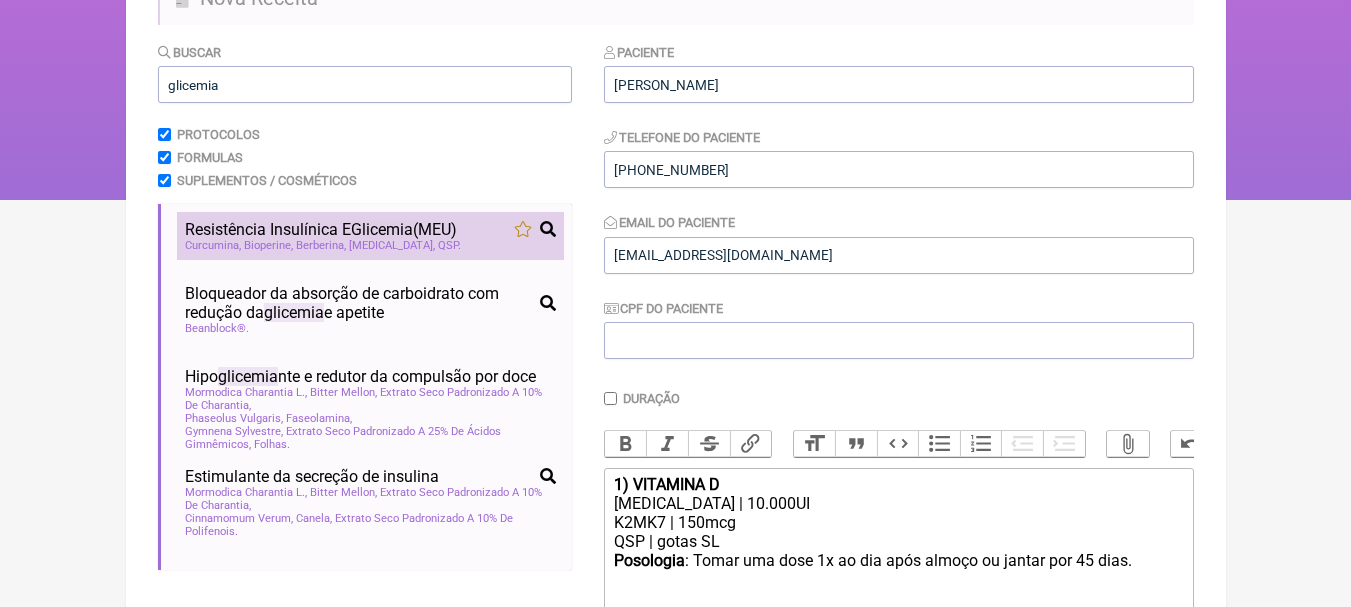 click on "Glicemia" at bounding box center (382, 229) 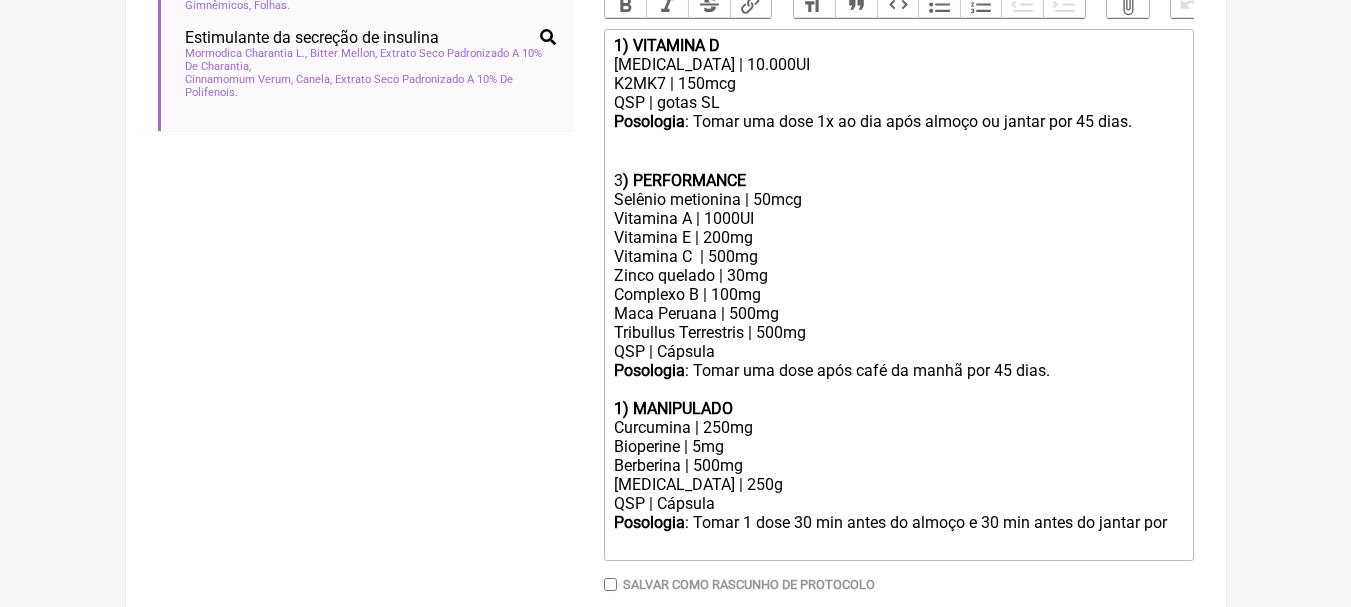 scroll, scrollTop: 700, scrollLeft: 0, axis: vertical 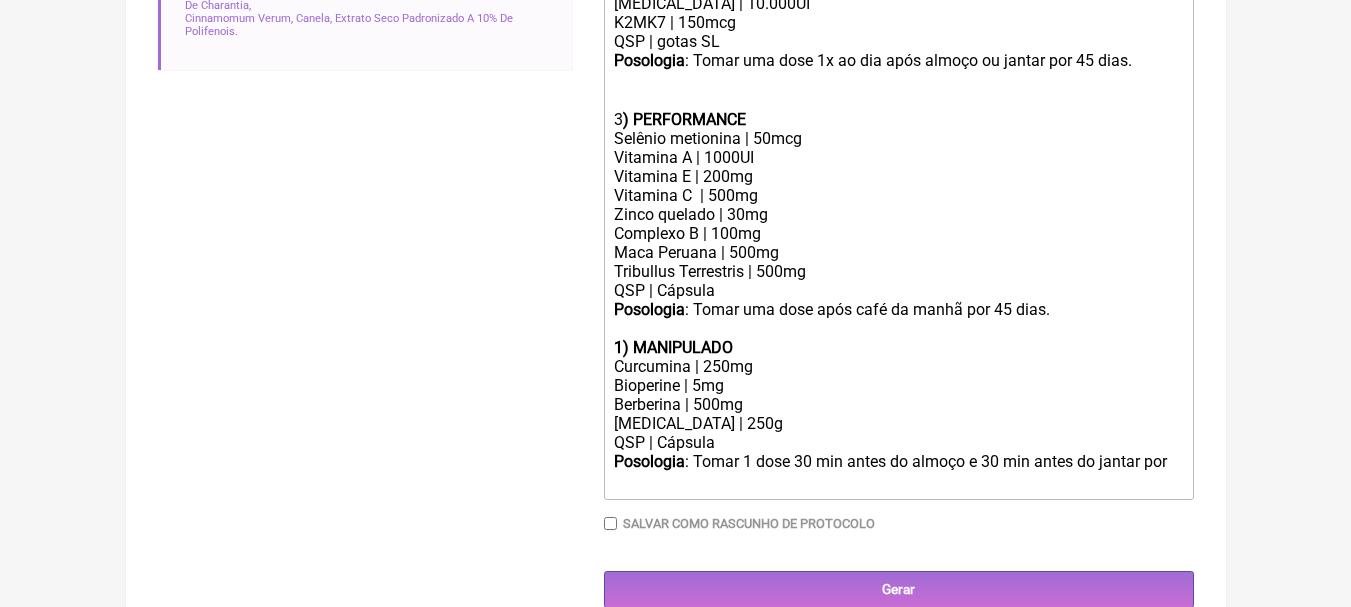 click on "1) MANIPULADO" 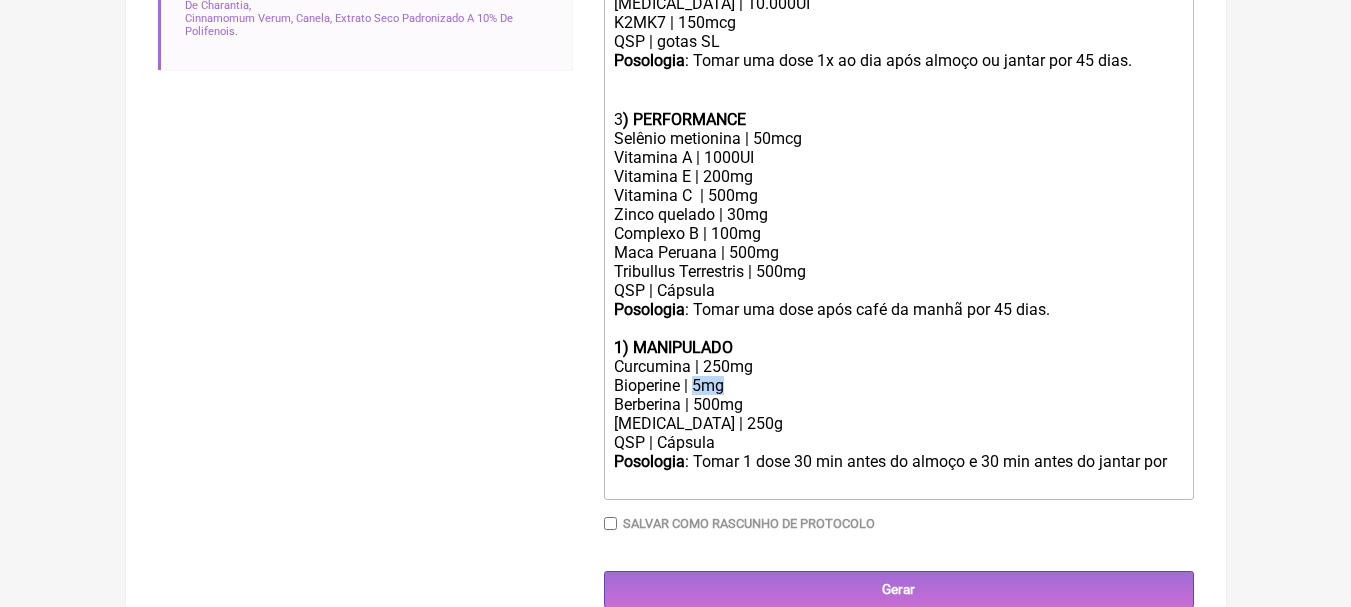 drag, startPoint x: 742, startPoint y: 401, endPoint x: 694, endPoint y: 401, distance: 48 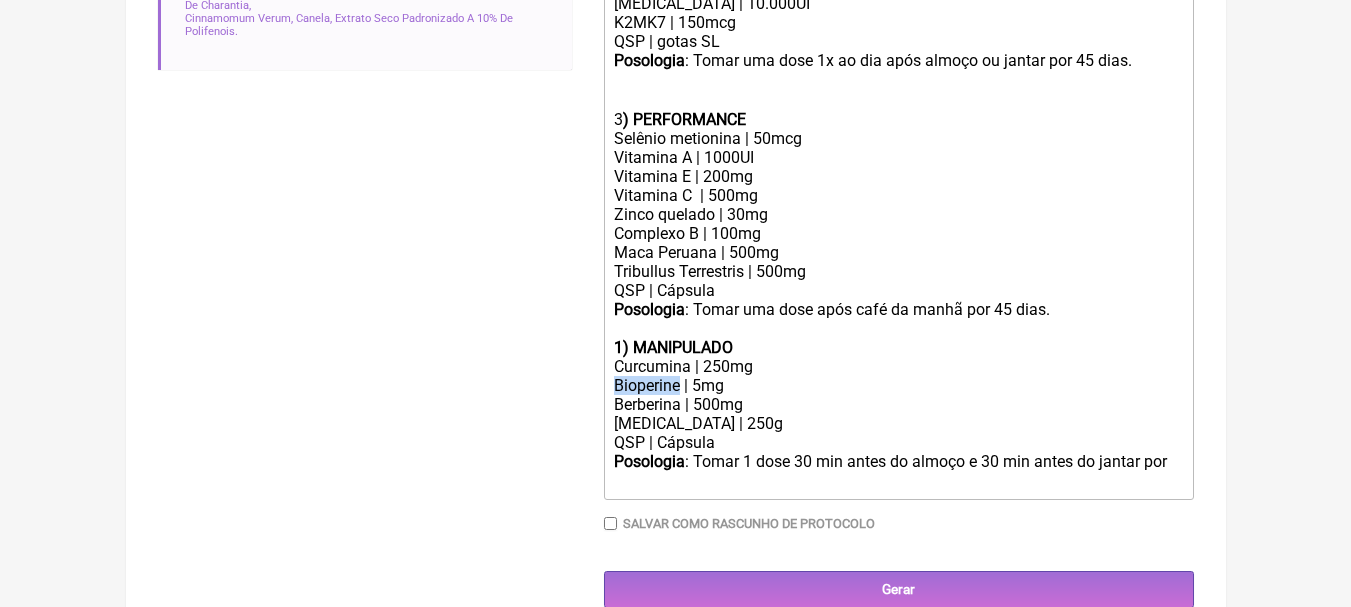 drag, startPoint x: 679, startPoint y: 400, endPoint x: 528, endPoint y: 400, distance: 151 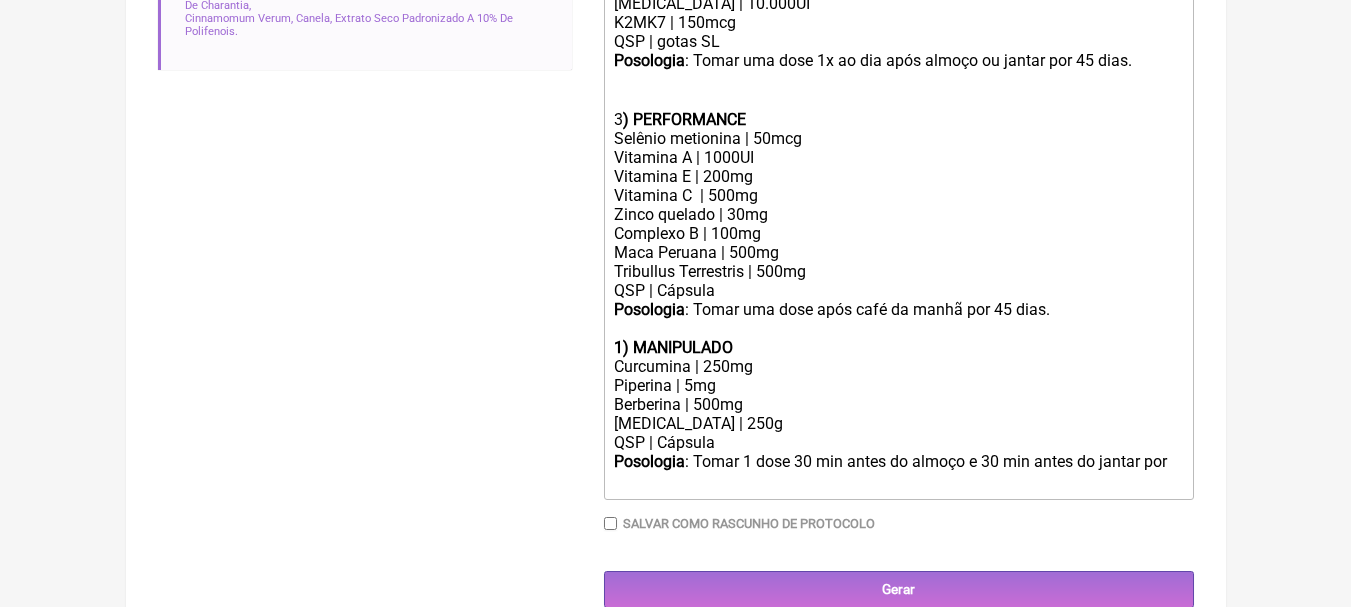 click on "Curcumina | 250mg" 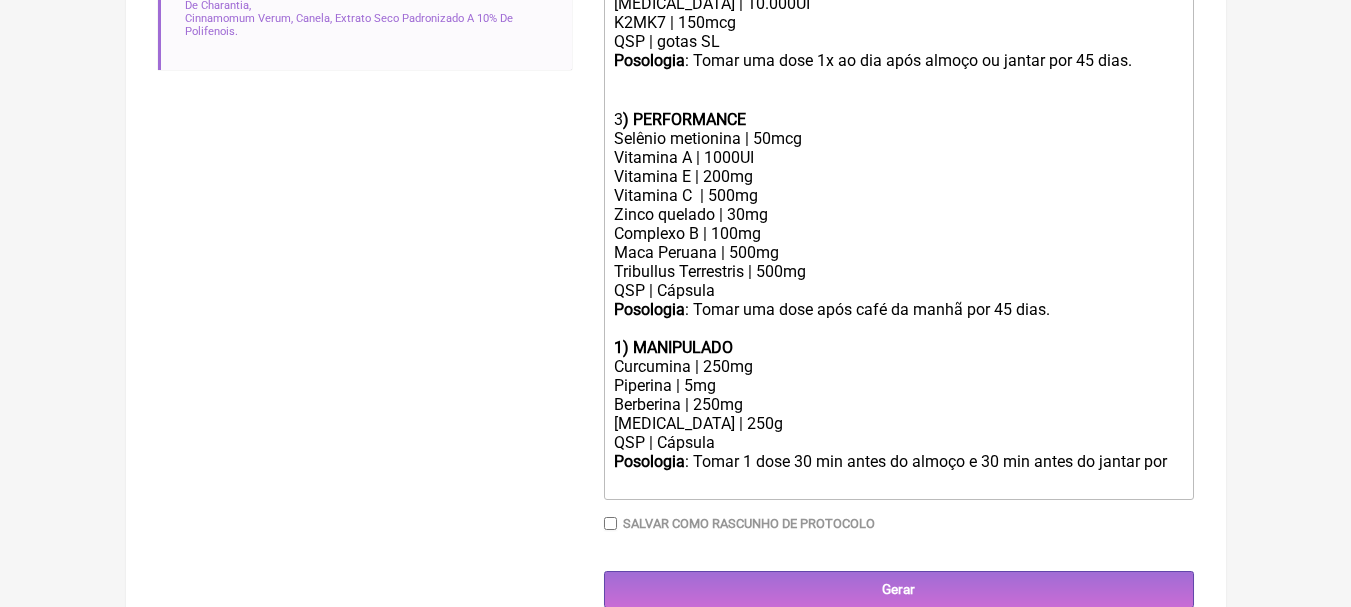 click on "Piperina | 5mg" 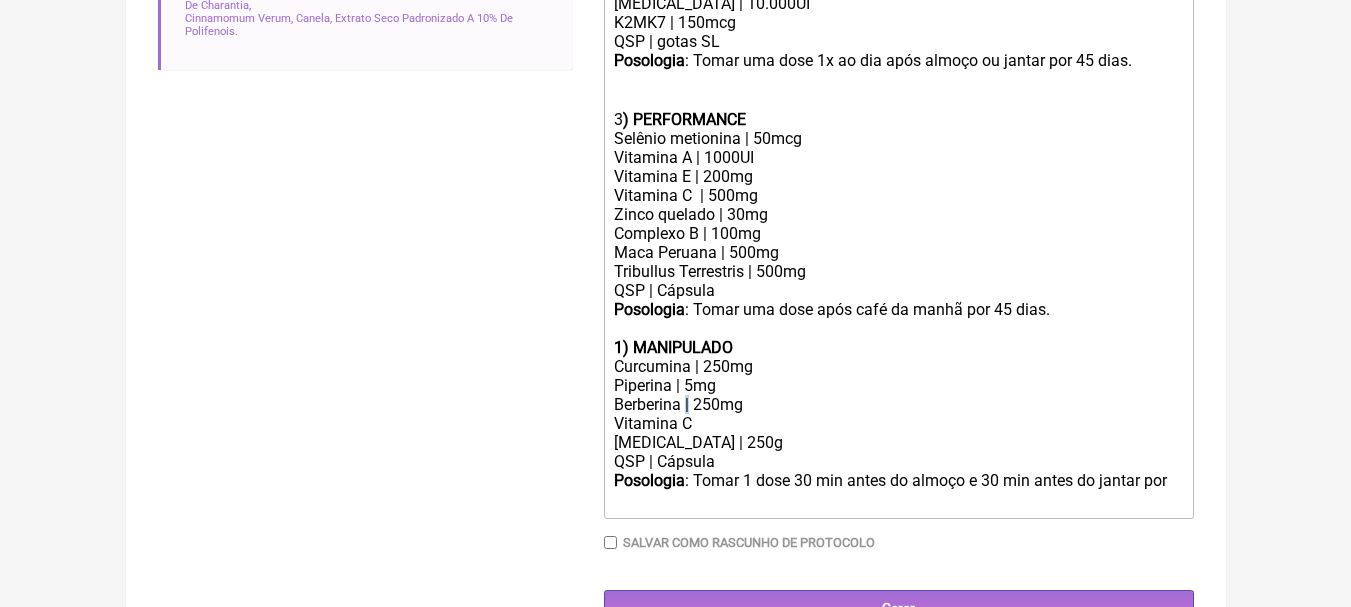 copy on "|" 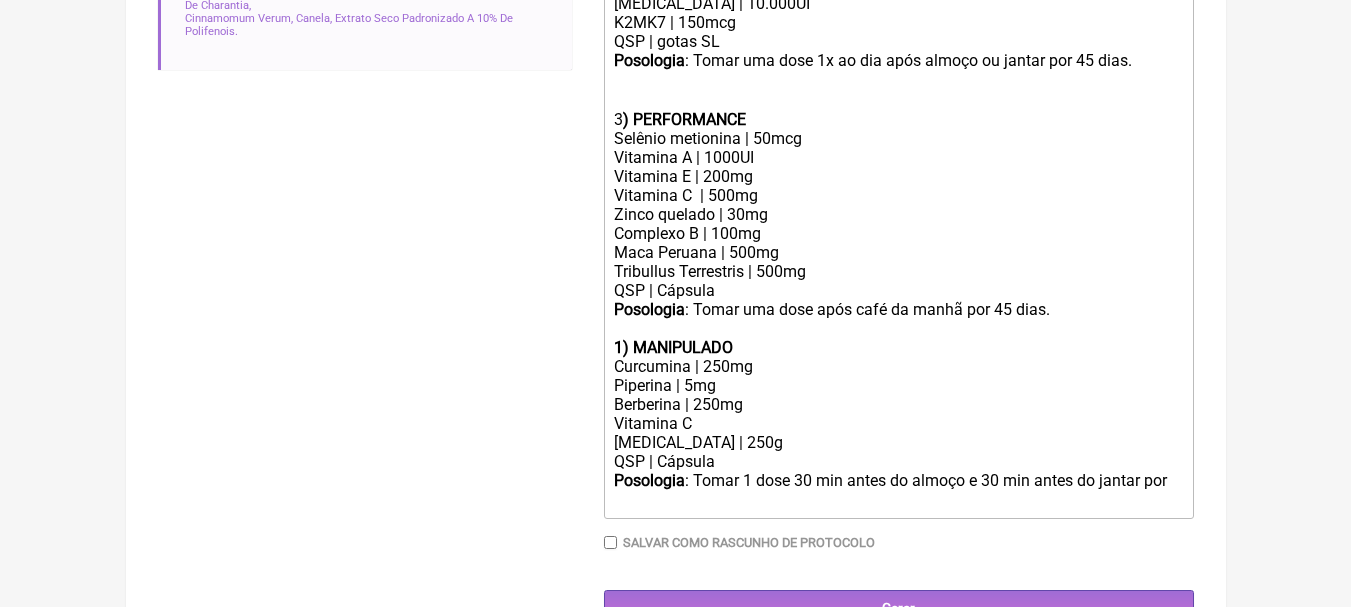 paste on "|" 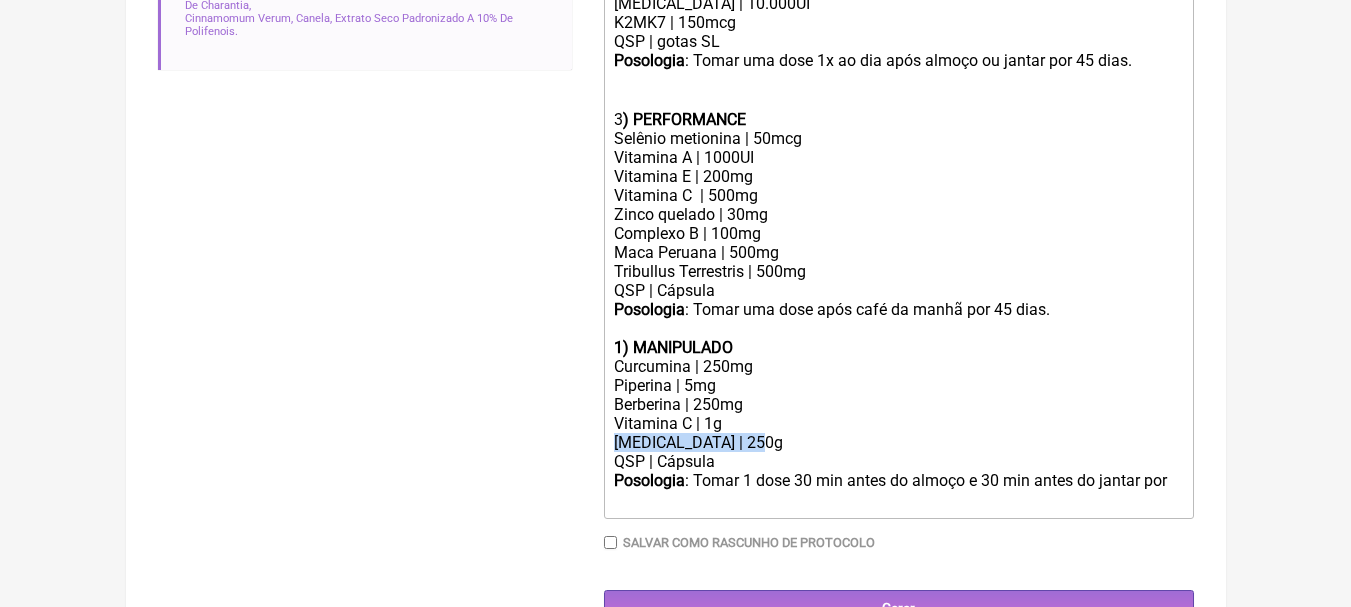 drag, startPoint x: 783, startPoint y: 460, endPoint x: 537, endPoint y: 462, distance: 246.00813 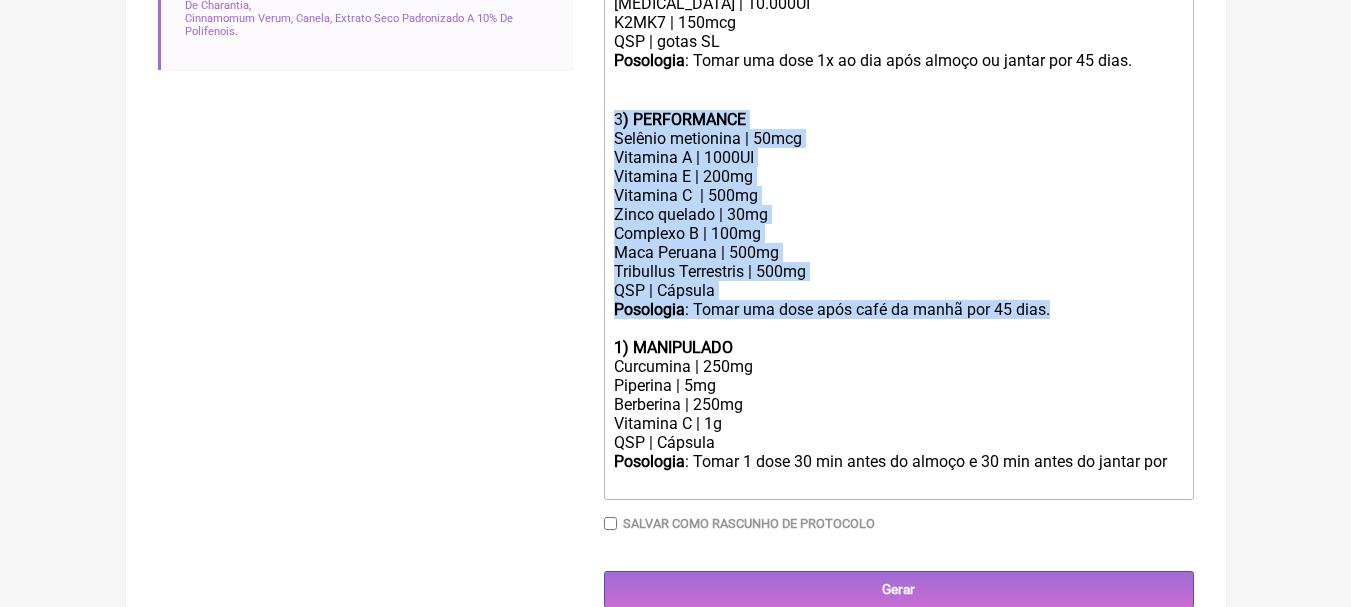 drag, startPoint x: 1078, startPoint y: 325, endPoint x: 556, endPoint y: 129, distance: 557.58405 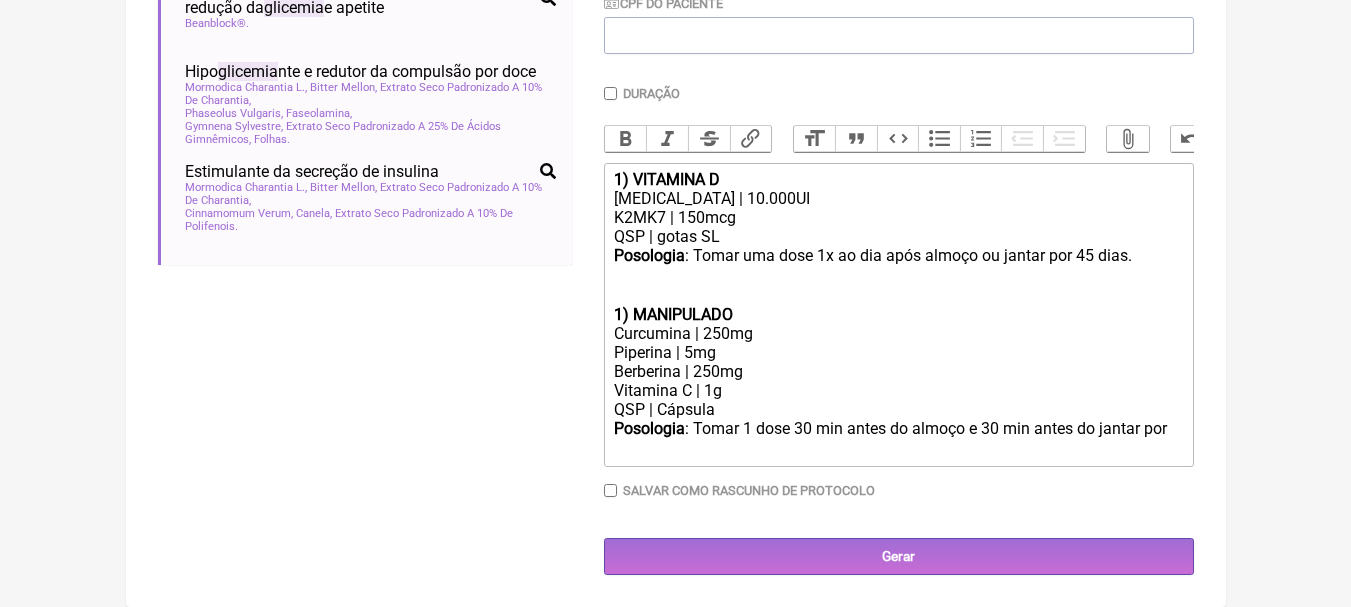 scroll, scrollTop: 520, scrollLeft: 0, axis: vertical 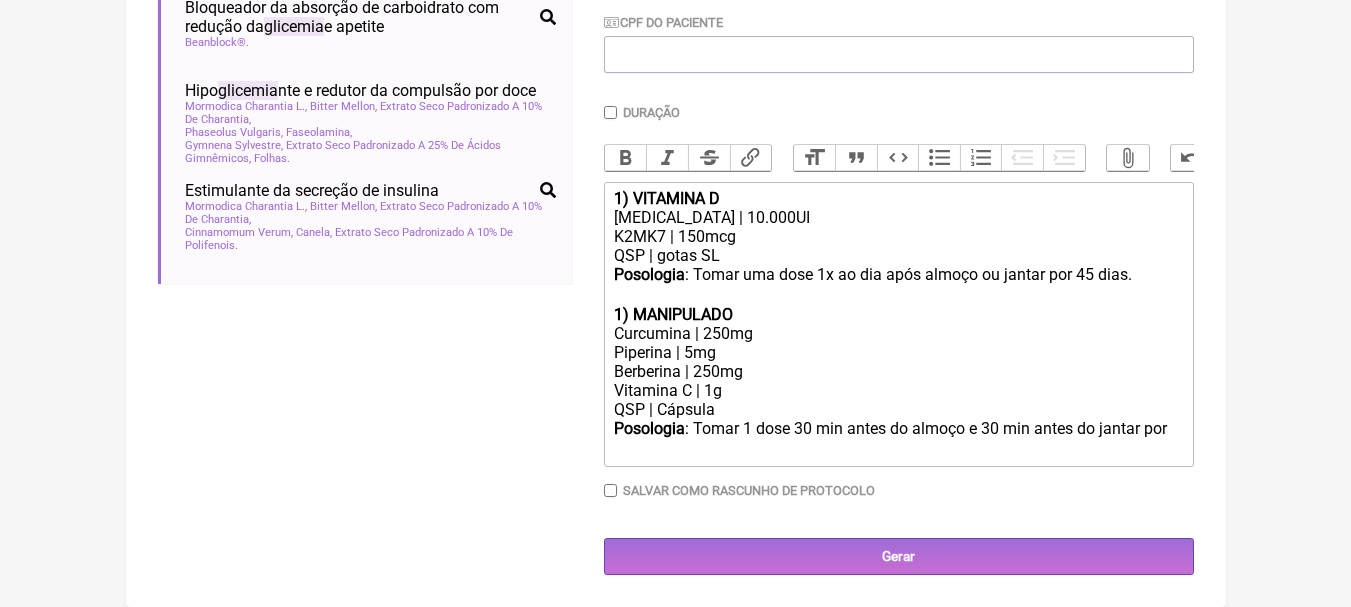 click on "1) MANIPULADO" 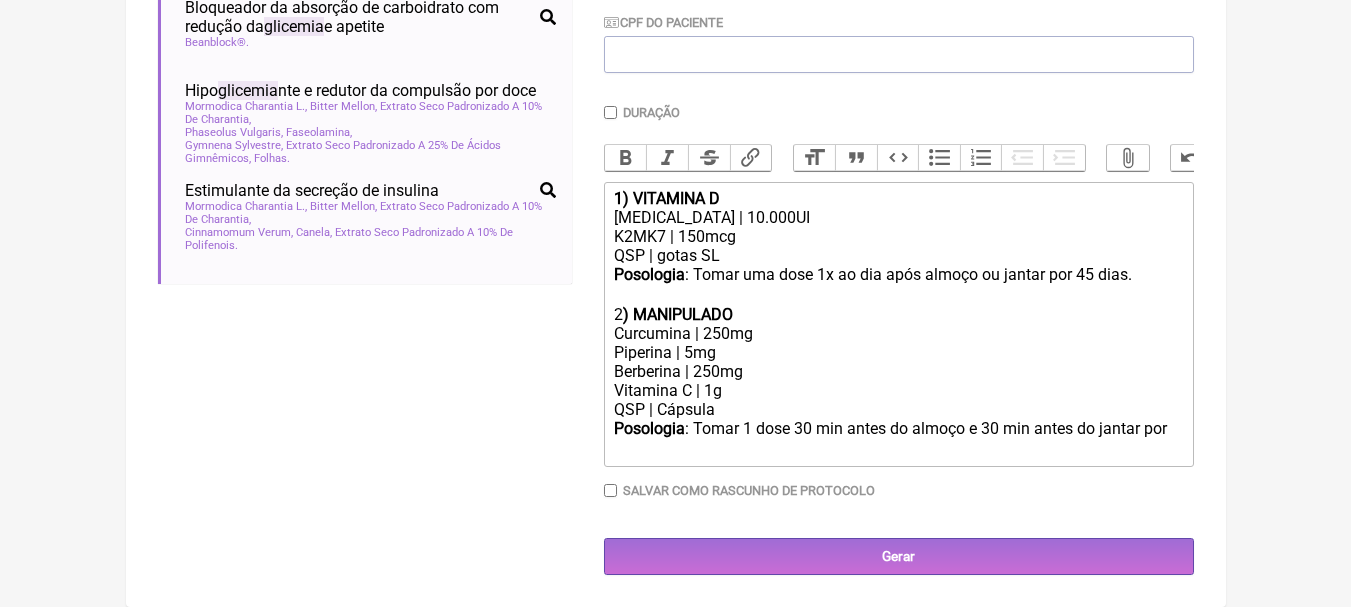click 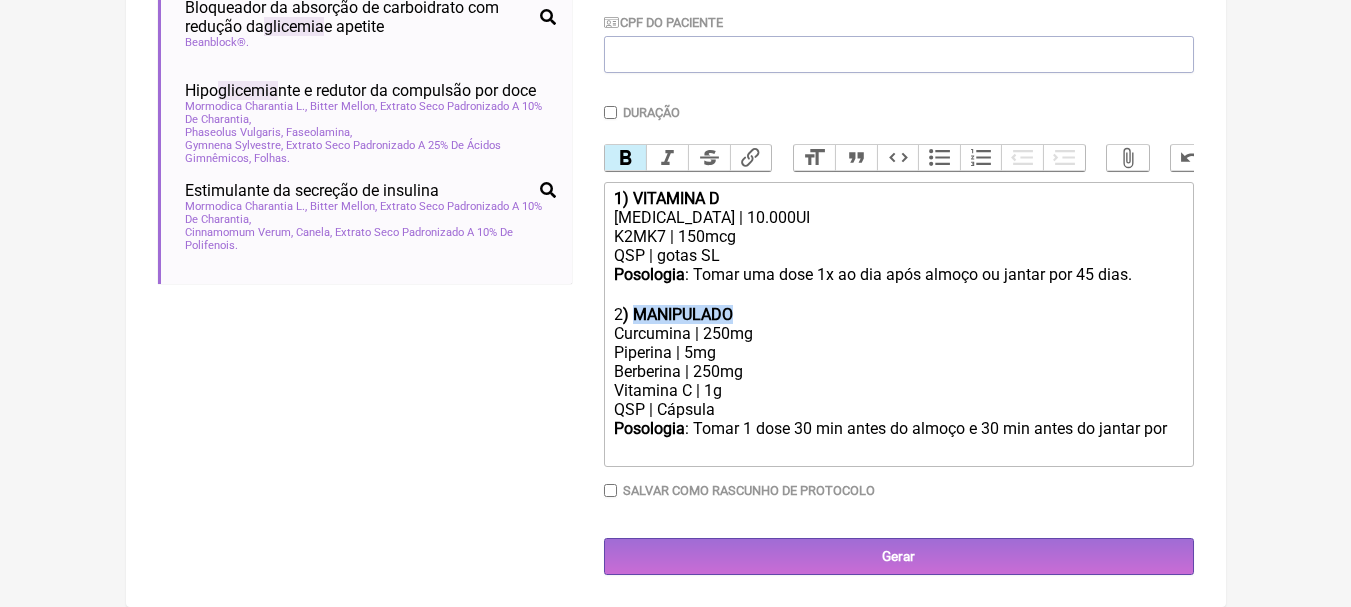 drag, startPoint x: 763, startPoint y: 293, endPoint x: 635, endPoint y: 302, distance: 128.31601 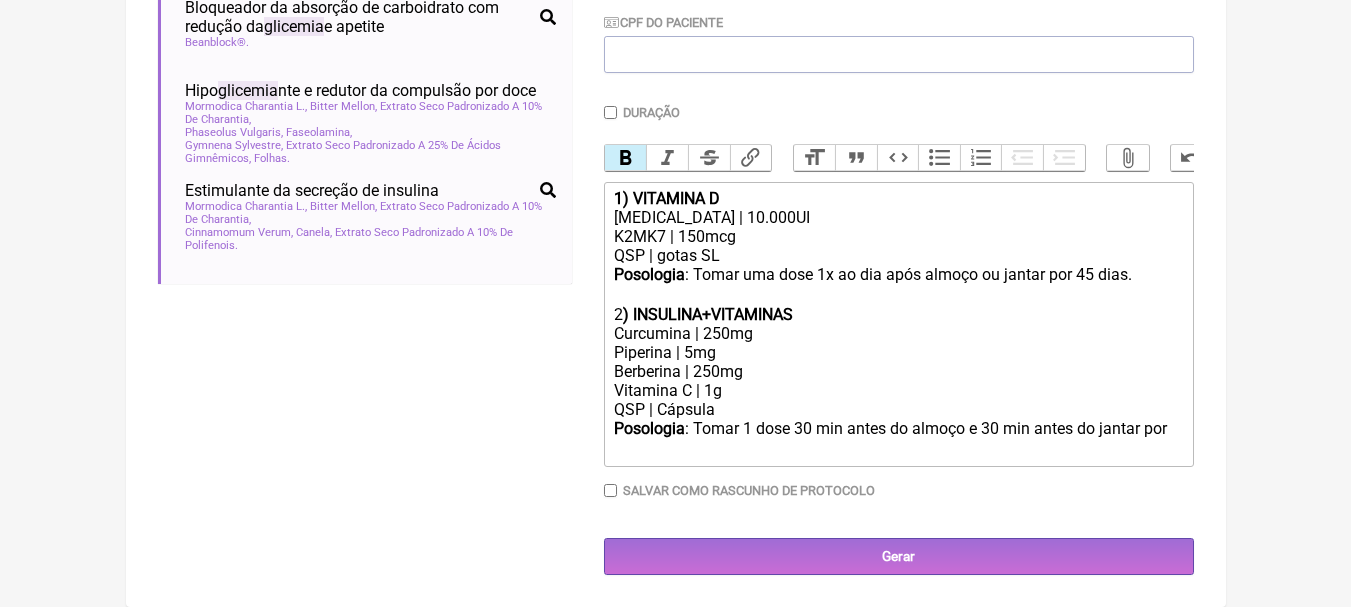 click on "Posologia : Tomar uma dose 1x ao dia após almoço ou jantar por 45 dias. ㅤ" 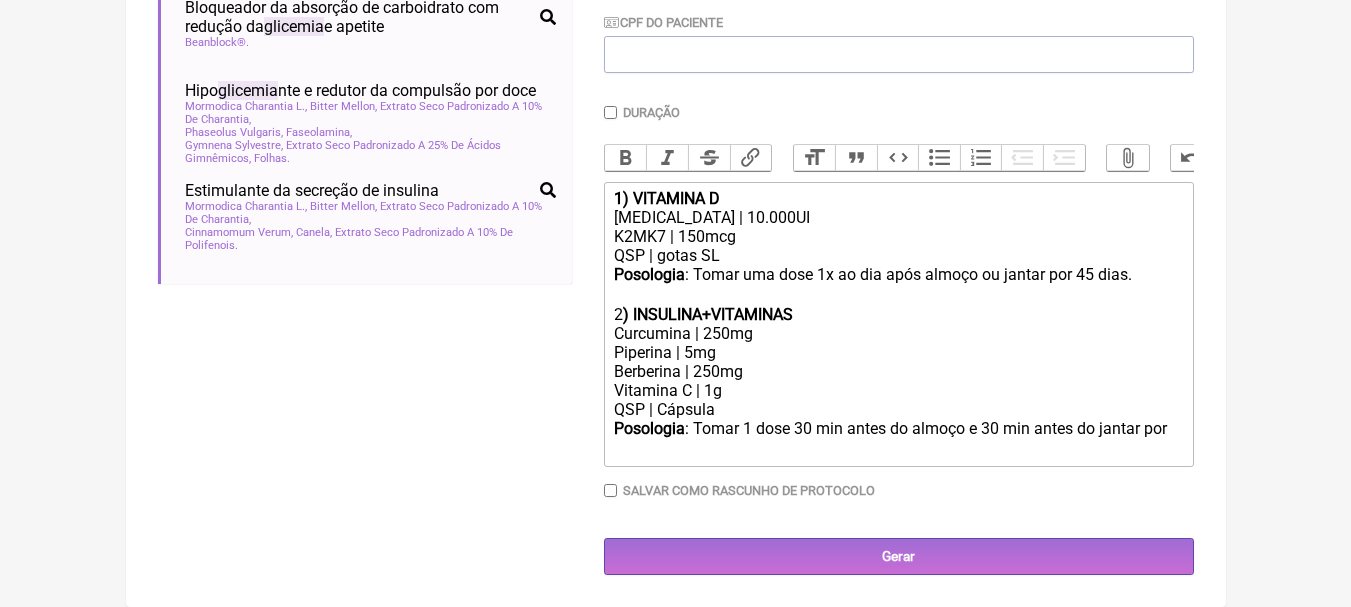 click on "Posologia : Tomar uma dose 1x ao dia após almoço ou jantar por 45 dias. ㅤ" 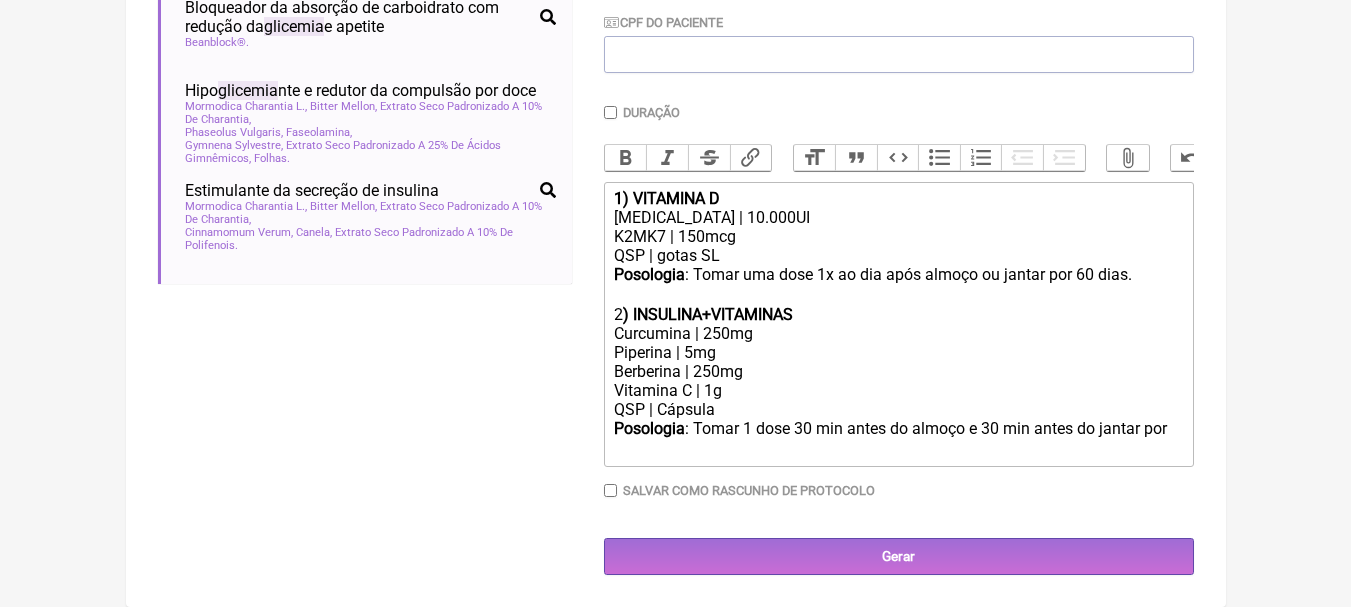 click on "Posologia : Tomar 1 dose 30 min antes do almoço e 30 min antes do jantar por ㅤ" 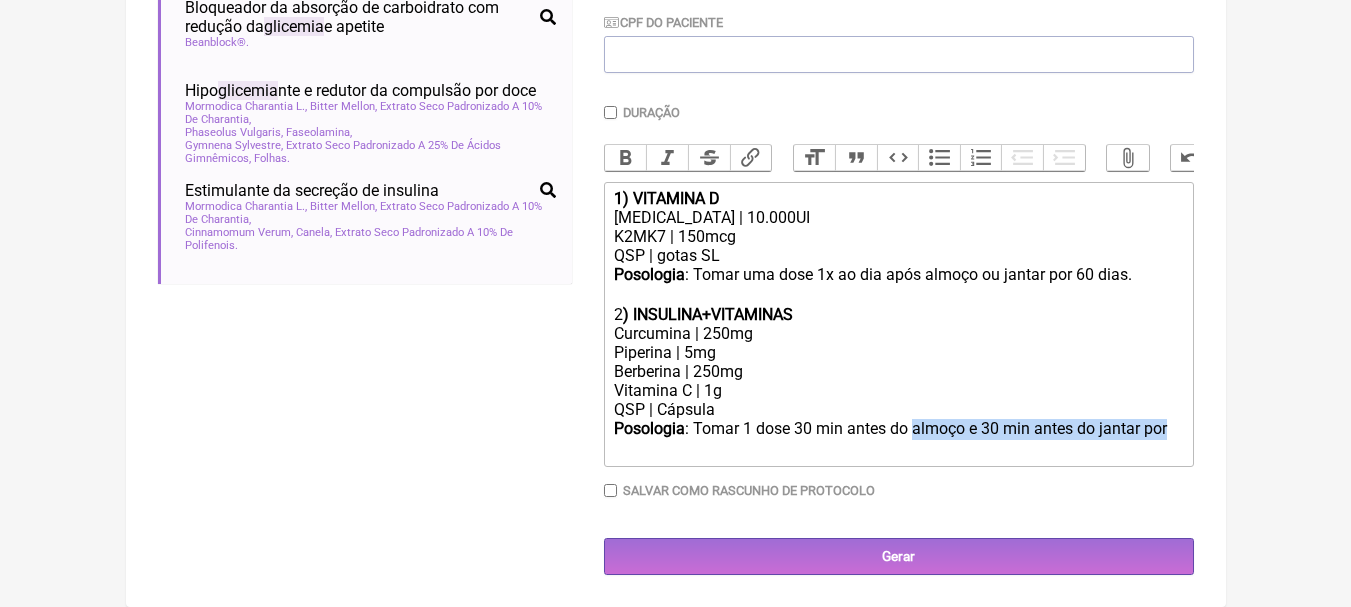 drag, startPoint x: 912, startPoint y: 410, endPoint x: 1185, endPoint y: 410, distance: 273 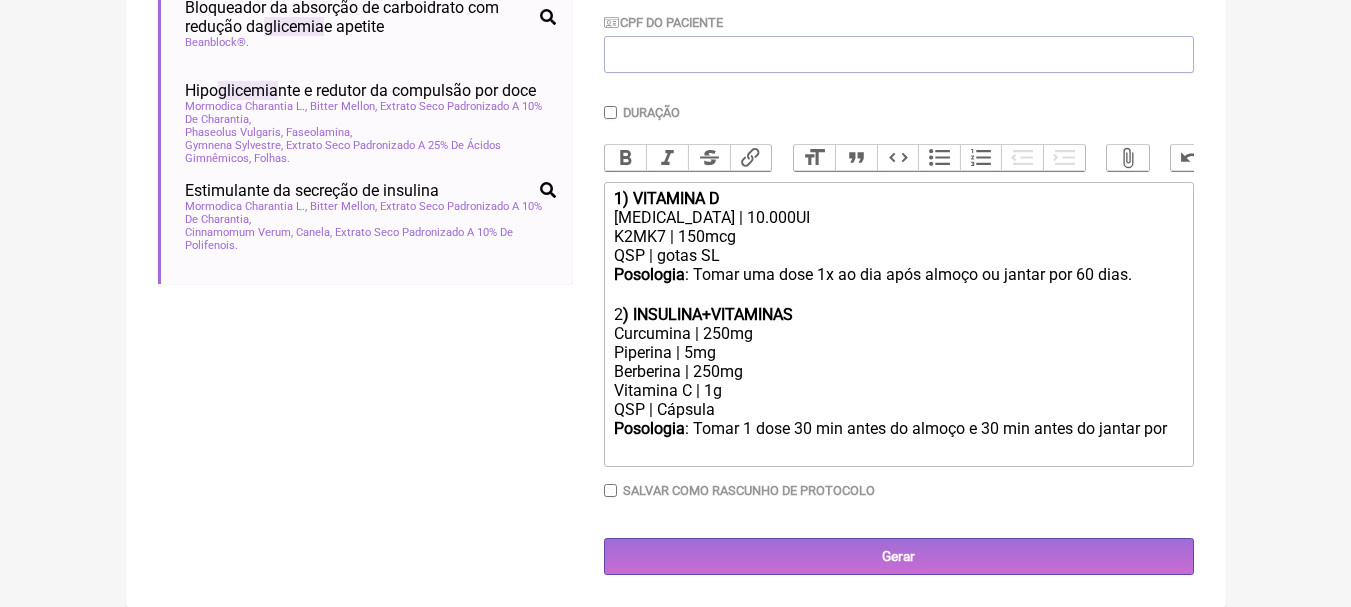 scroll, scrollTop: 501, scrollLeft: 0, axis: vertical 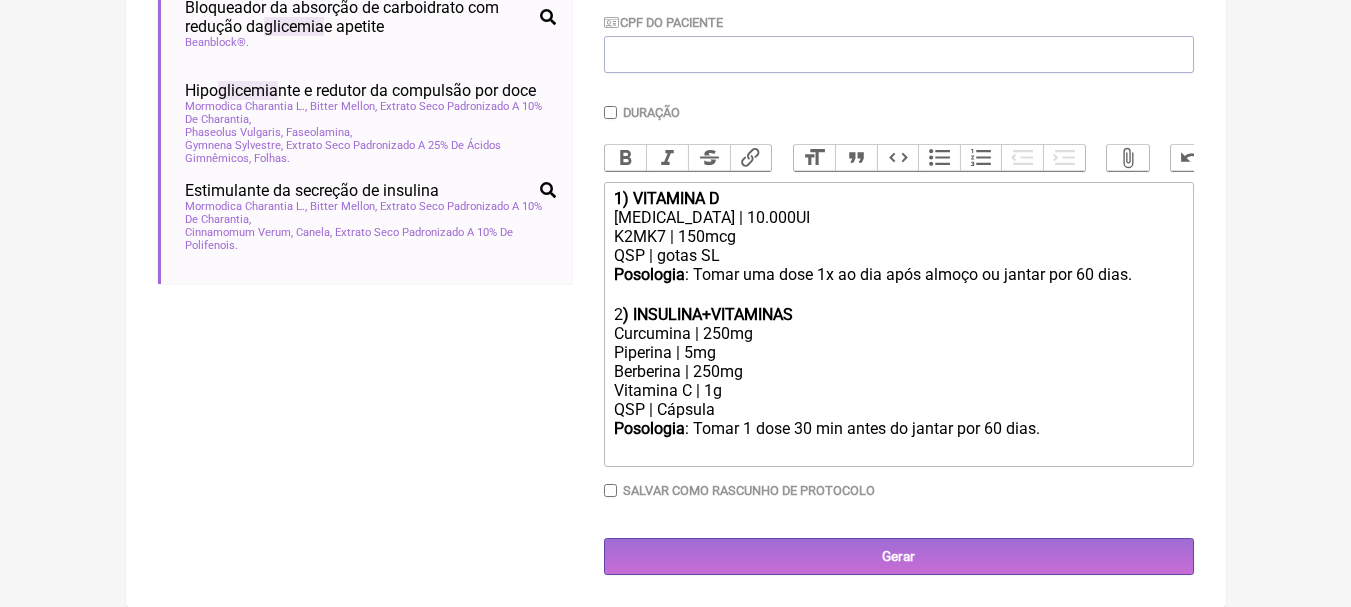 type on "<div><strong>1) VITAMINA D</strong></div><div>Colecalciferol | 10.000UI</div><div>K2MK7 | 150mcg</div><div>QSP | gotas SL</div><div><strong>Posologia</strong>: Tomar uma dose 1x ao dia após almoço ou jantar por 60 dias. ㅤ</div><div><br></div><div>2<strong>) INSULINA+VITAMINAS</strong></div><div>Curcumina | 250mg</div><div>Piperina | 5mg</div><div>Berberina | 250mg<br>Vitamina C | 1g</div><div>QSP | Cápsula</div><div><strong>Posologia</strong>: Tomar 1 dose 30 min antes do jantar por 60 dias. ㅤ<br><br></div>" 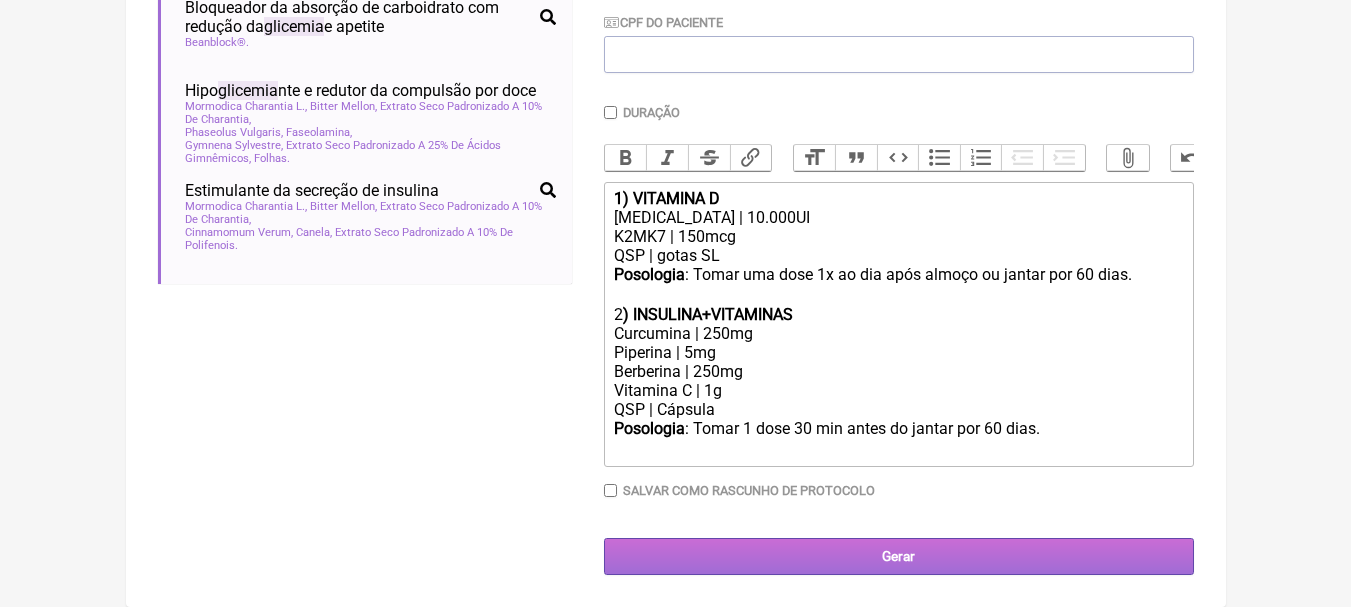 click on "Gerar" at bounding box center (899, 556) 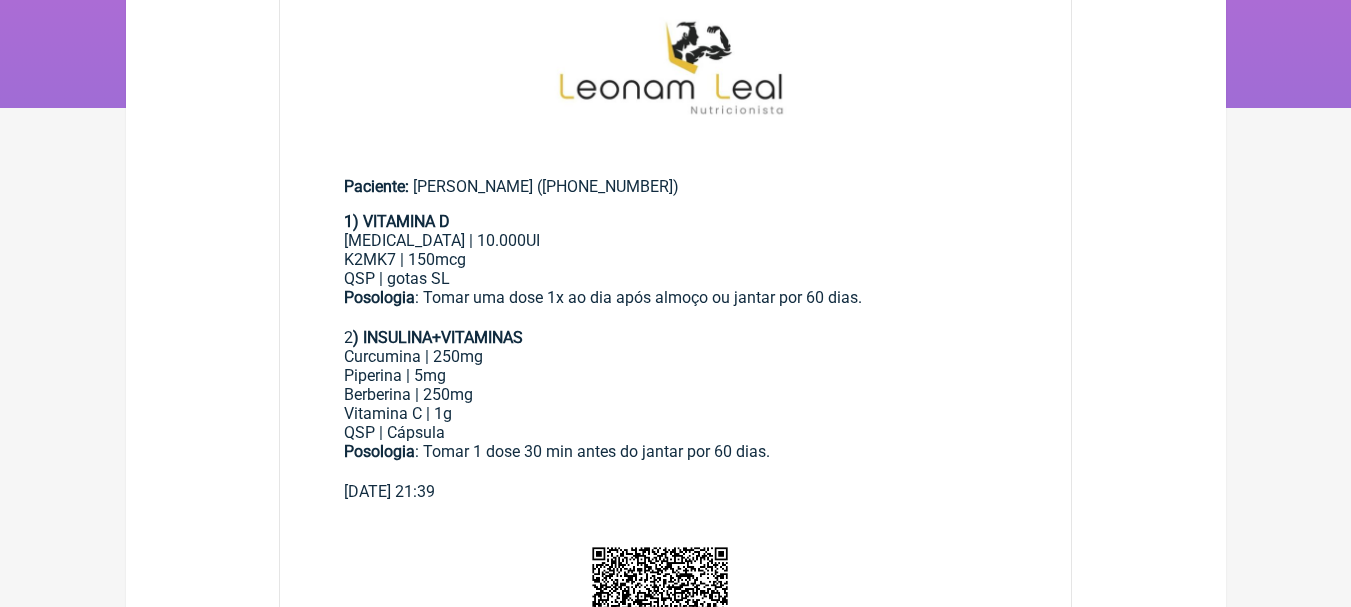 scroll, scrollTop: 0, scrollLeft: 0, axis: both 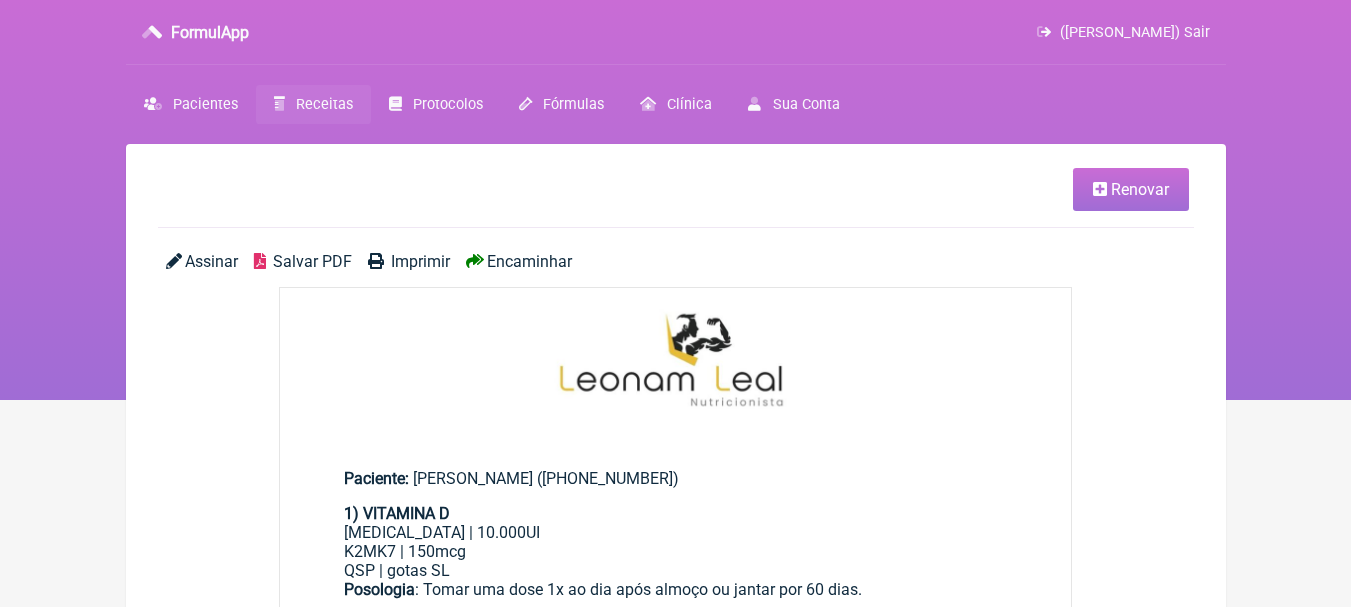 click on "Encaminhar" at bounding box center [529, 261] 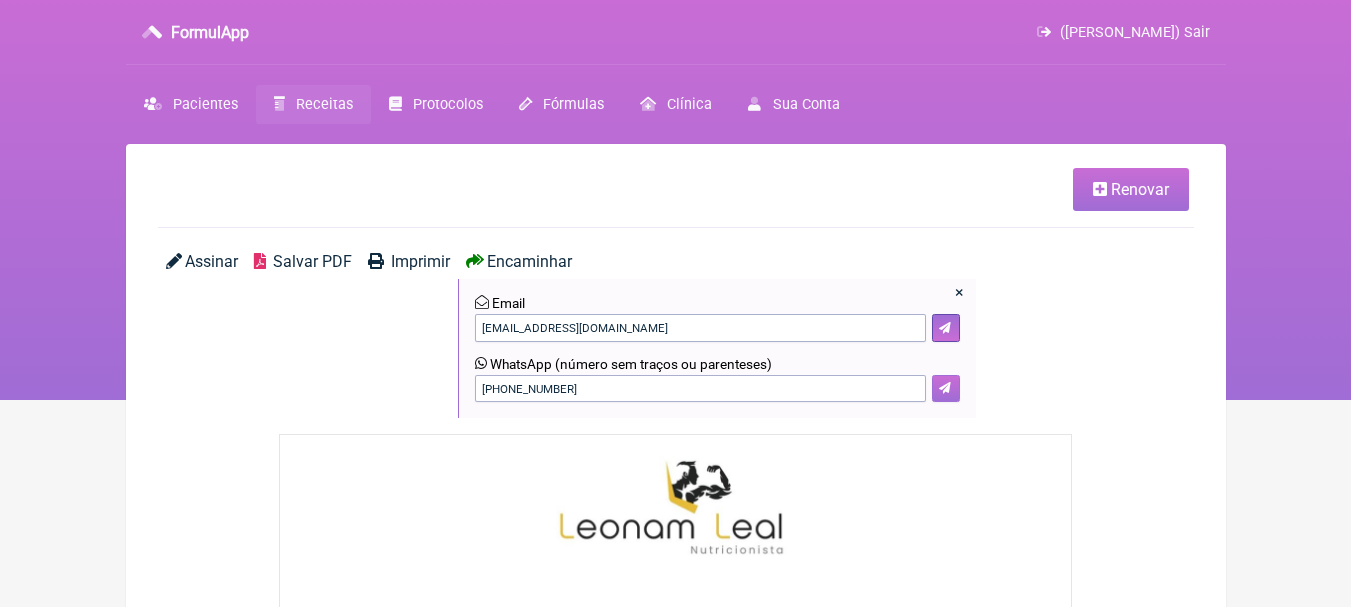 click at bounding box center (945, 388) 